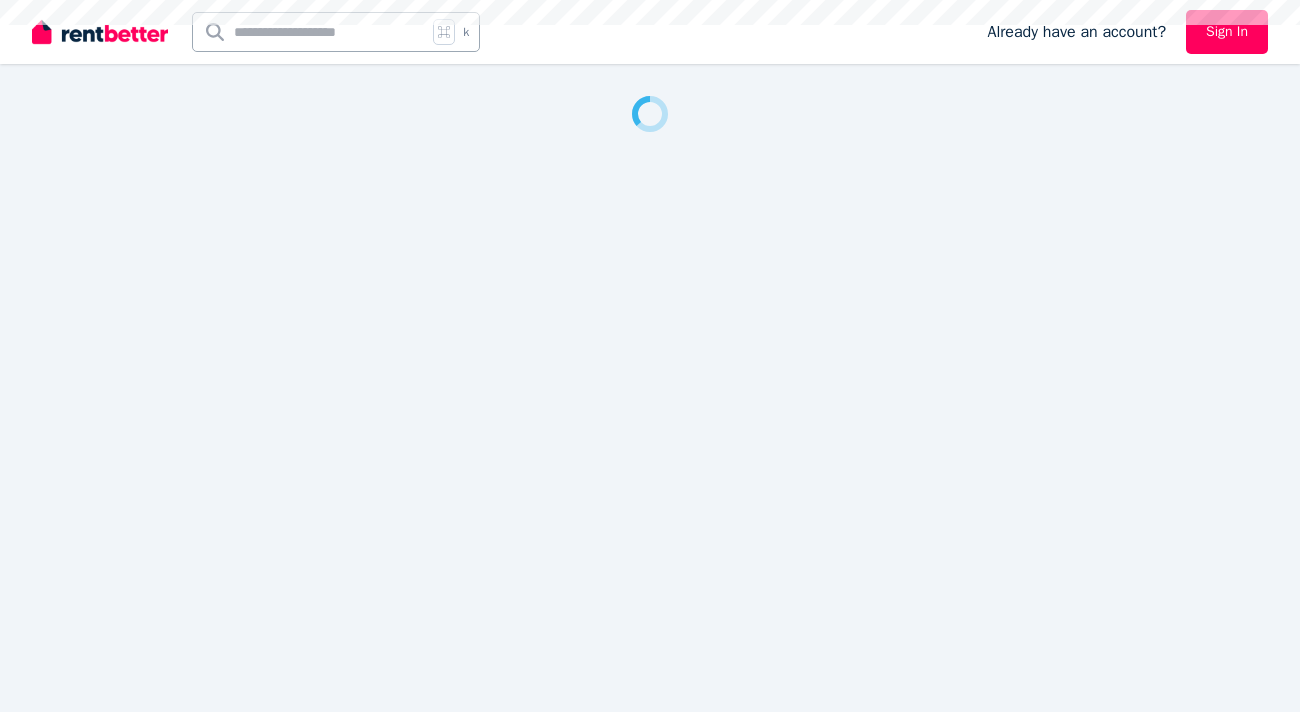 scroll, scrollTop: 0, scrollLeft: 0, axis: both 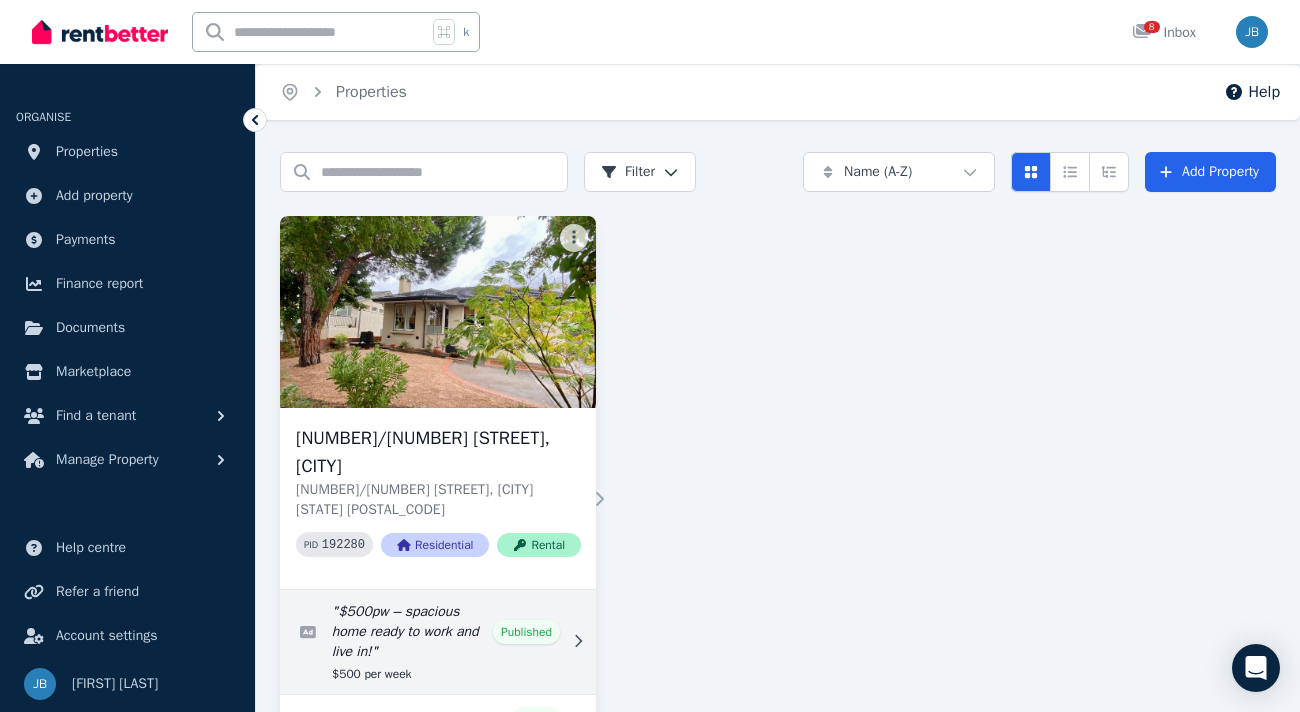 click at bounding box center (438, 642) 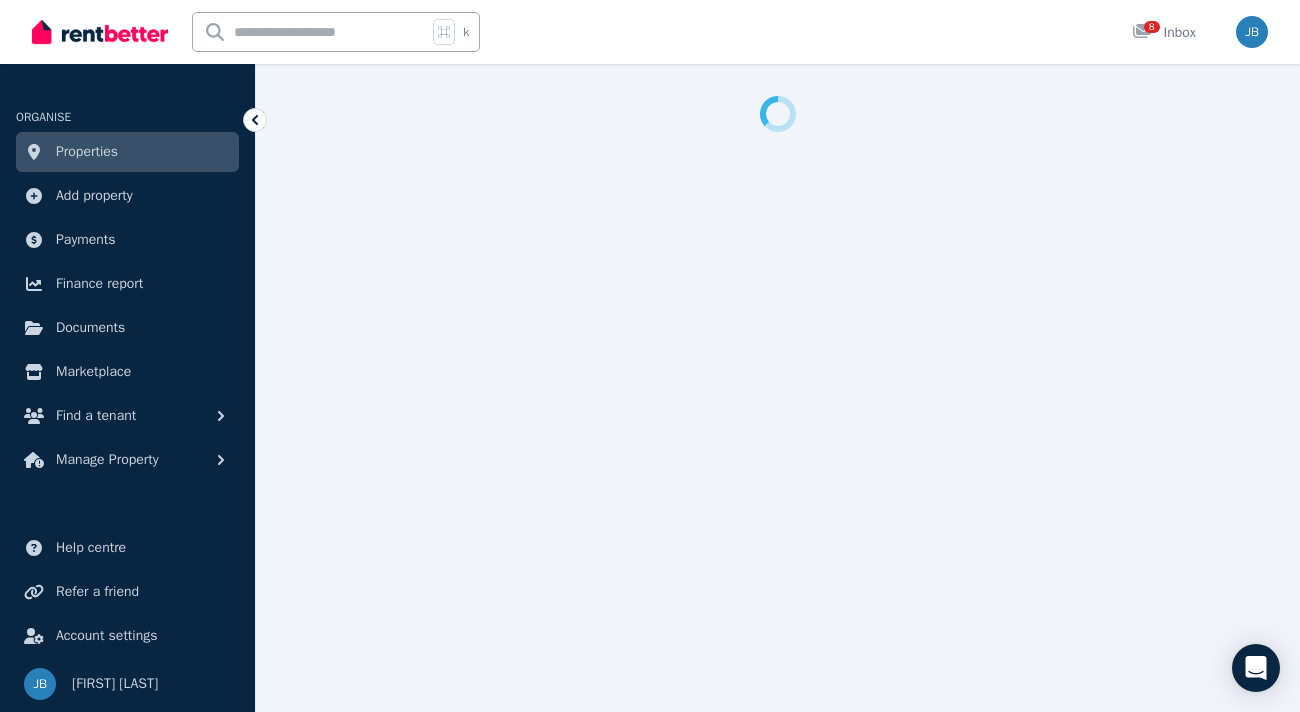 select on "***" 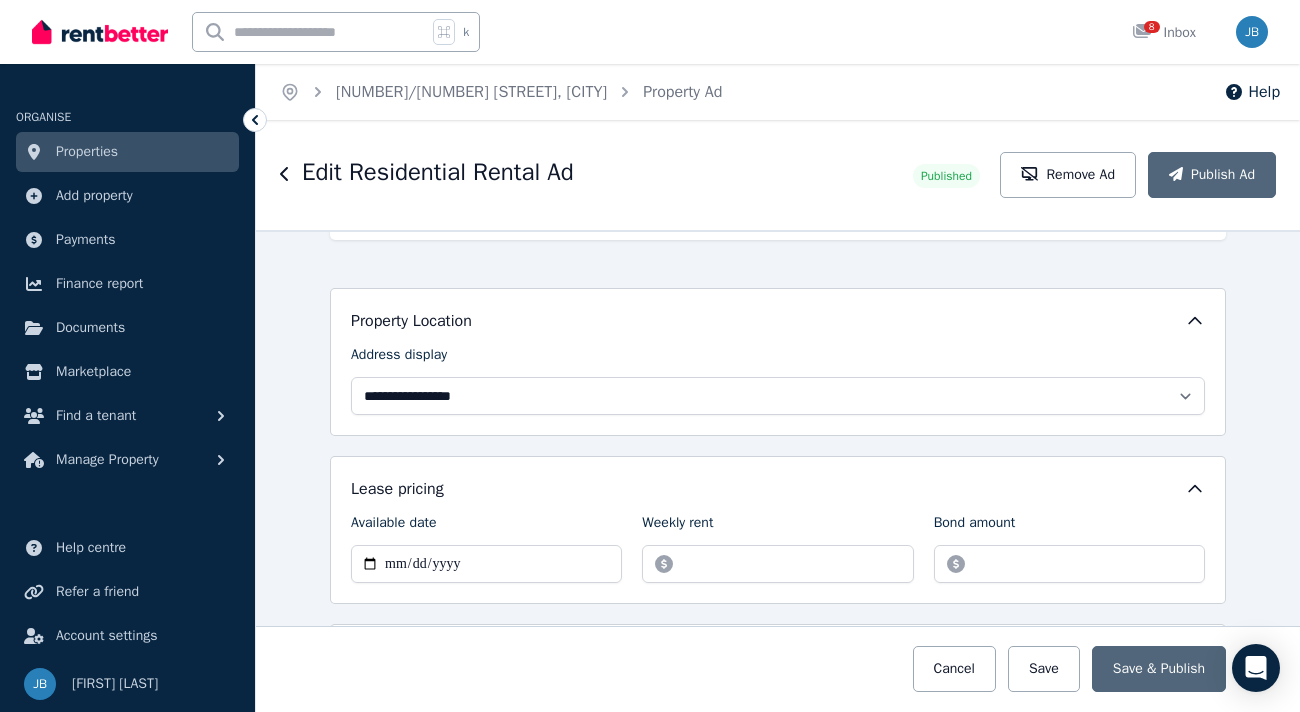 scroll, scrollTop: 530, scrollLeft: 0, axis: vertical 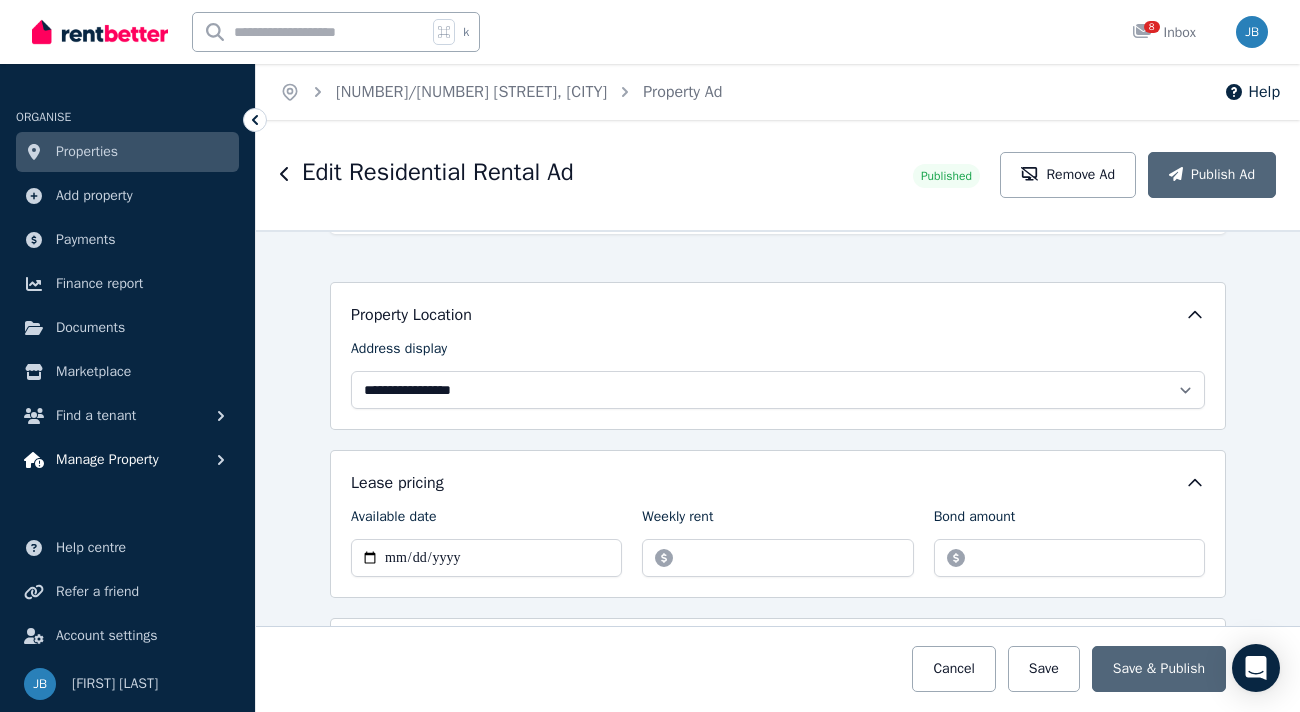 click on "Manage Property" at bounding box center [127, 460] 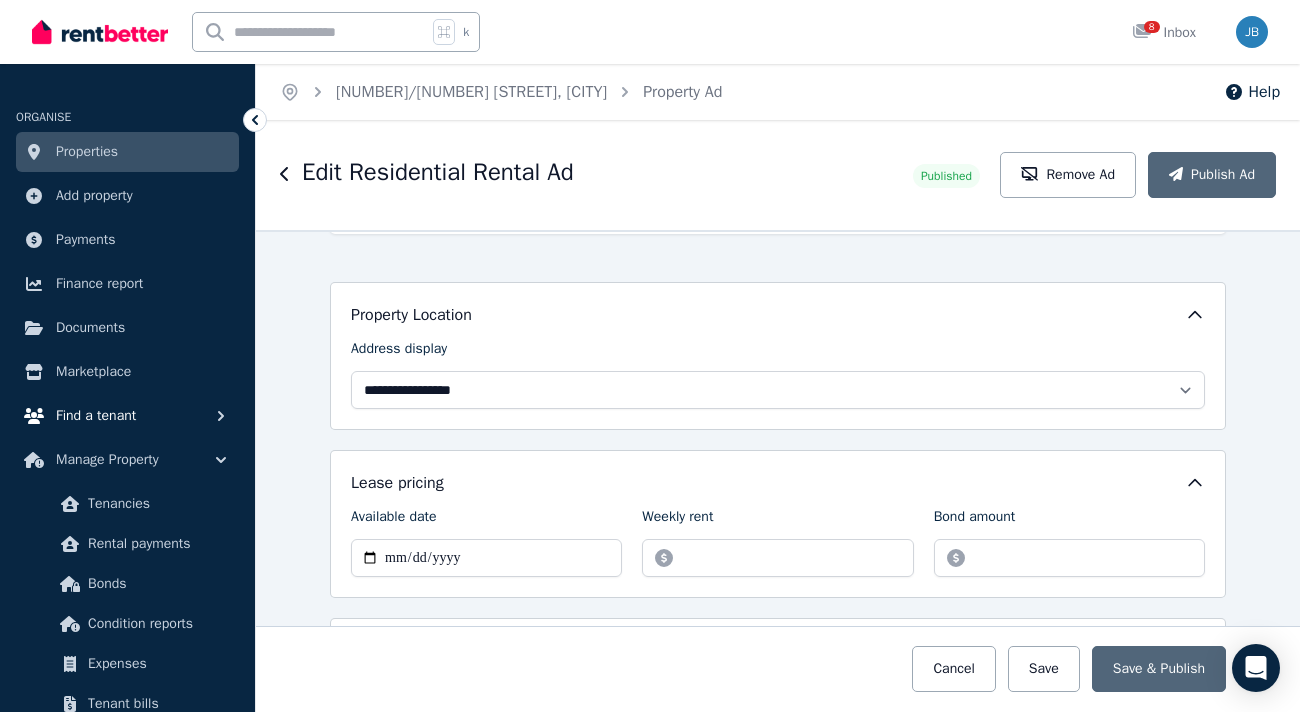 click on "Find a tenant" at bounding box center (127, 416) 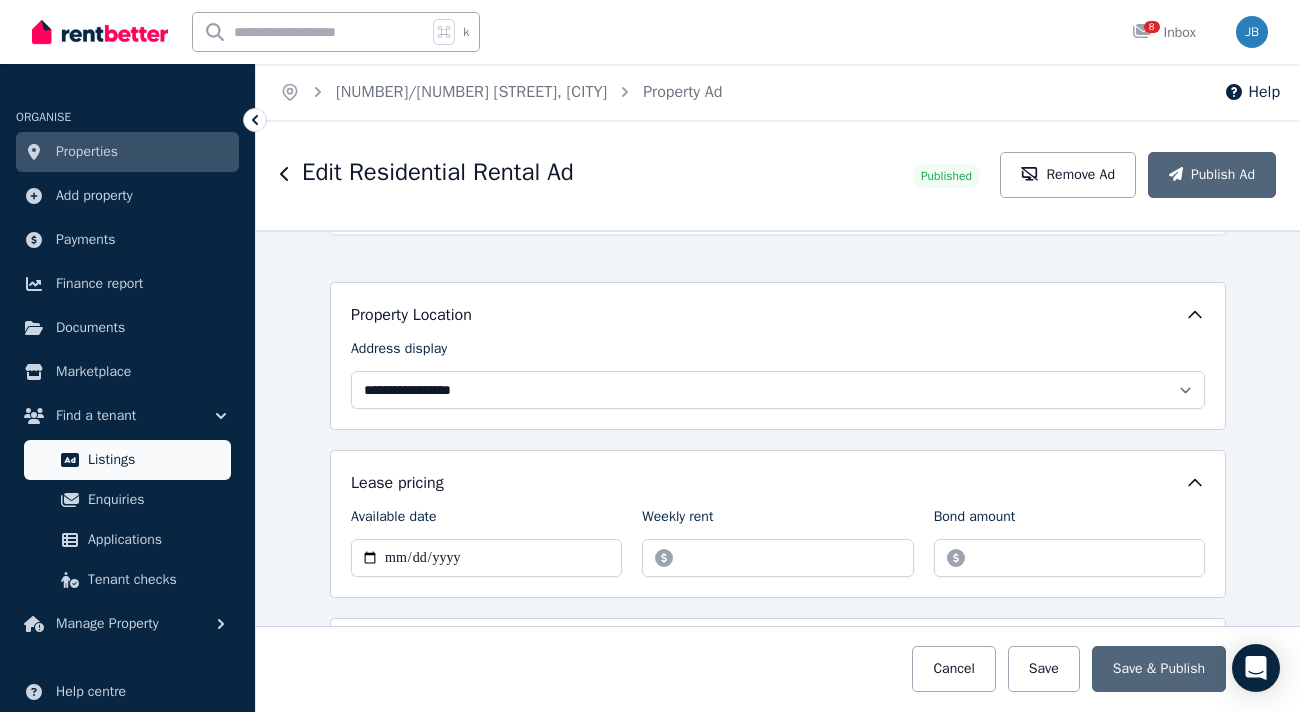 click on "Listings" at bounding box center [155, 460] 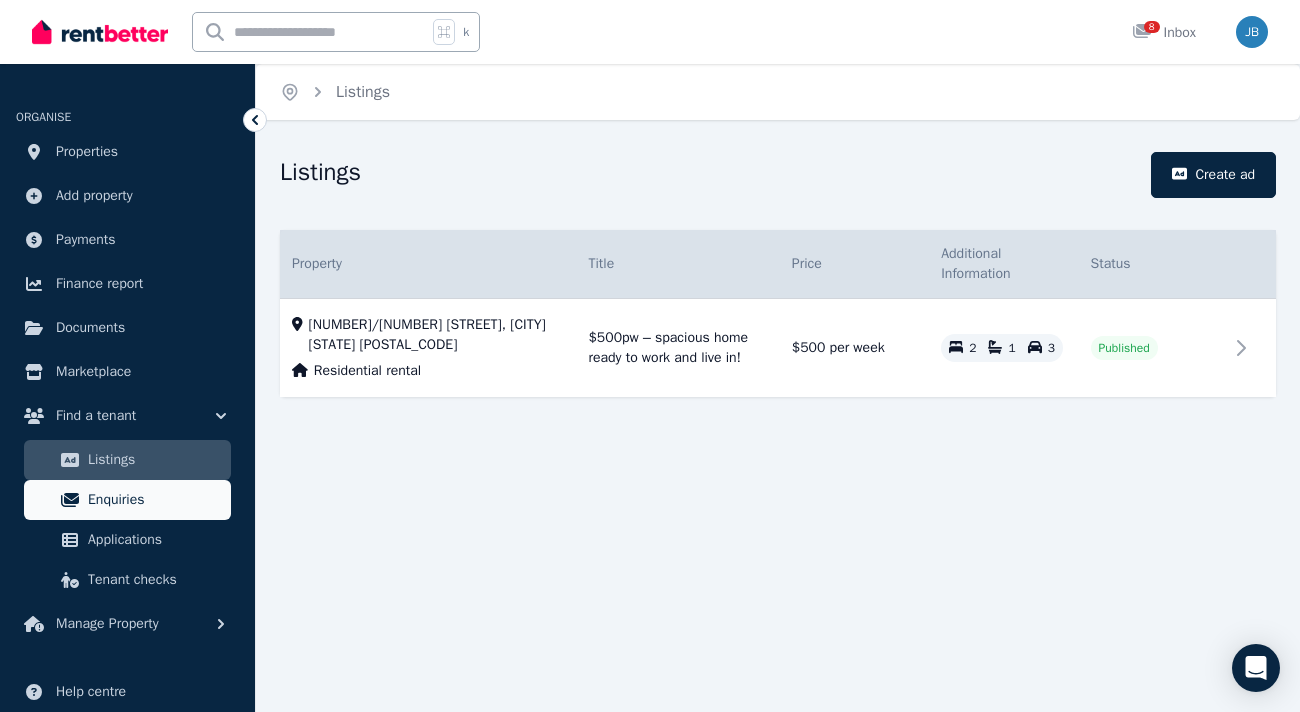 click on "Enquiries" at bounding box center (127, 500) 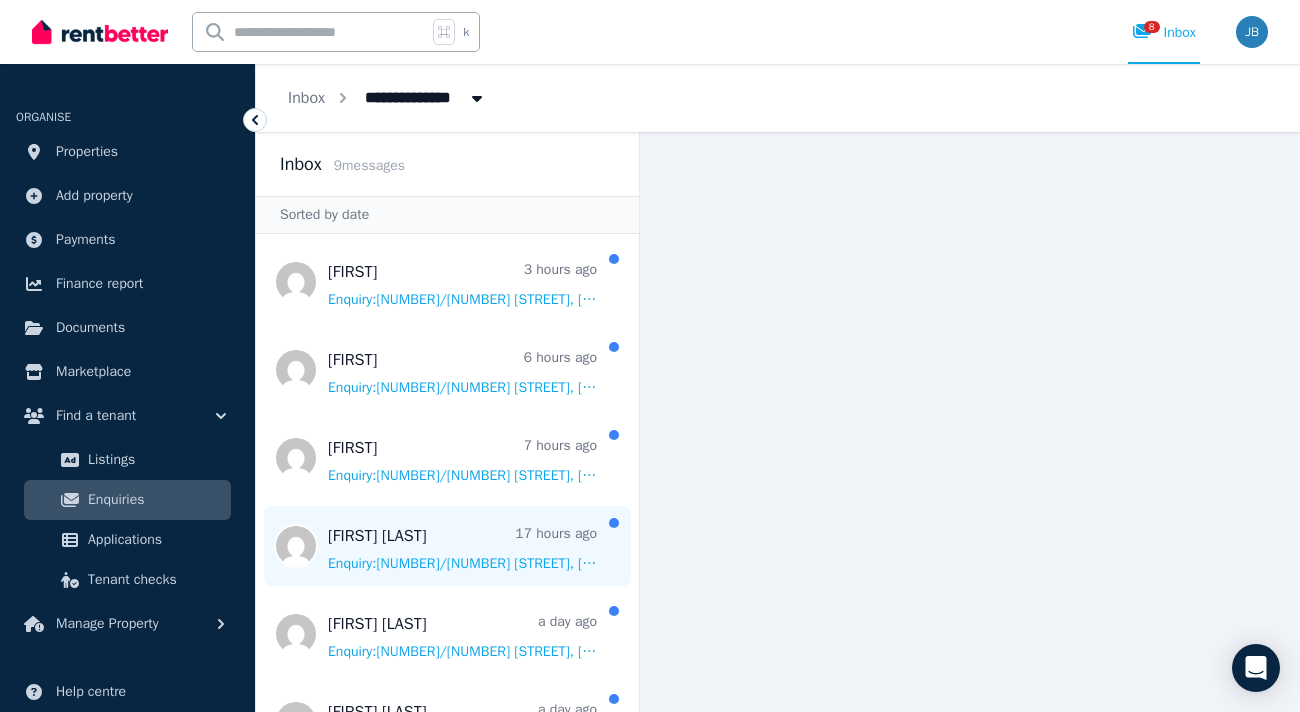 scroll, scrollTop: 322, scrollLeft: 0, axis: vertical 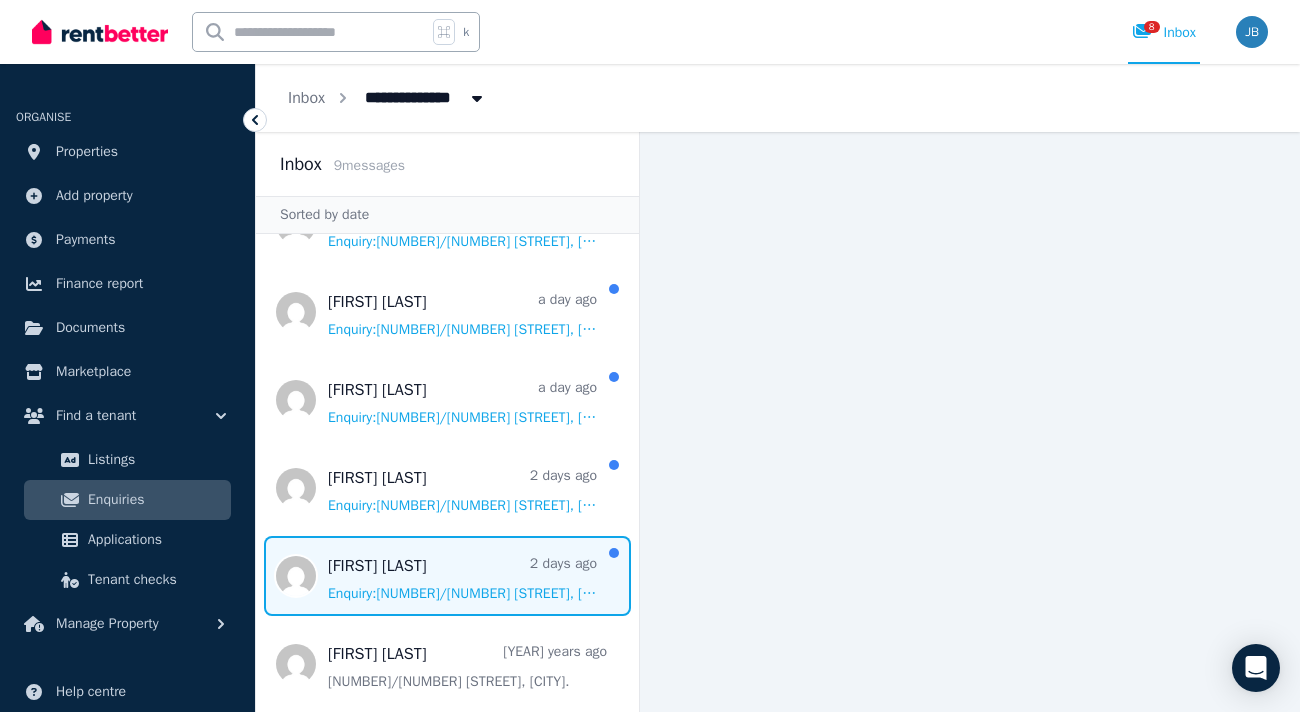 click at bounding box center (447, 576) 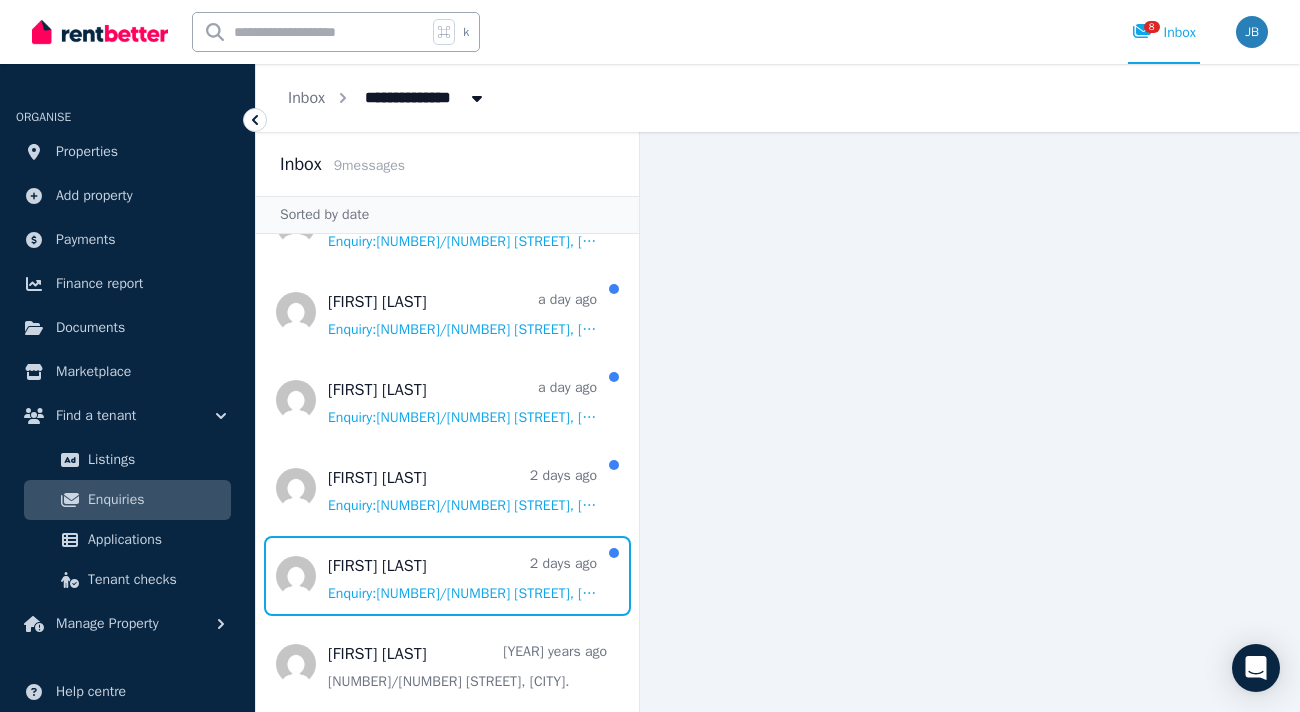 scroll, scrollTop: 0, scrollLeft: 0, axis: both 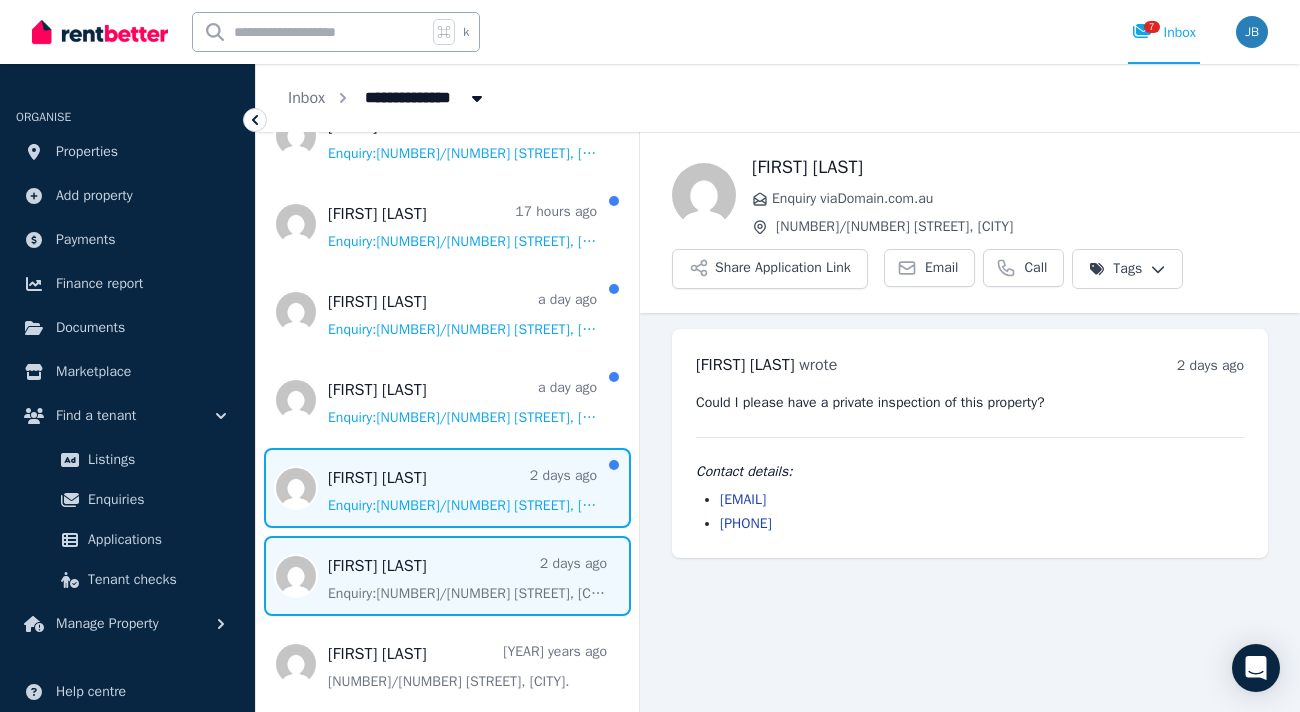 click at bounding box center (447, 488) 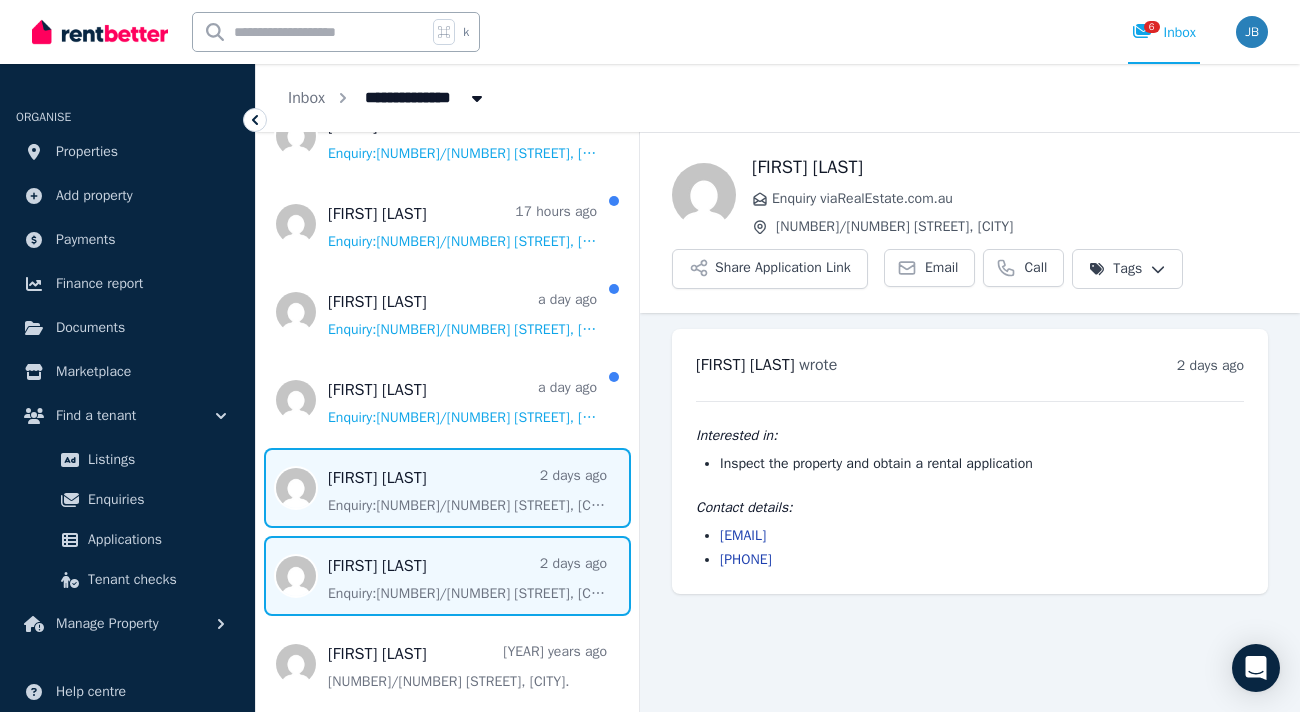 click at bounding box center (447, 576) 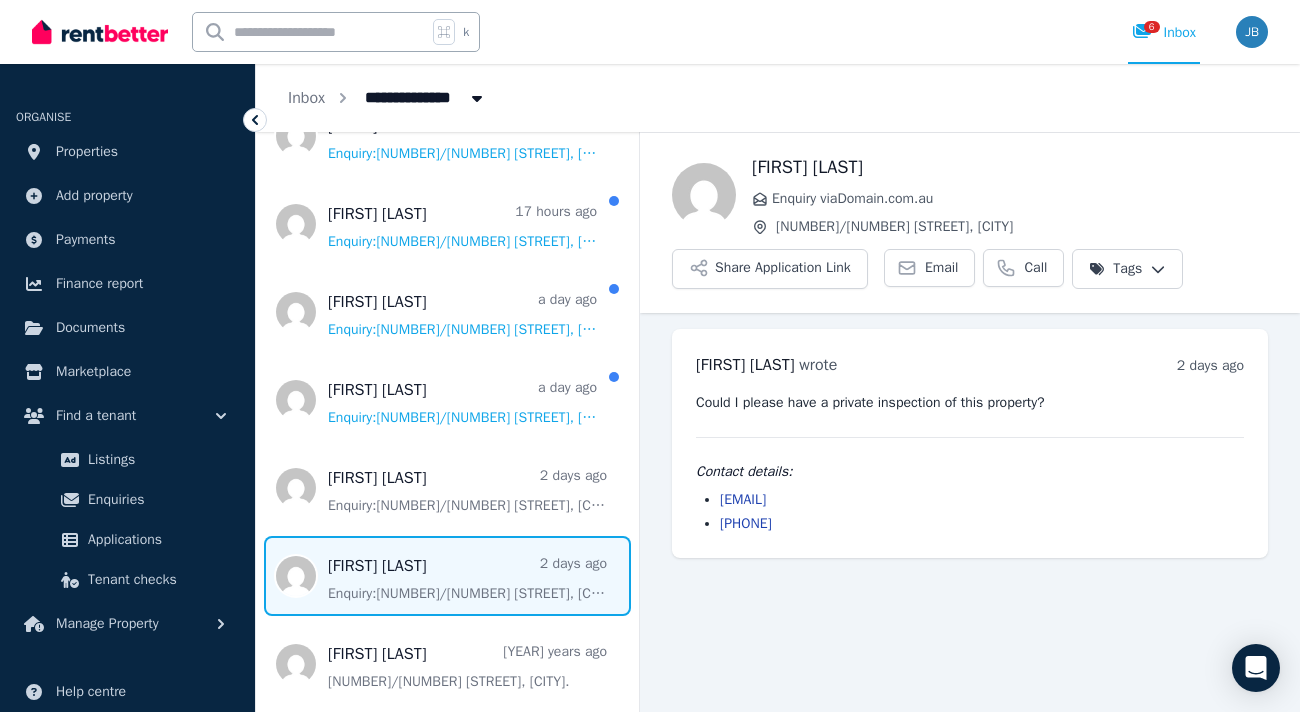 drag, startPoint x: 742, startPoint y: 433, endPoint x: 746, endPoint y: 406, distance: 27.294687 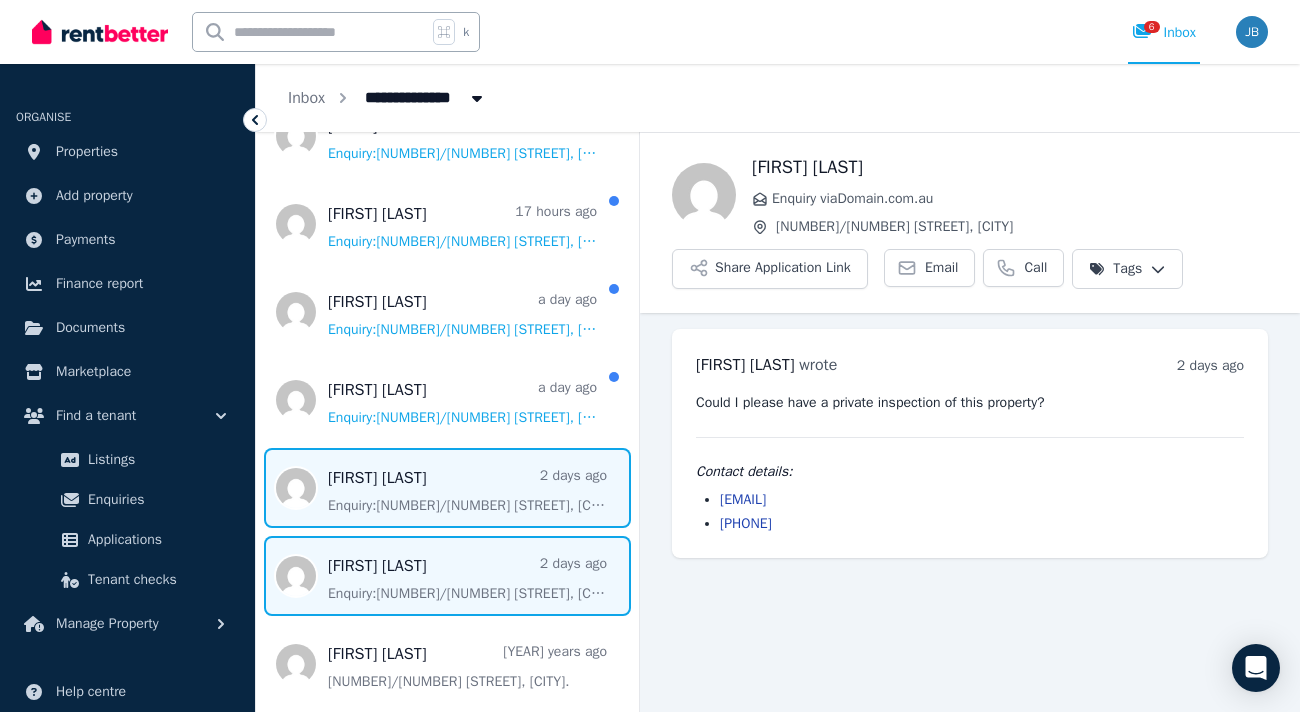 click at bounding box center (447, 488) 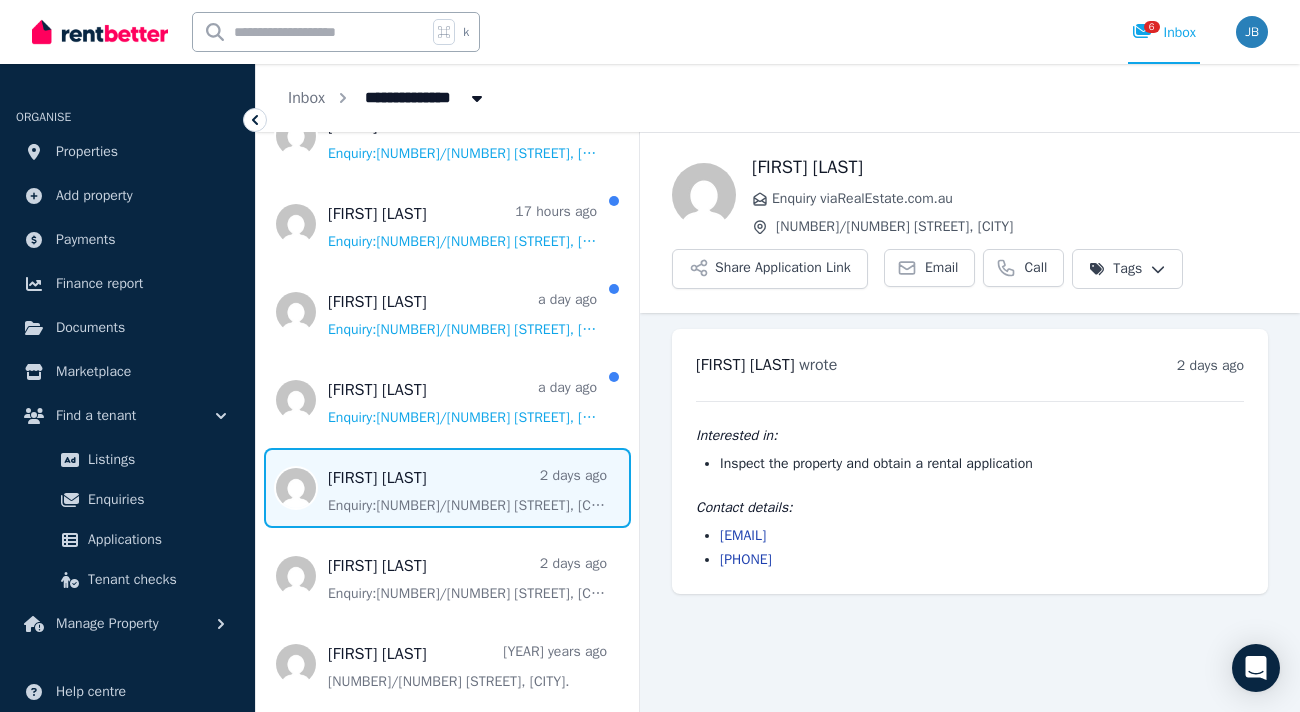 drag, startPoint x: 727, startPoint y: 512, endPoint x: 742, endPoint y: 489, distance: 27.45906 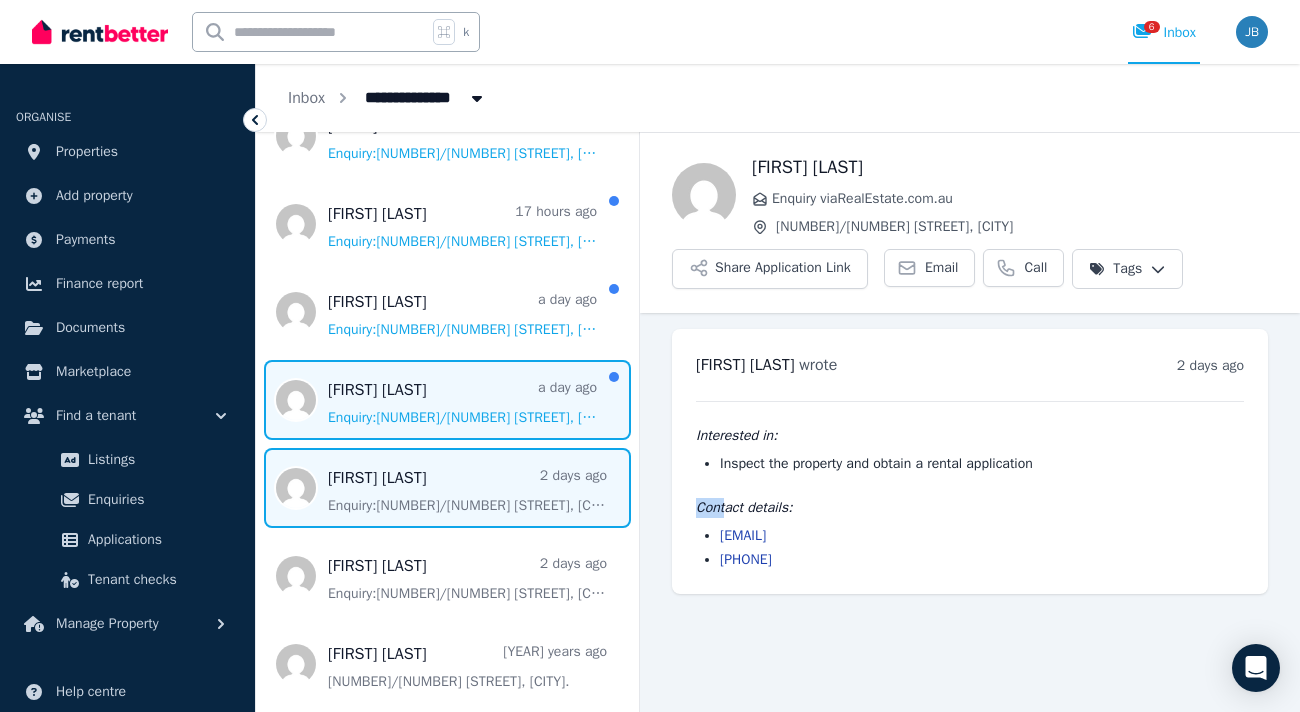 click at bounding box center [447, 400] 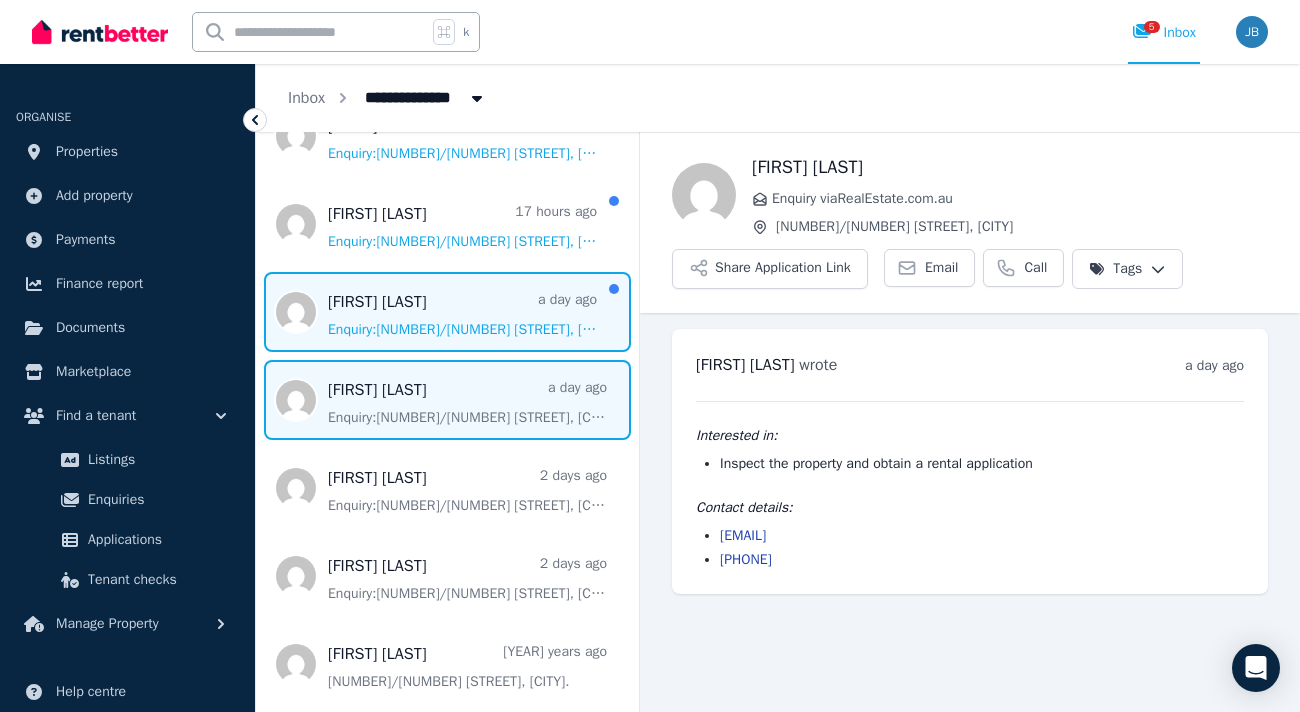 click at bounding box center (447, 312) 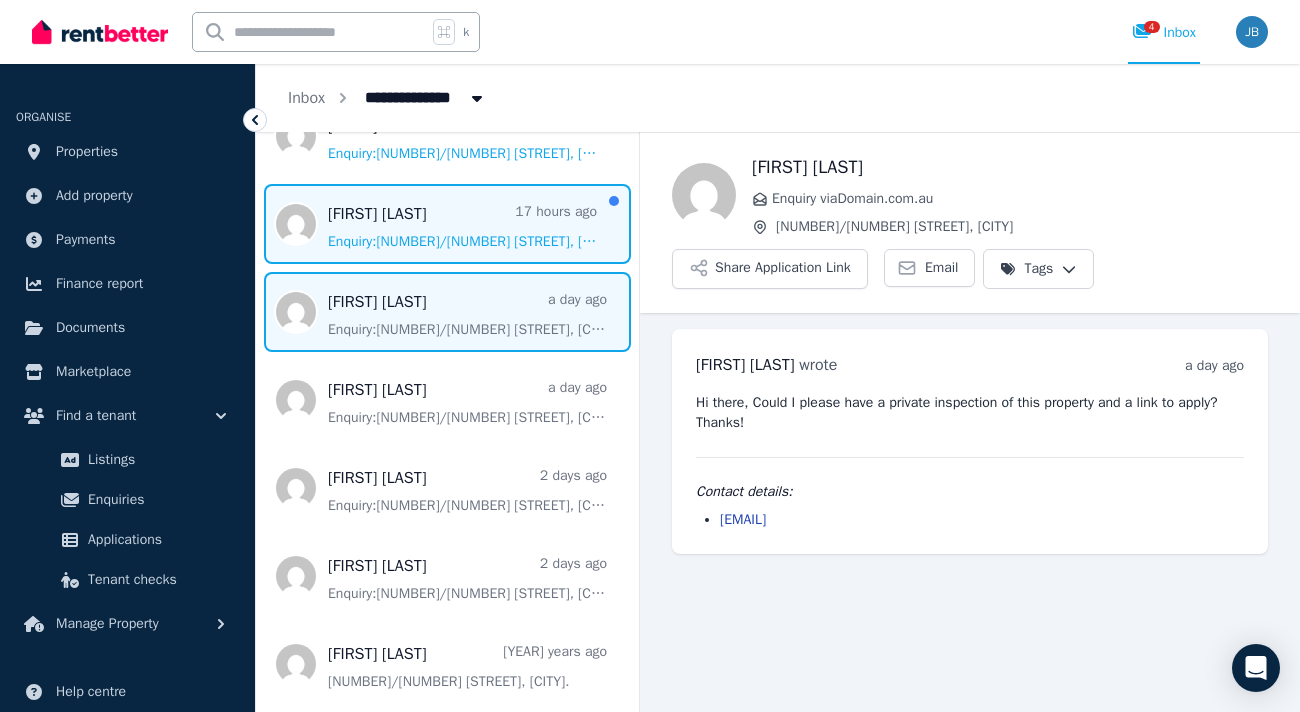 click at bounding box center [447, 224] 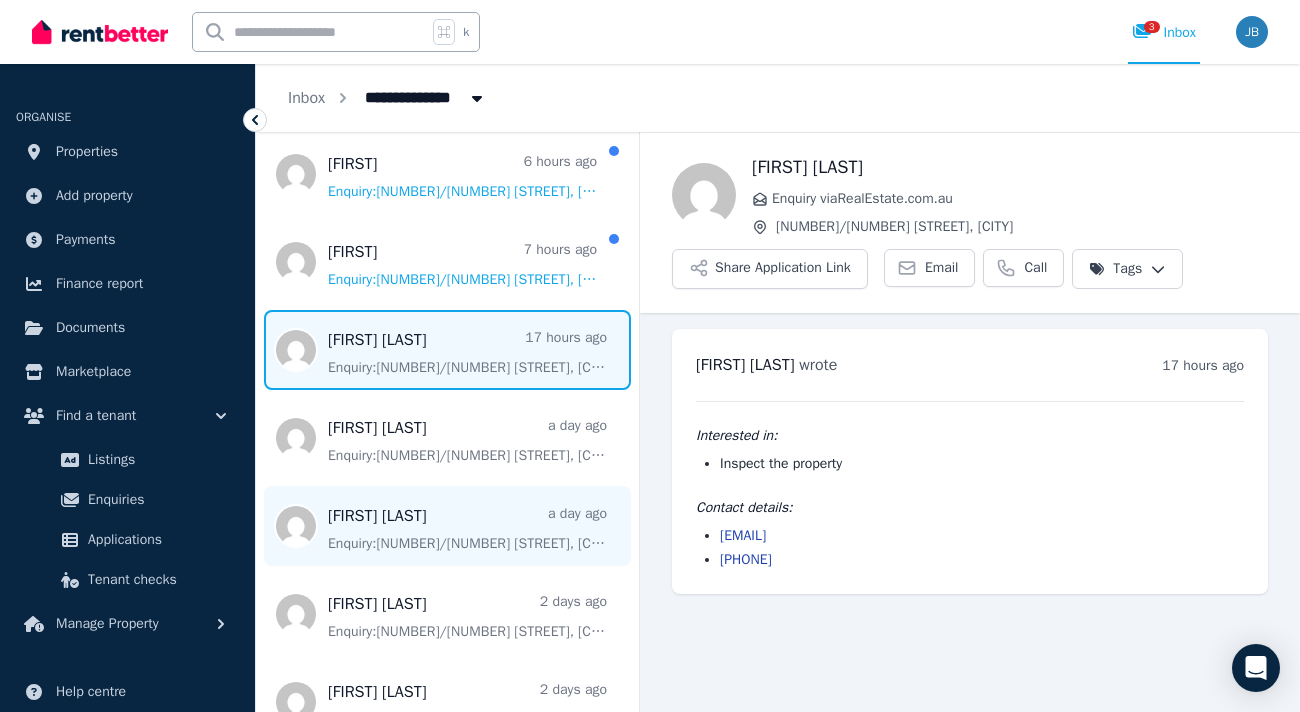 scroll, scrollTop: 185, scrollLeft: 0, axis: vertical 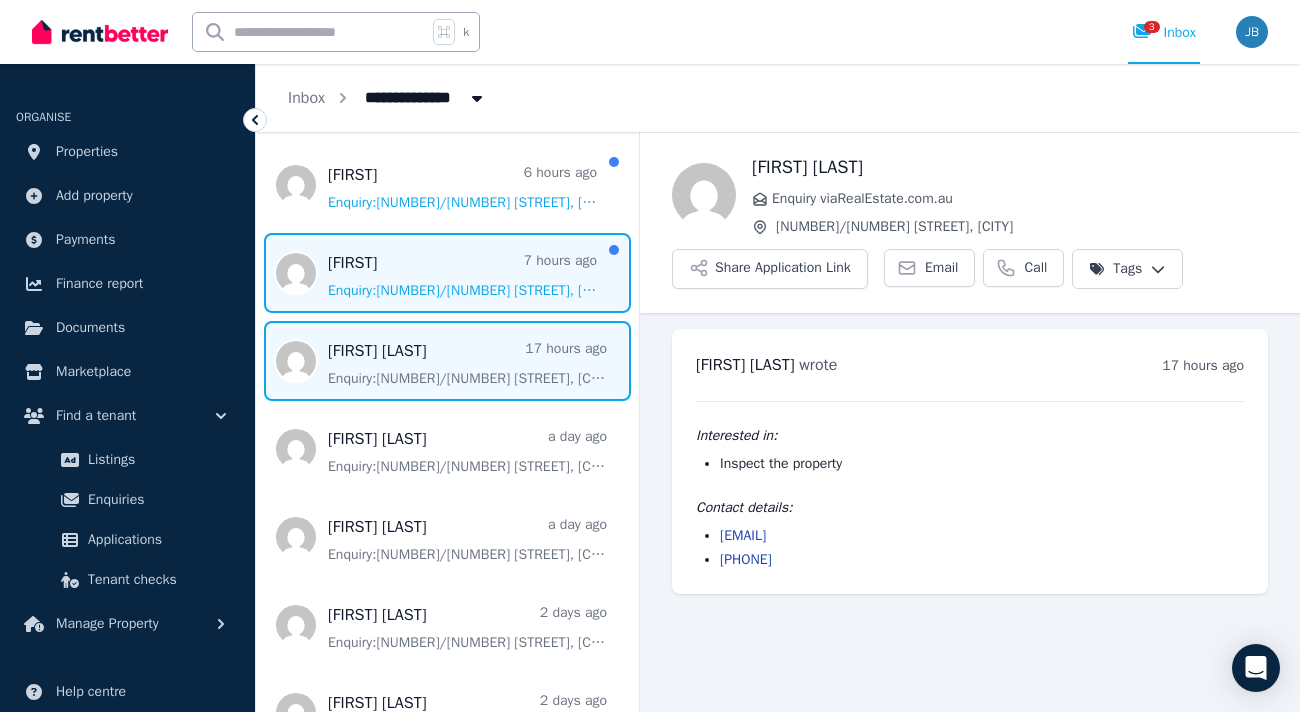click at bounding box center (447, 273) 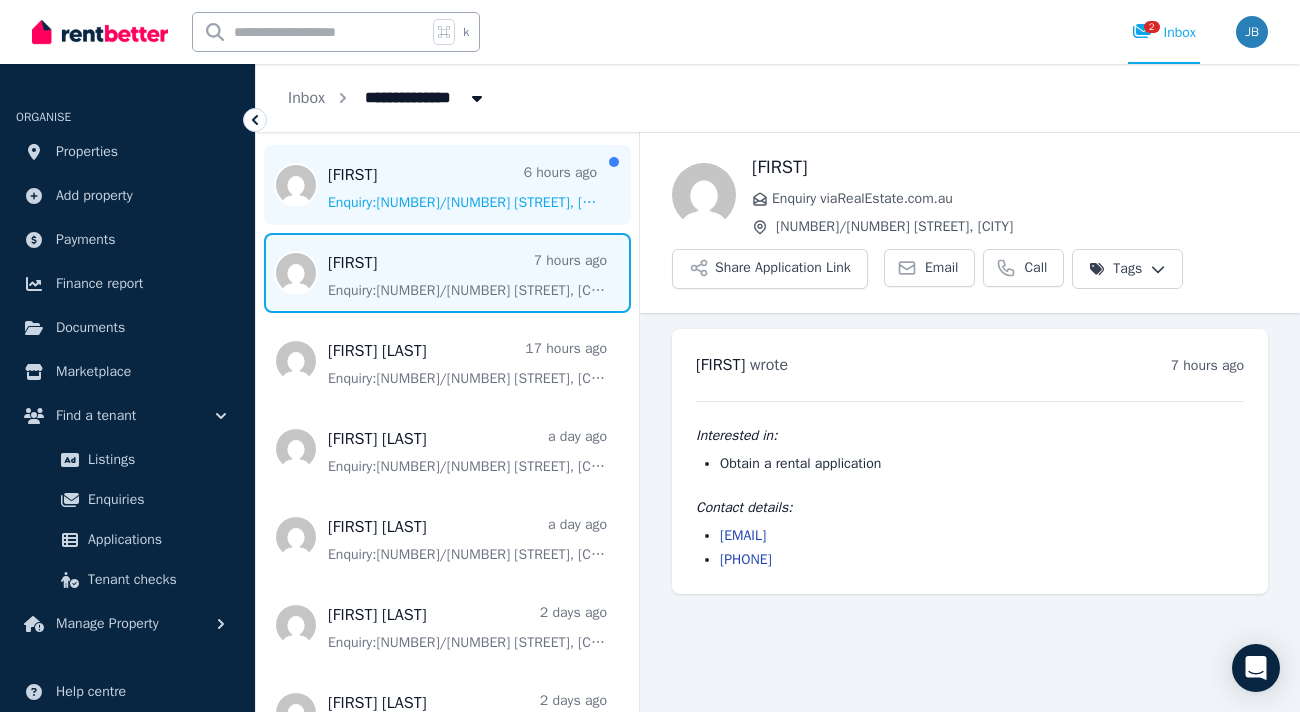 click at bounding box center (447, 185) 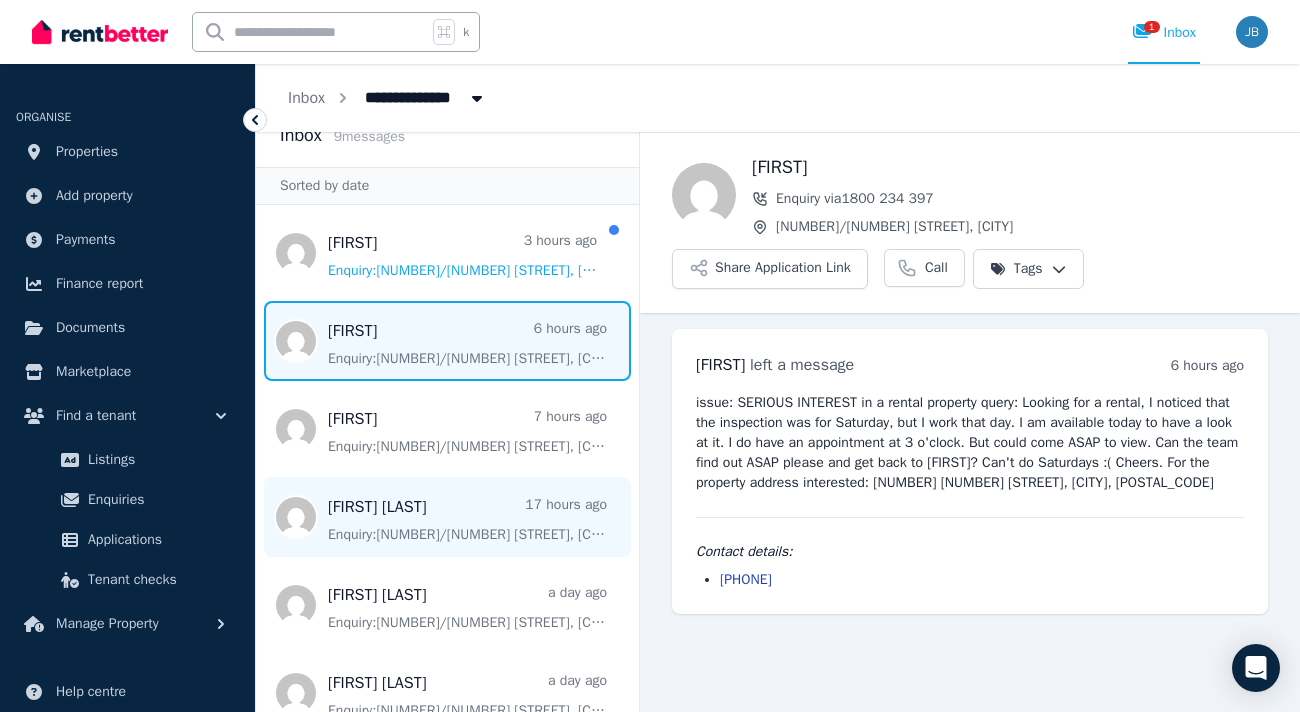 scroll, scrollTop: 0, scrollLeft: 0, axis: both 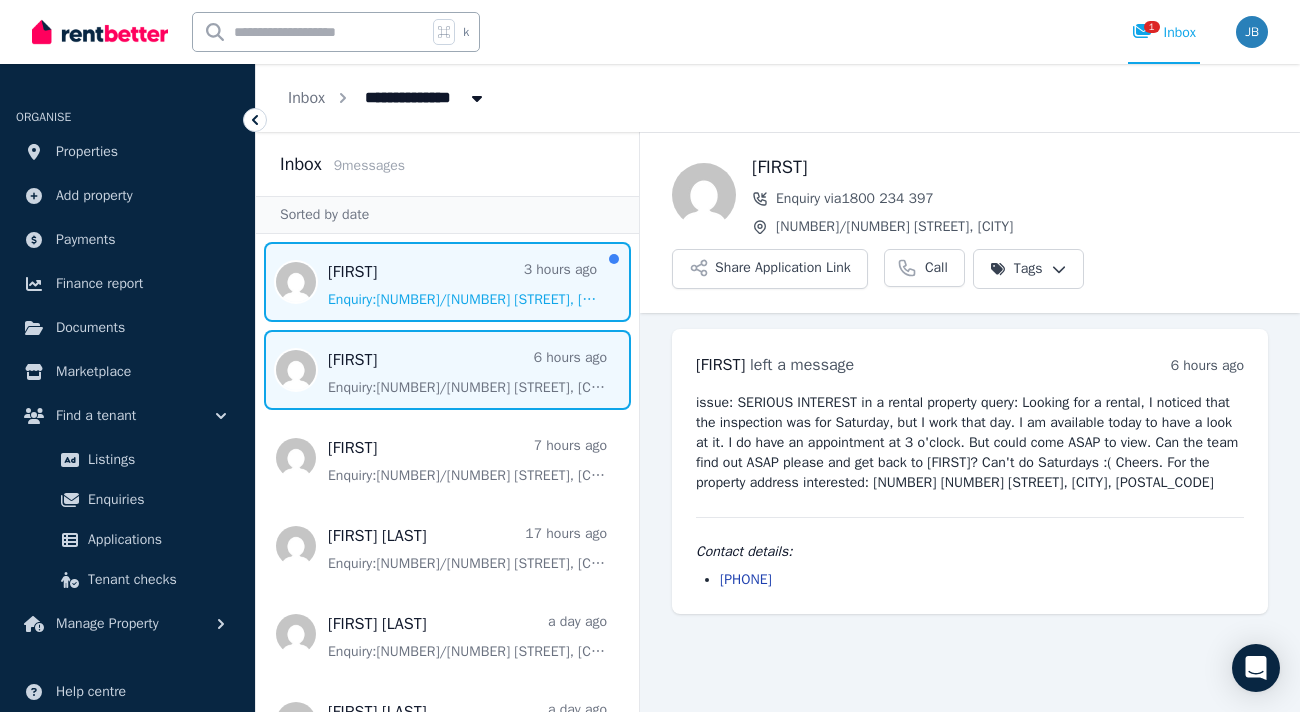 click at bounding box center (447, 282) 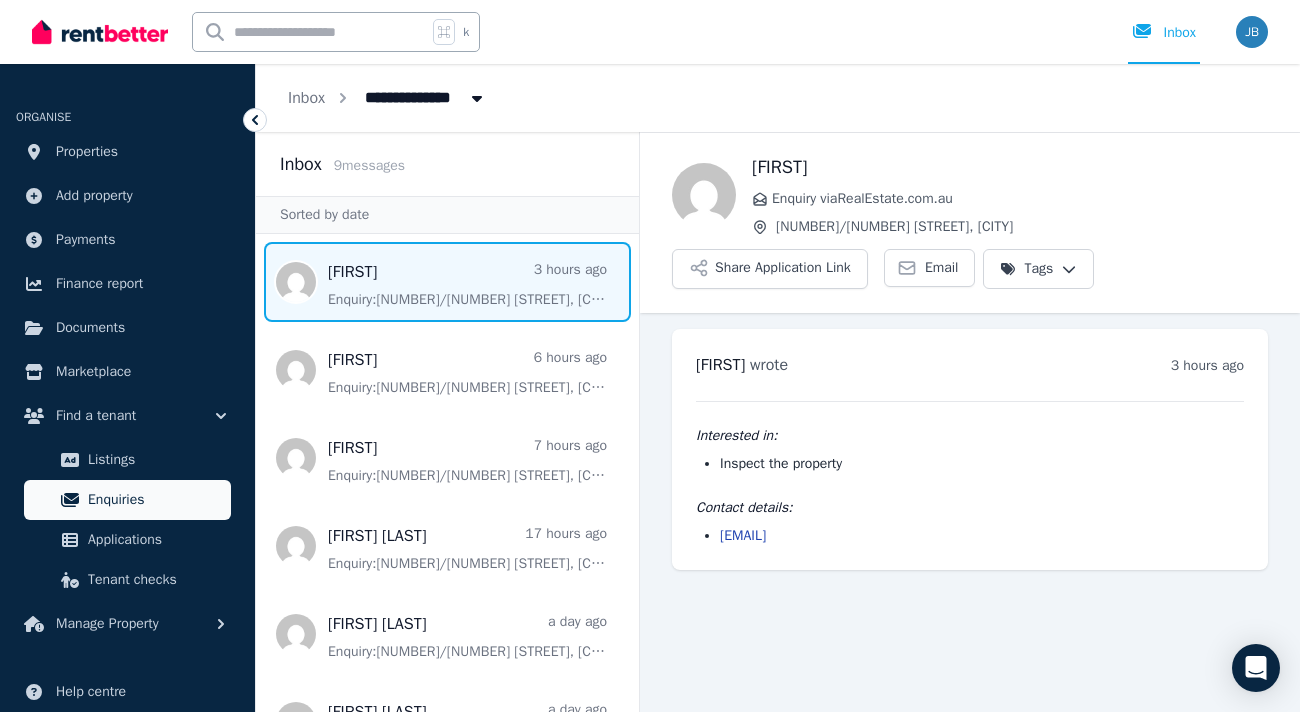click on "Enquiries" at bounding box center [155, 500] 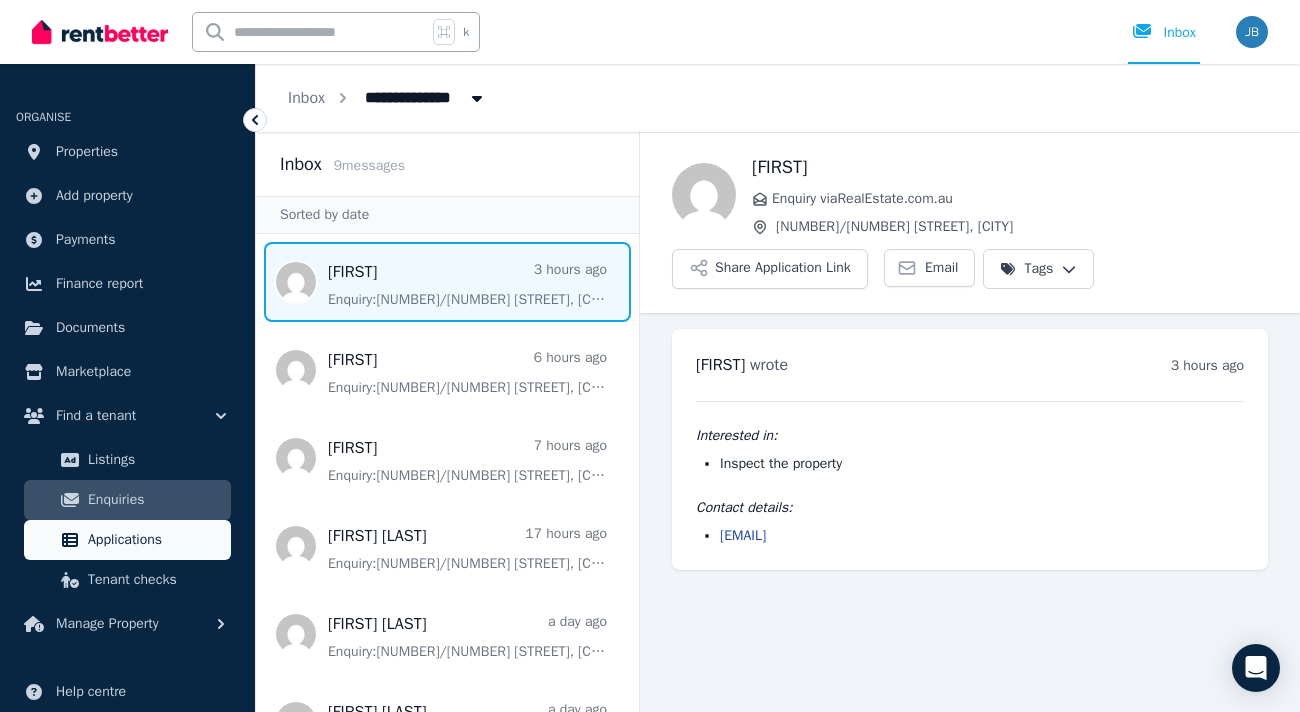 click on "Applications" at bounding box center (155, 540) 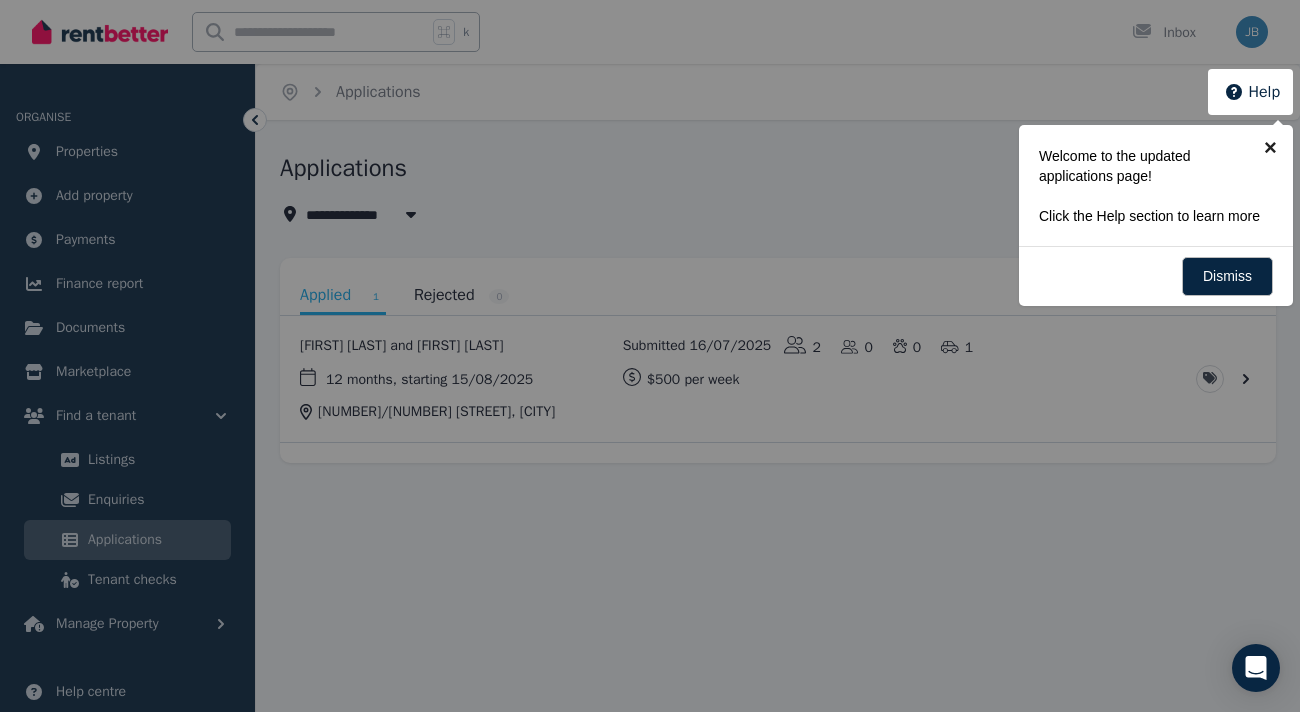 click on "×" at bounding box center (1270, 147) 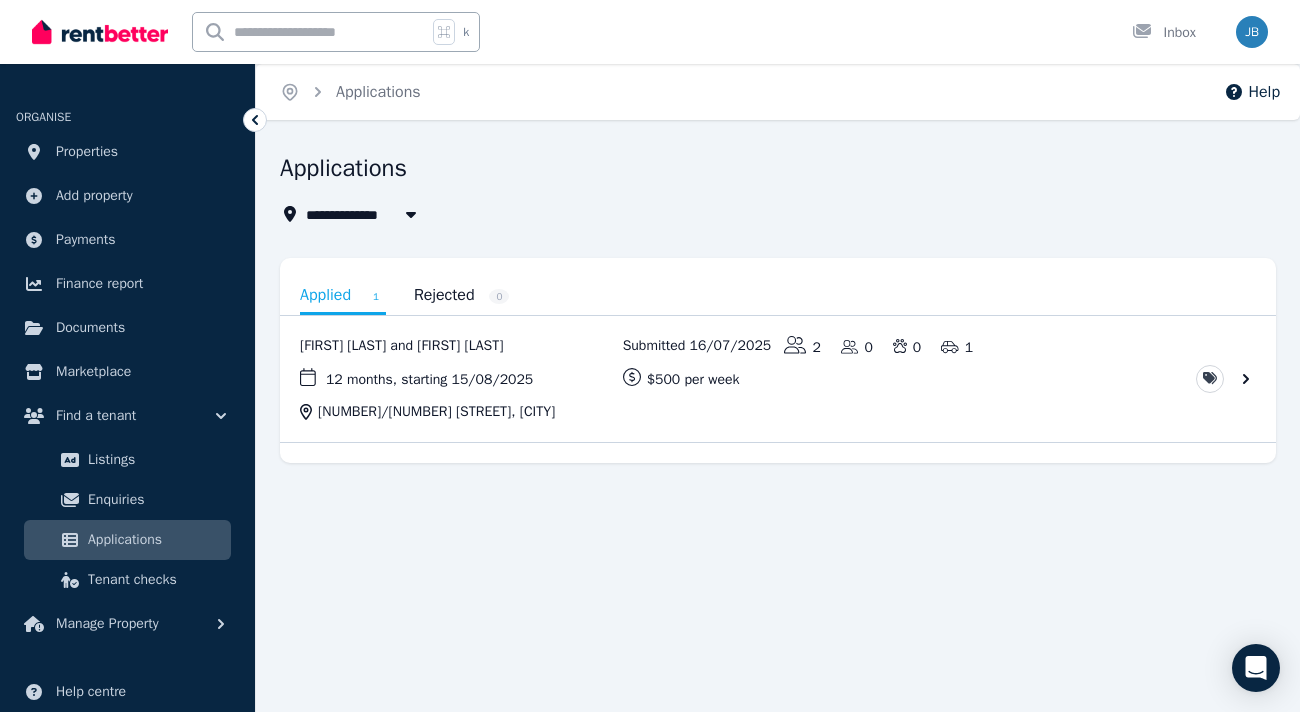 scroll, scrollTop: 105, scrollLeft: 0, axis: vertical 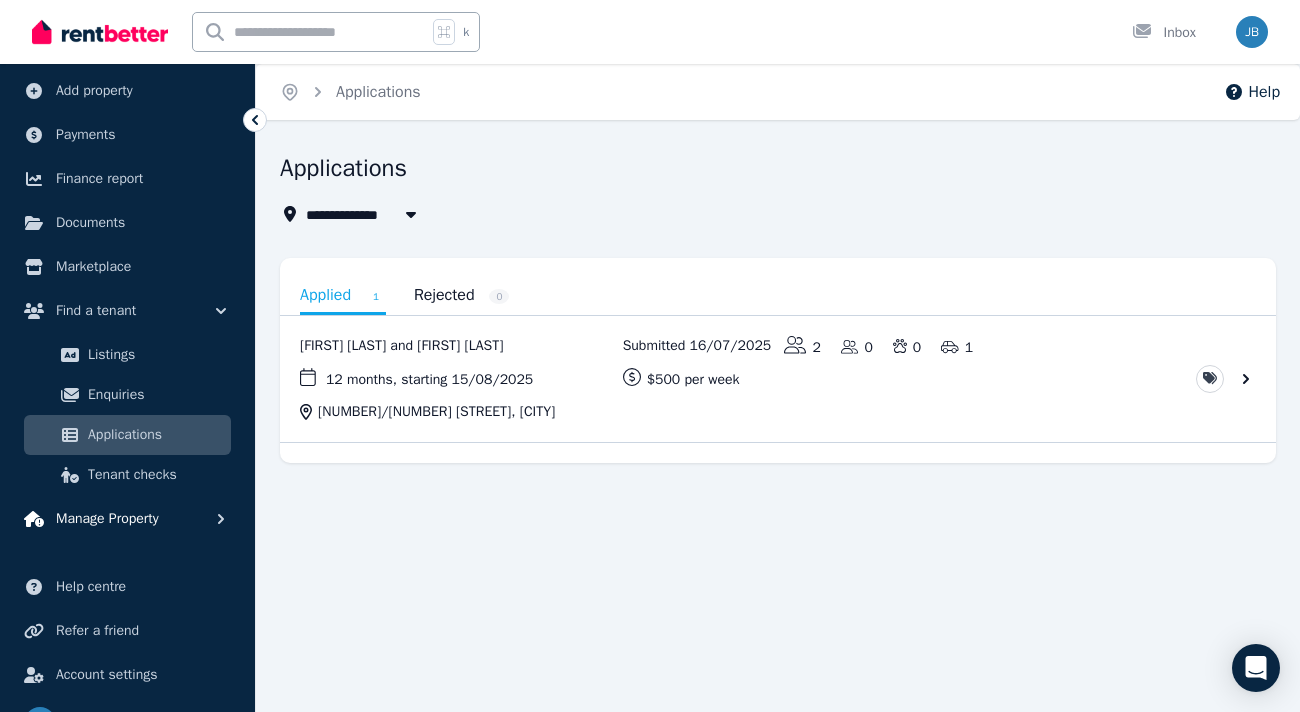 click on "Manage Property" at bounding box center [107, 519] 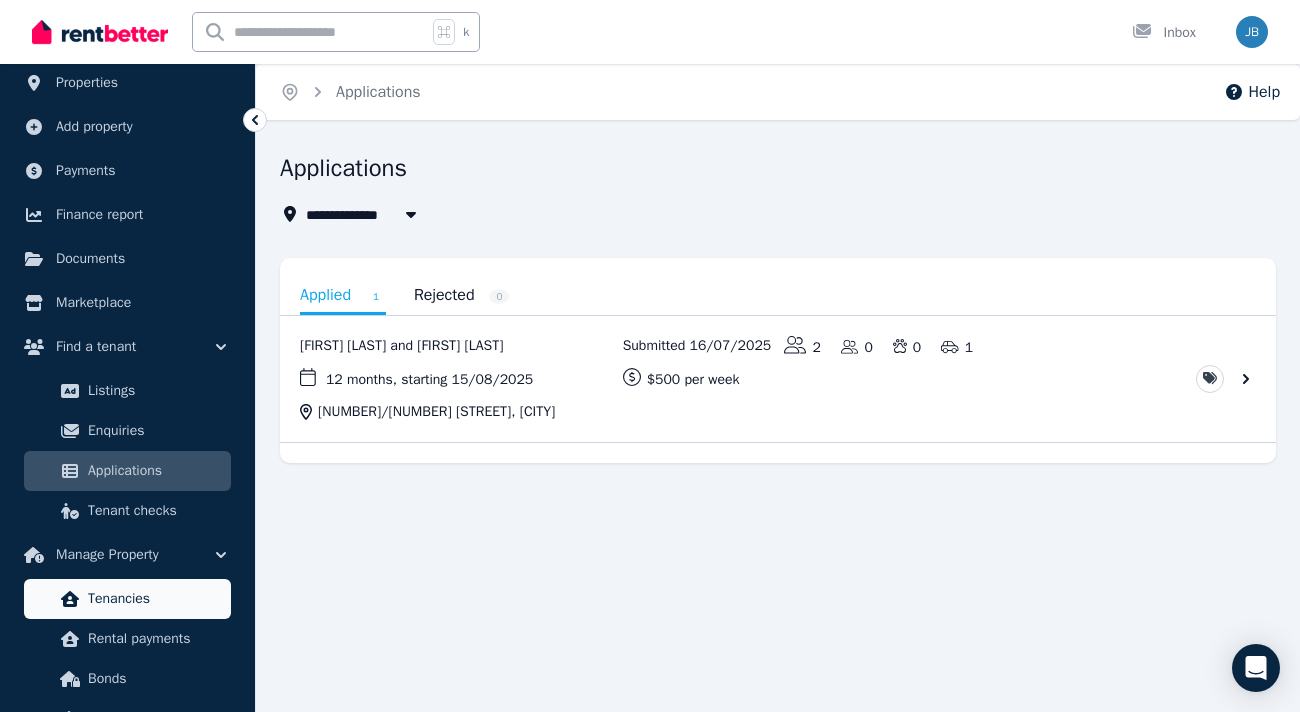 scroll, scrollTop: 51, scrollLeft: 0, axis: vertical 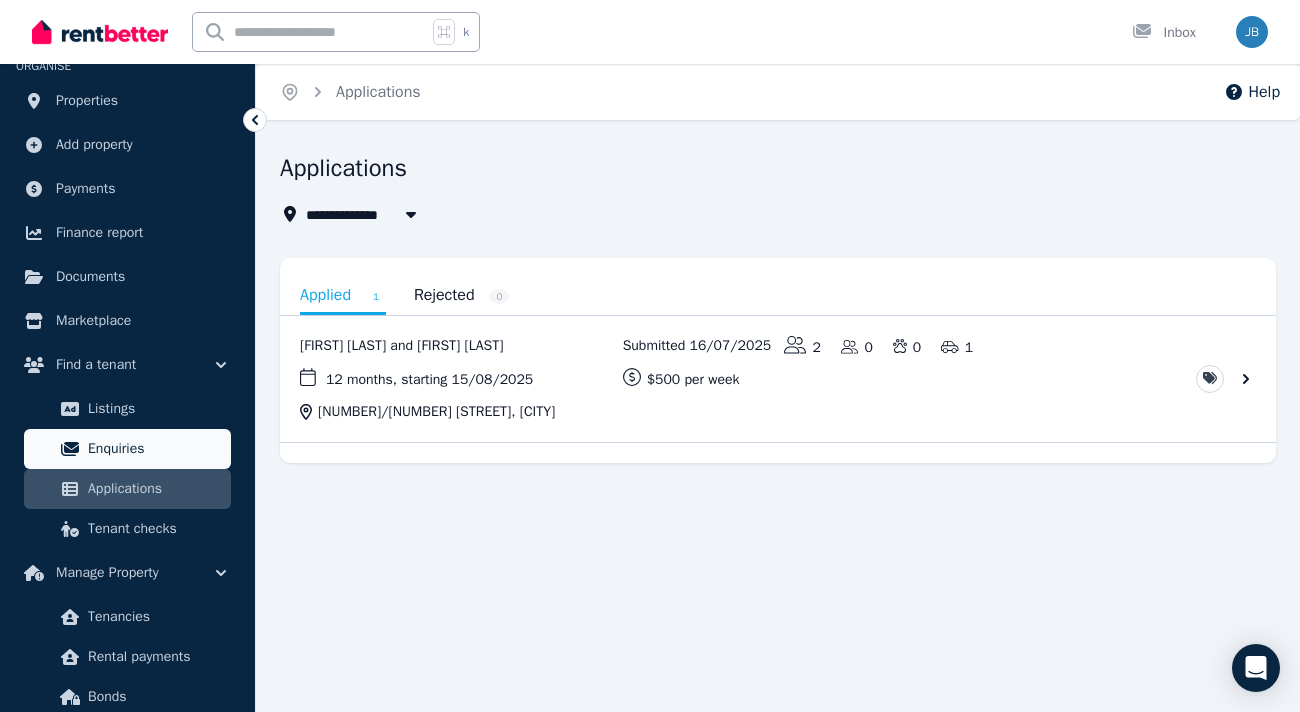 click on "Enquiries" at bounding box center [155, 449] 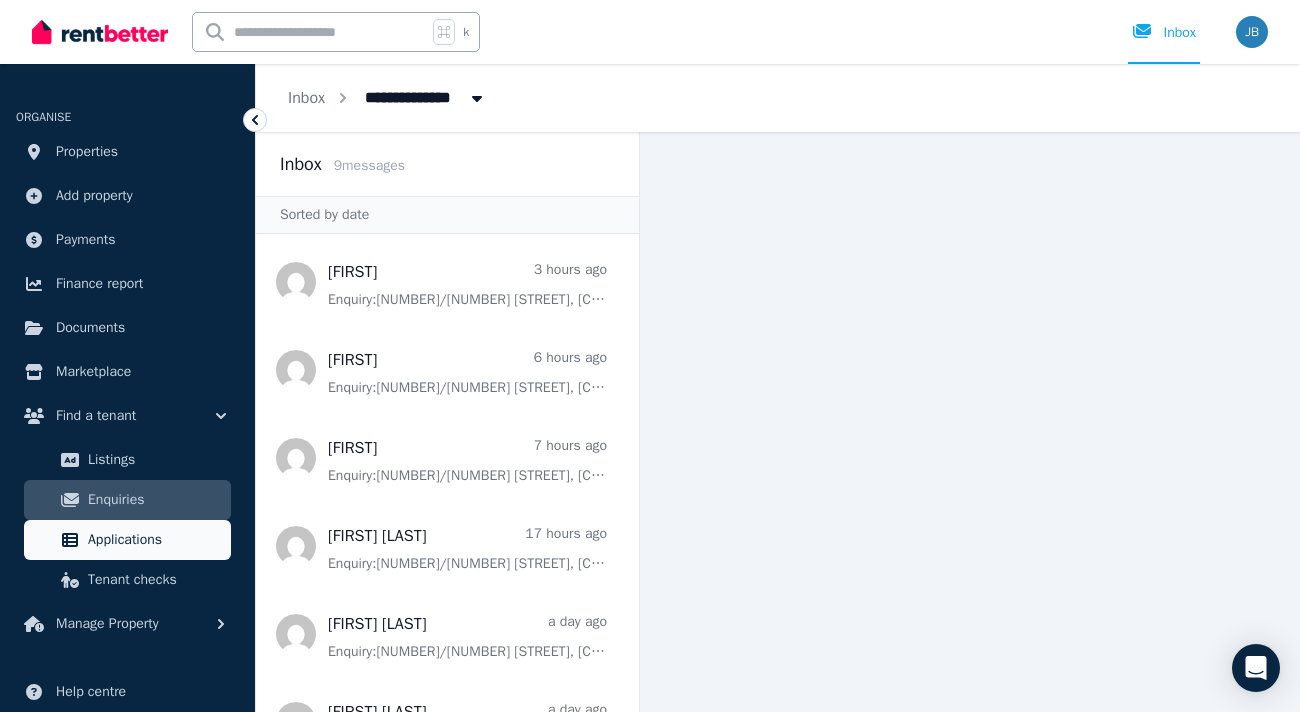 click on "Applications" at bounding box center (127, 540) 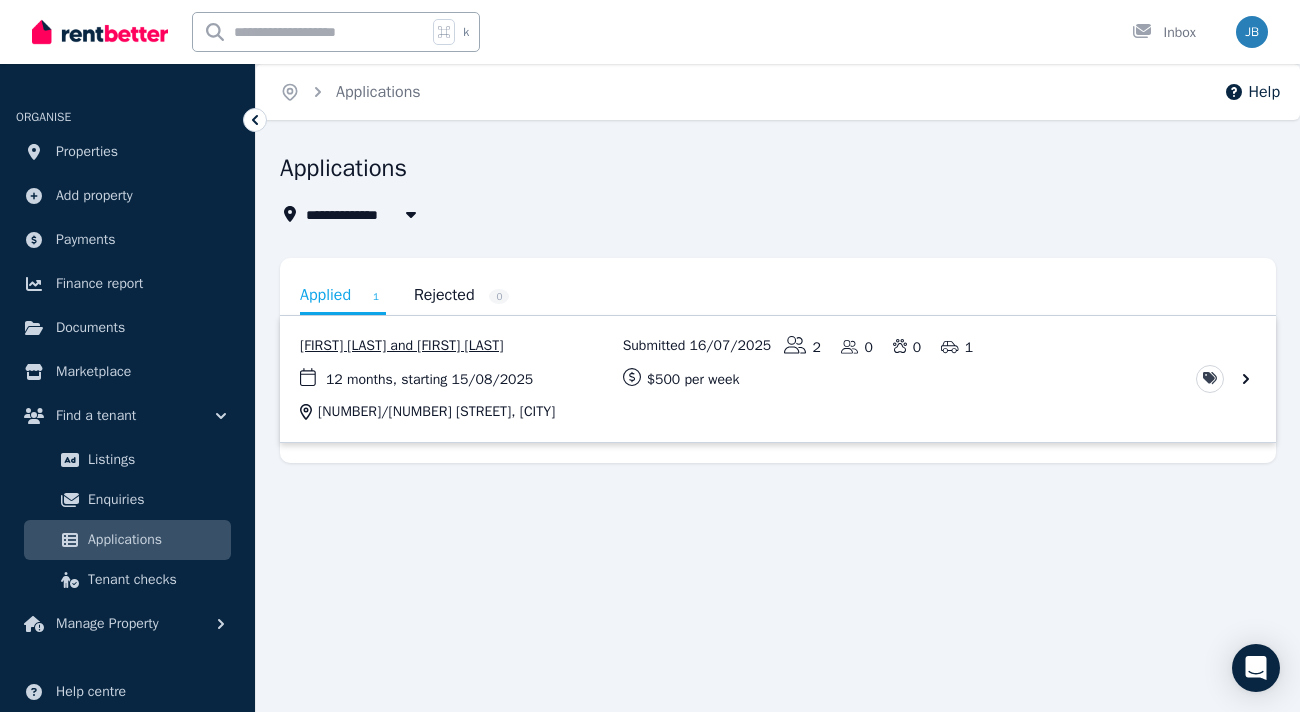 click at bounding box center (778, 379) 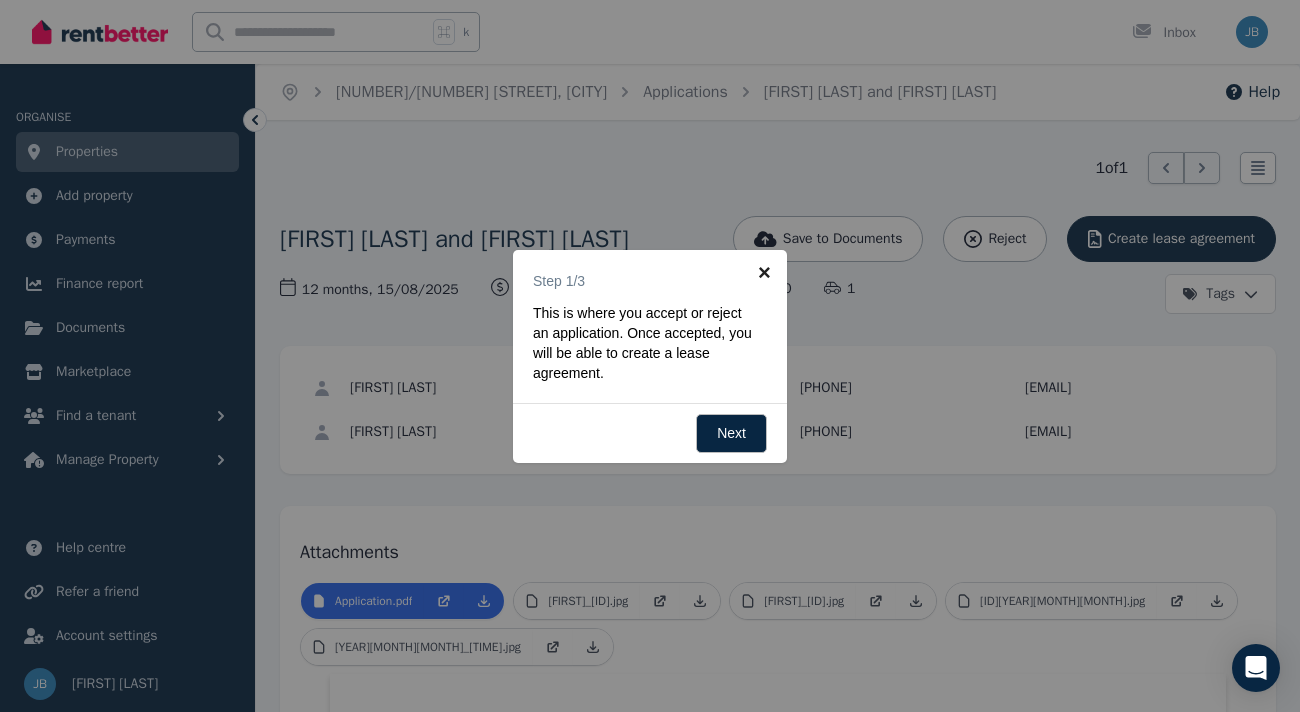 click on "×" at bounding box center [764, 272] 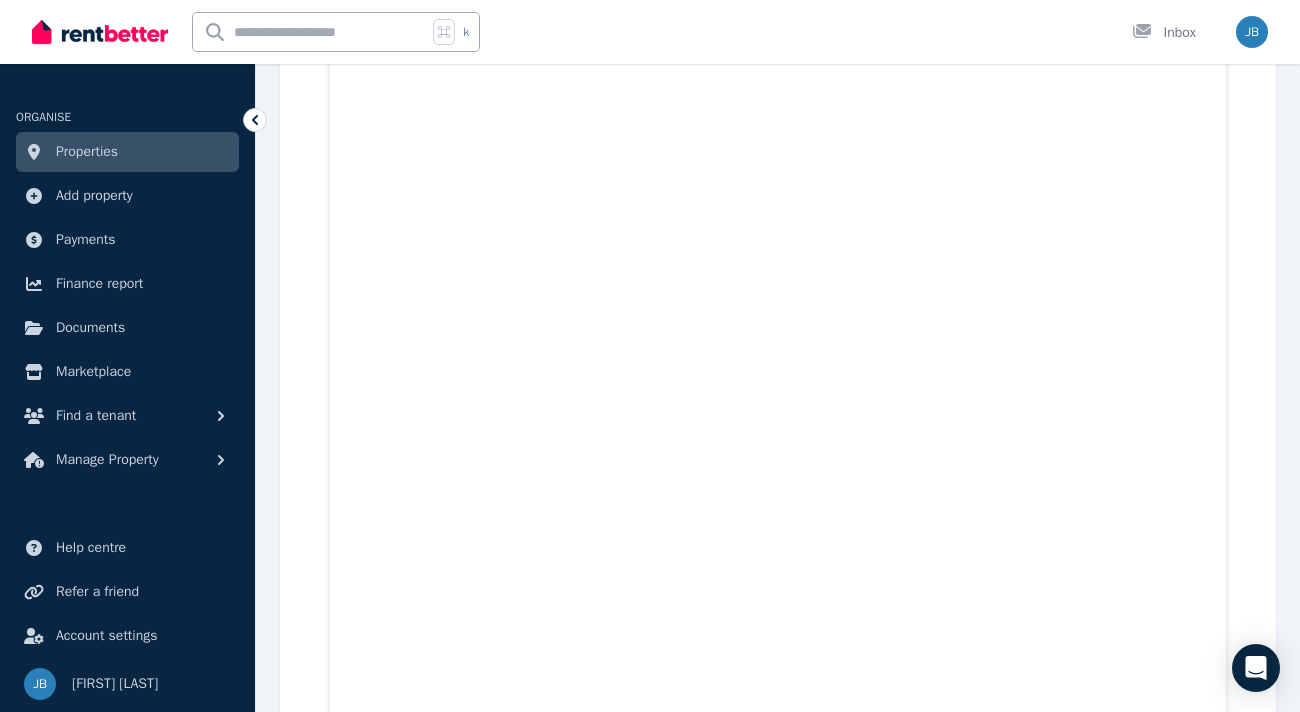scroll, scrollTop: 6503, scrollLeft: 0, axis: vertical 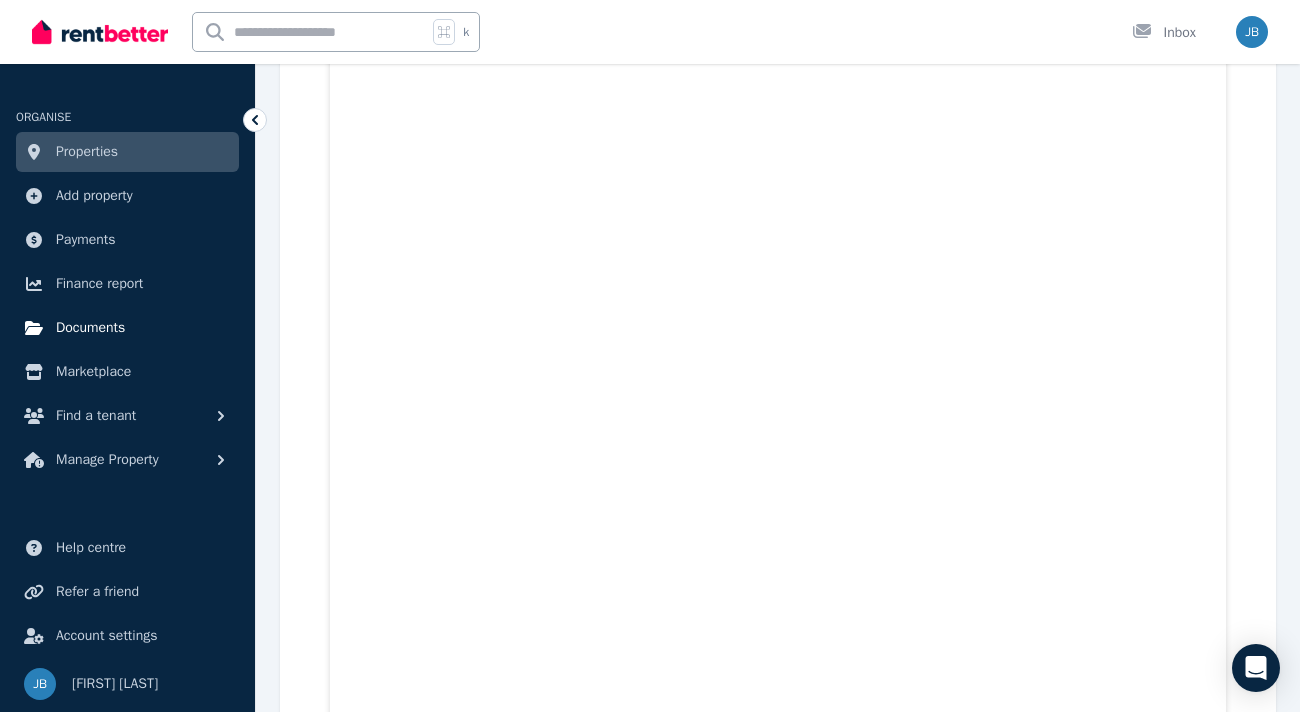 click on "Documents" at bounding box center (90, 328) 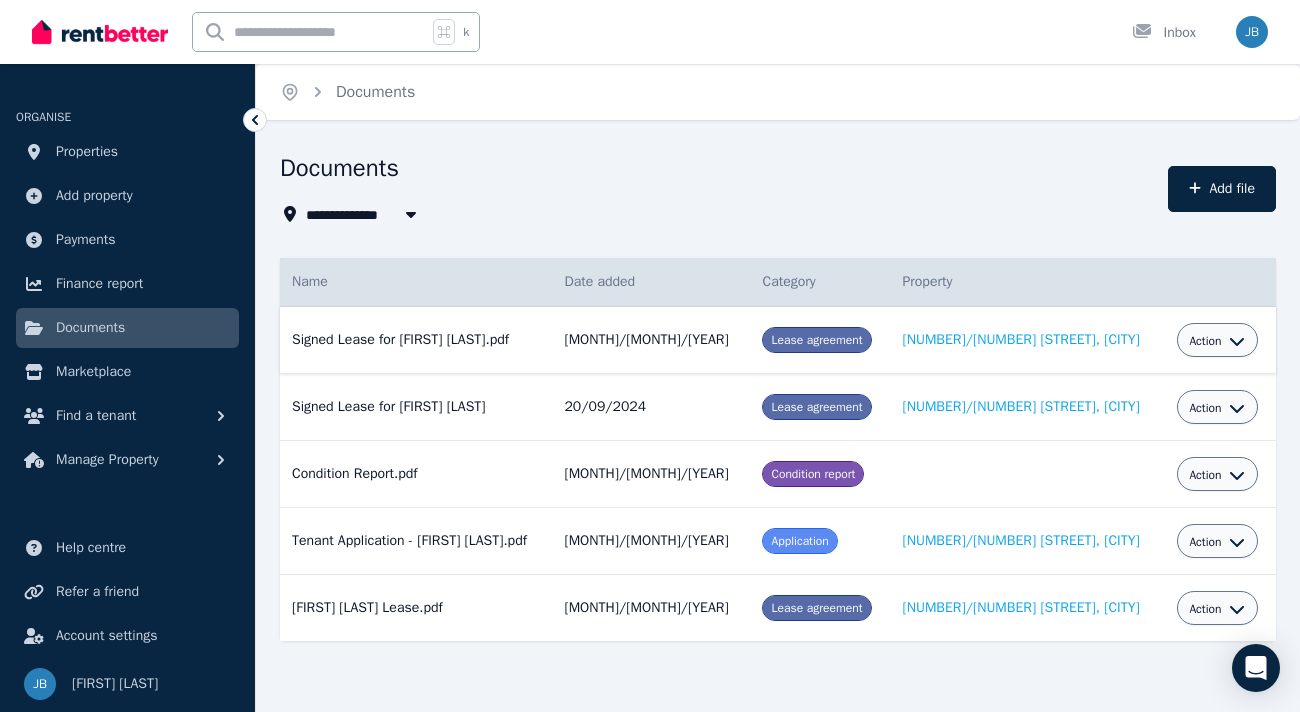 scroll, scrollTop: 1, scrollLeft: 0, axis: vertical 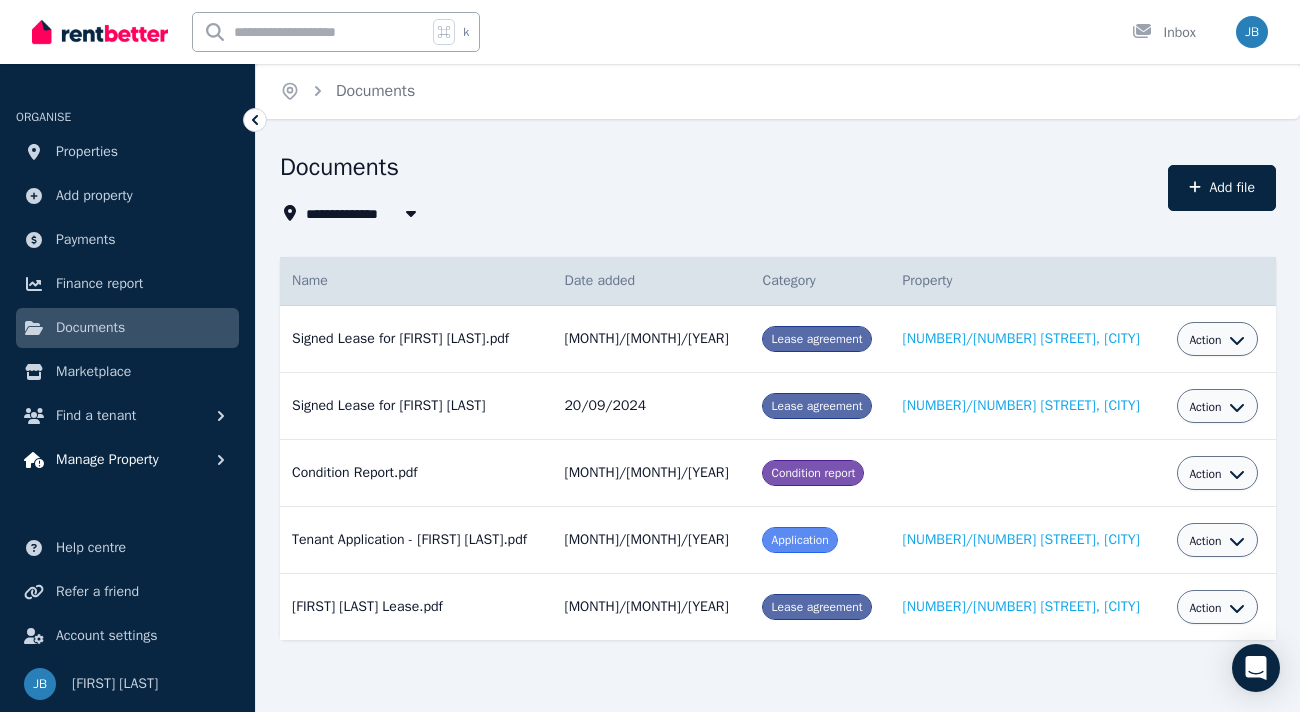 click on "Manage Property" at bounding box center (107, 460) 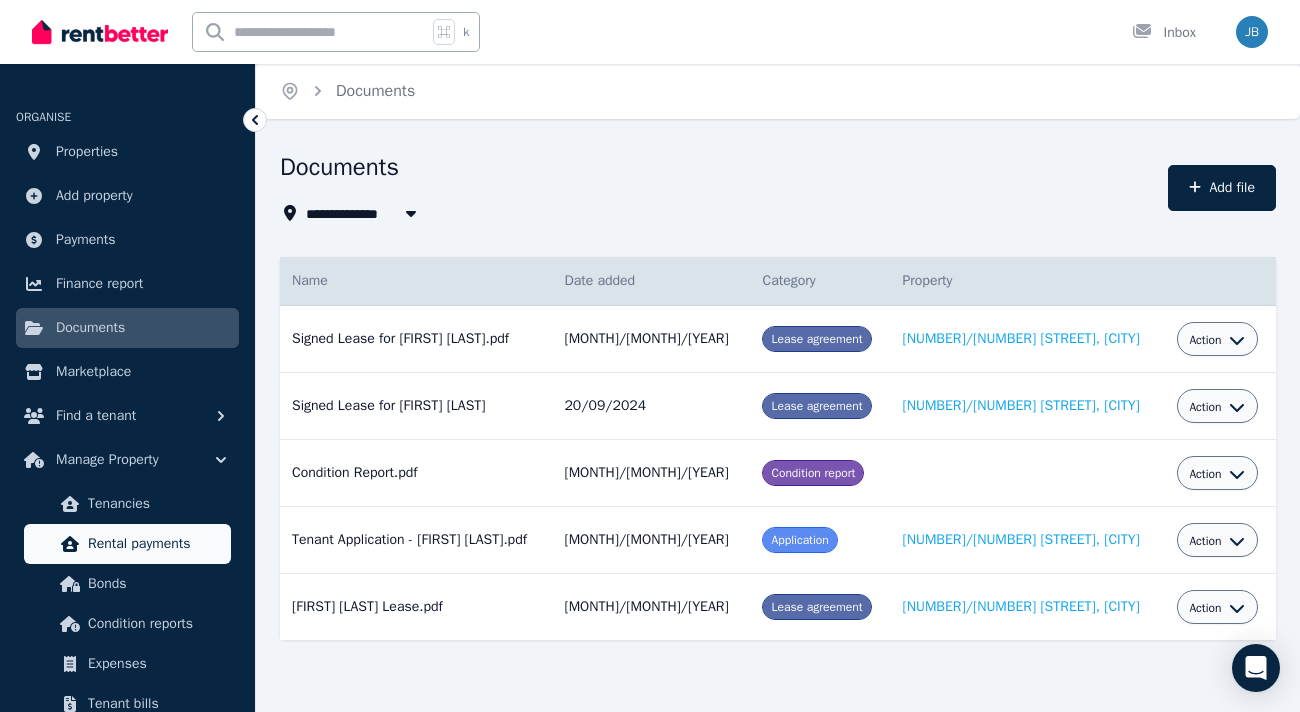 scroll, scrollTop: 186, scrollLeft: 0, axis: vertical 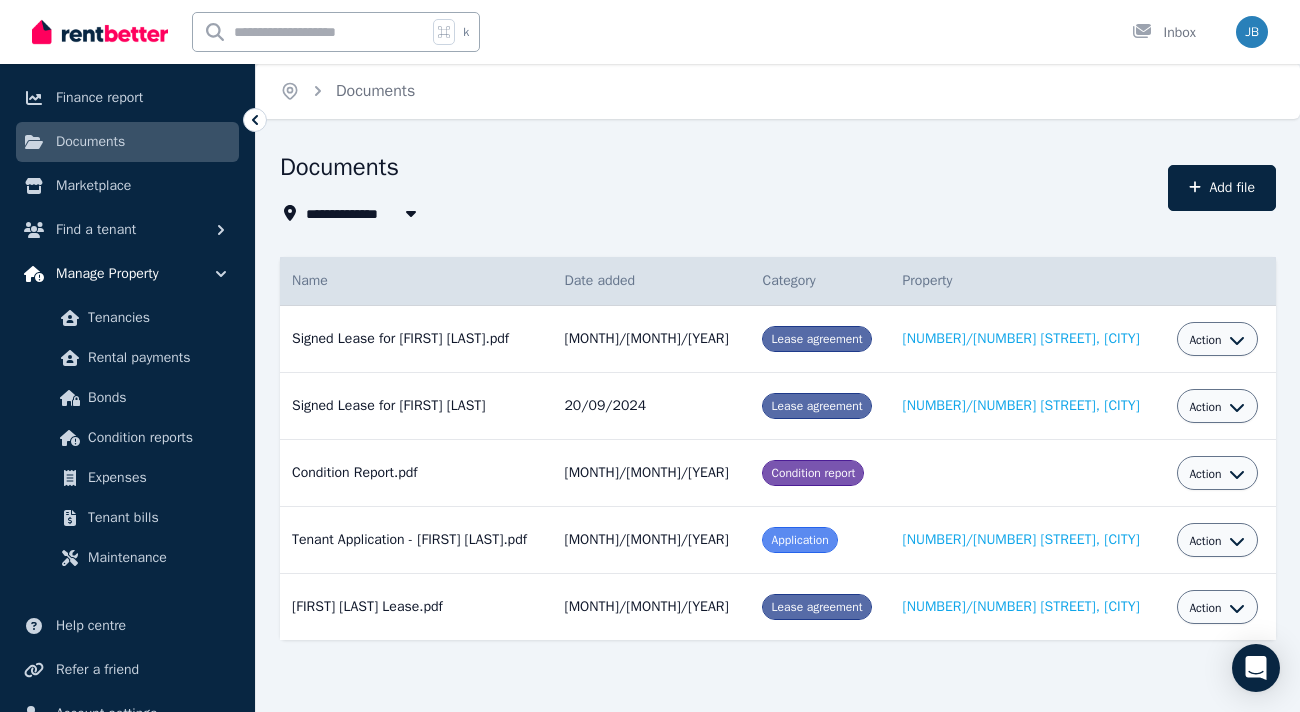 click on "Manage Property" at bounding box center (127, 274) 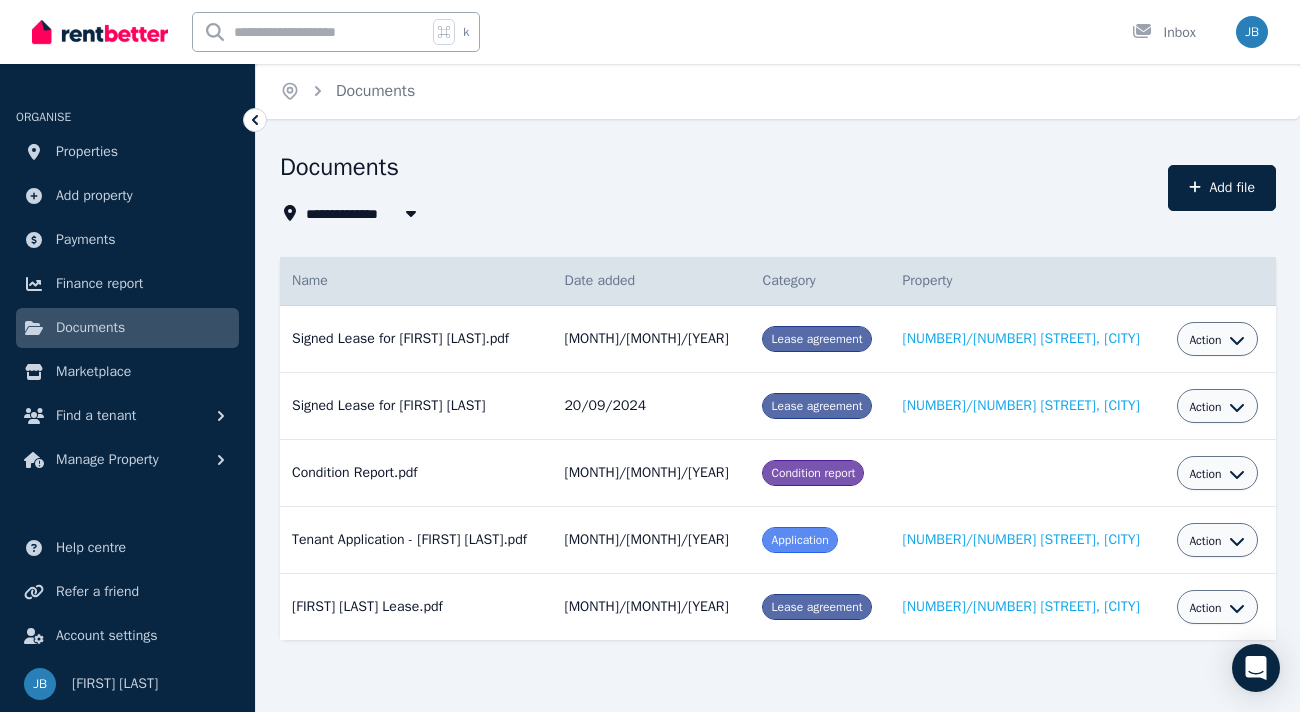 scroll, scrollTop: 0, scrollLeft: 0, axis: both 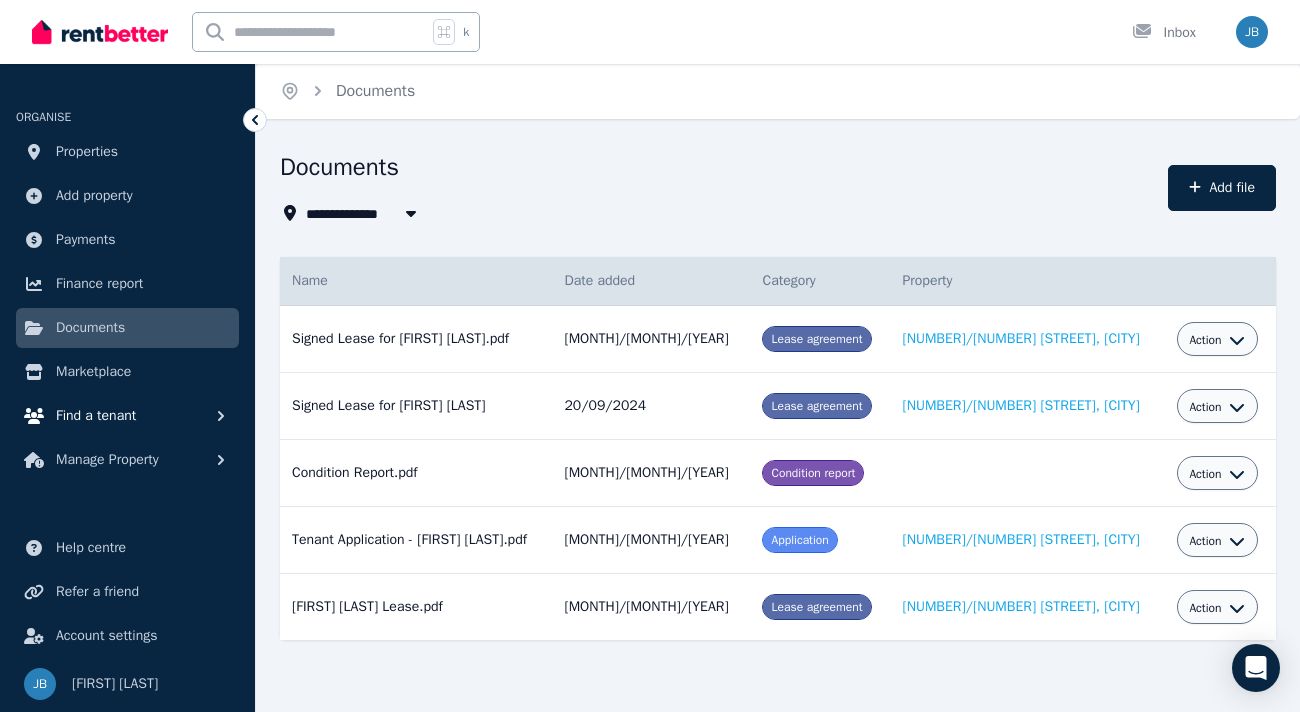 click on "Find a tenant" at bounding box center [127, 416] 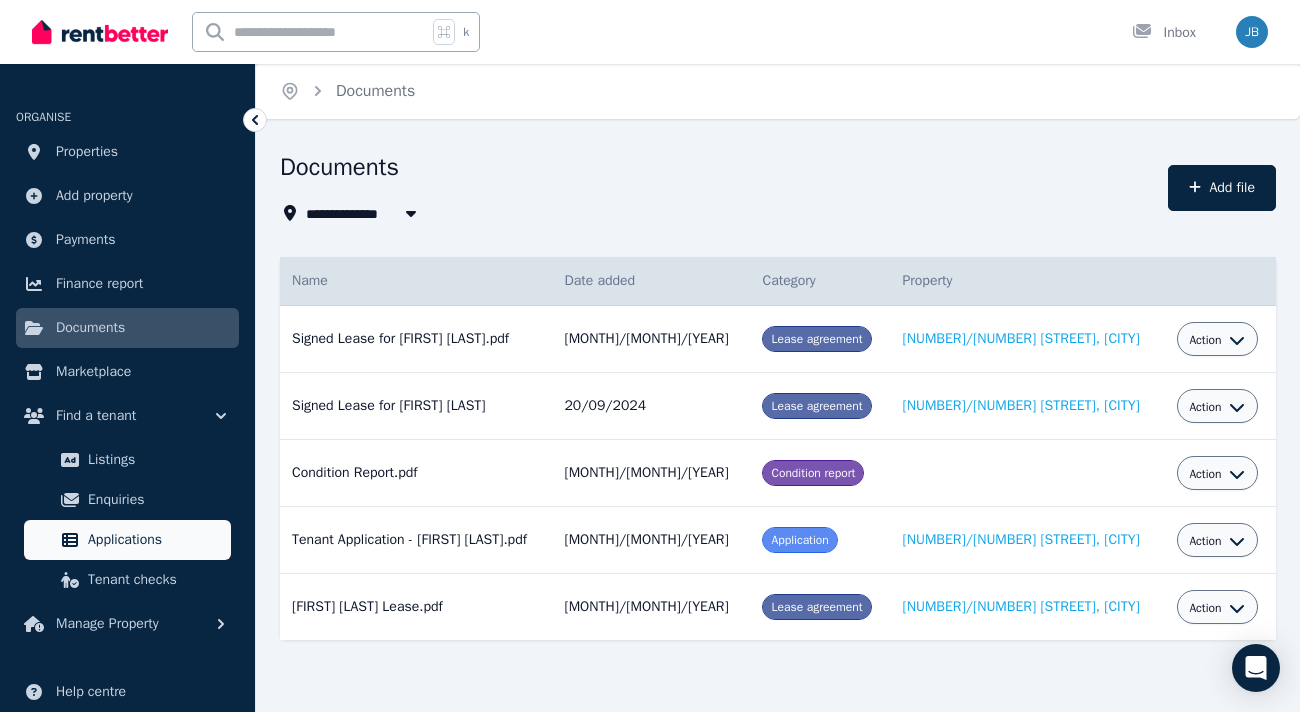 click on "Applications" at bounding box center [155, 540] 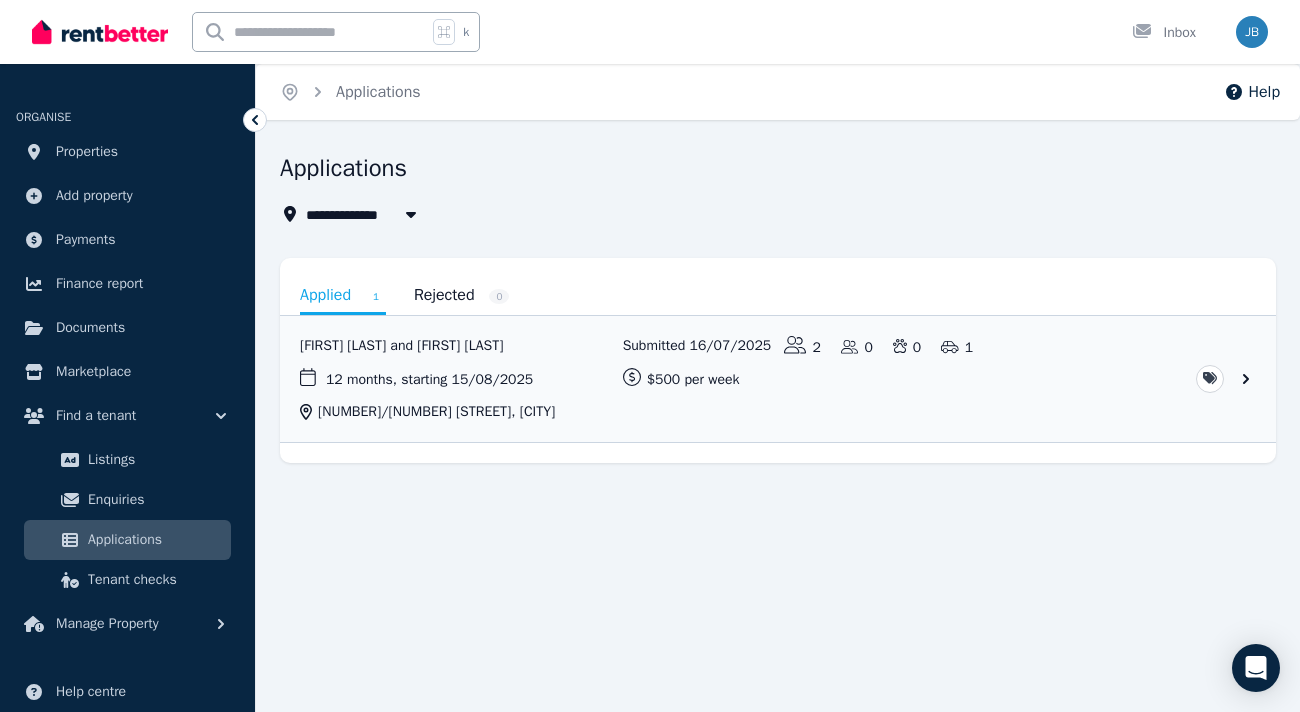 click on "ORGANISE Properties Add property Payments Finance report Documents Marketplace Find a tenant Listings Enquiries Applications Tenant checks Manage Property" at bounding box center (127, 364) 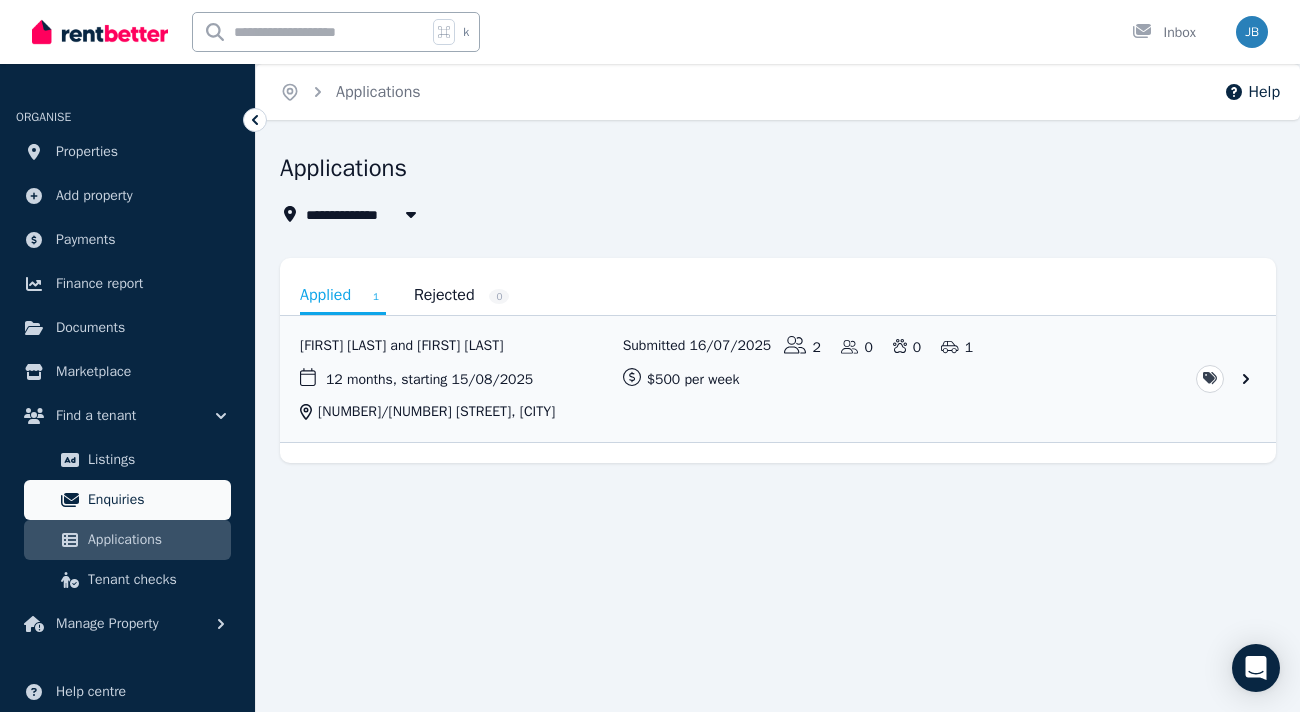 click on "Enquiries" at bounding box center [155, 500] 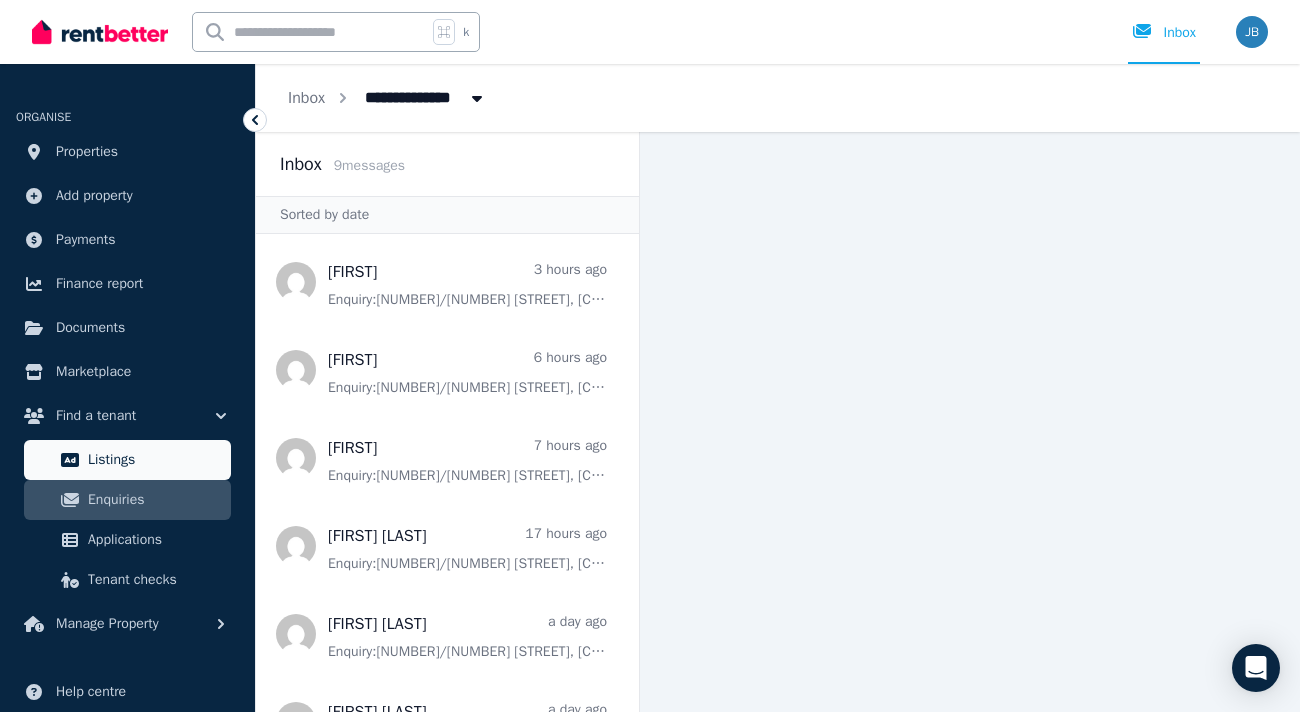 click on "Listings" at bounding box center [127, 460] 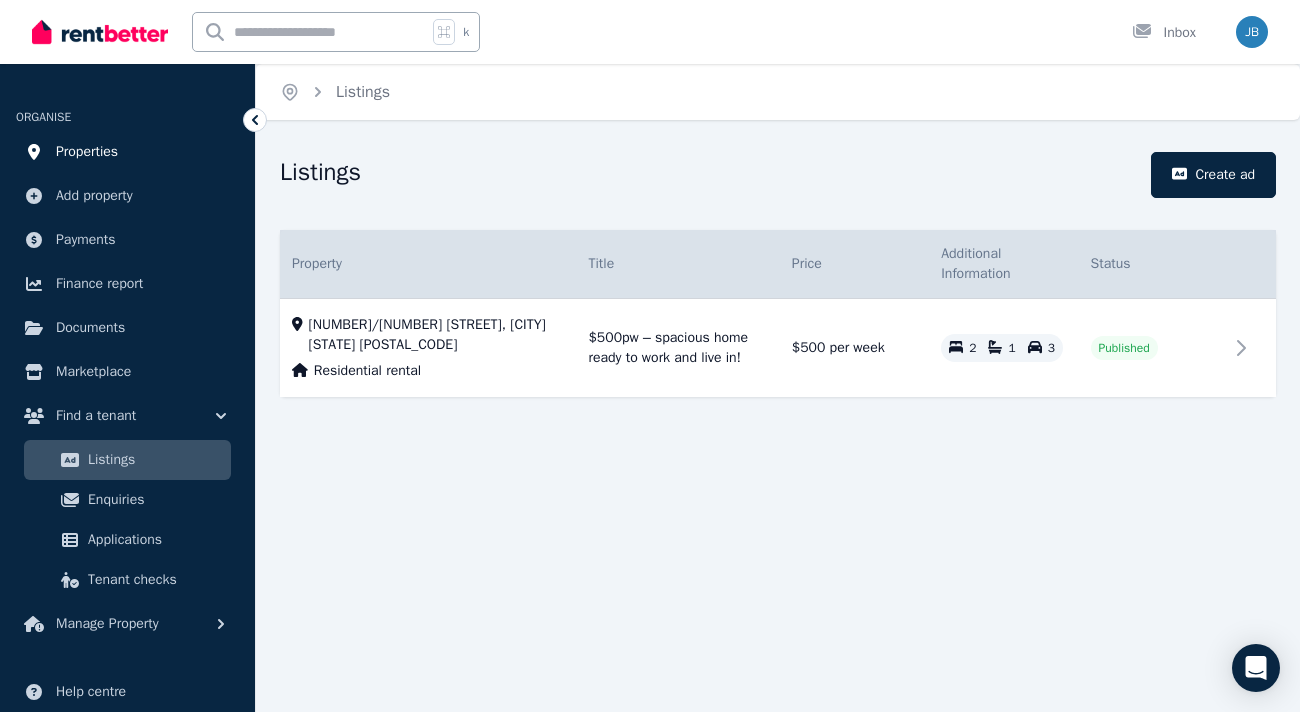 click on "Properties" at bounding box center [87, 152] 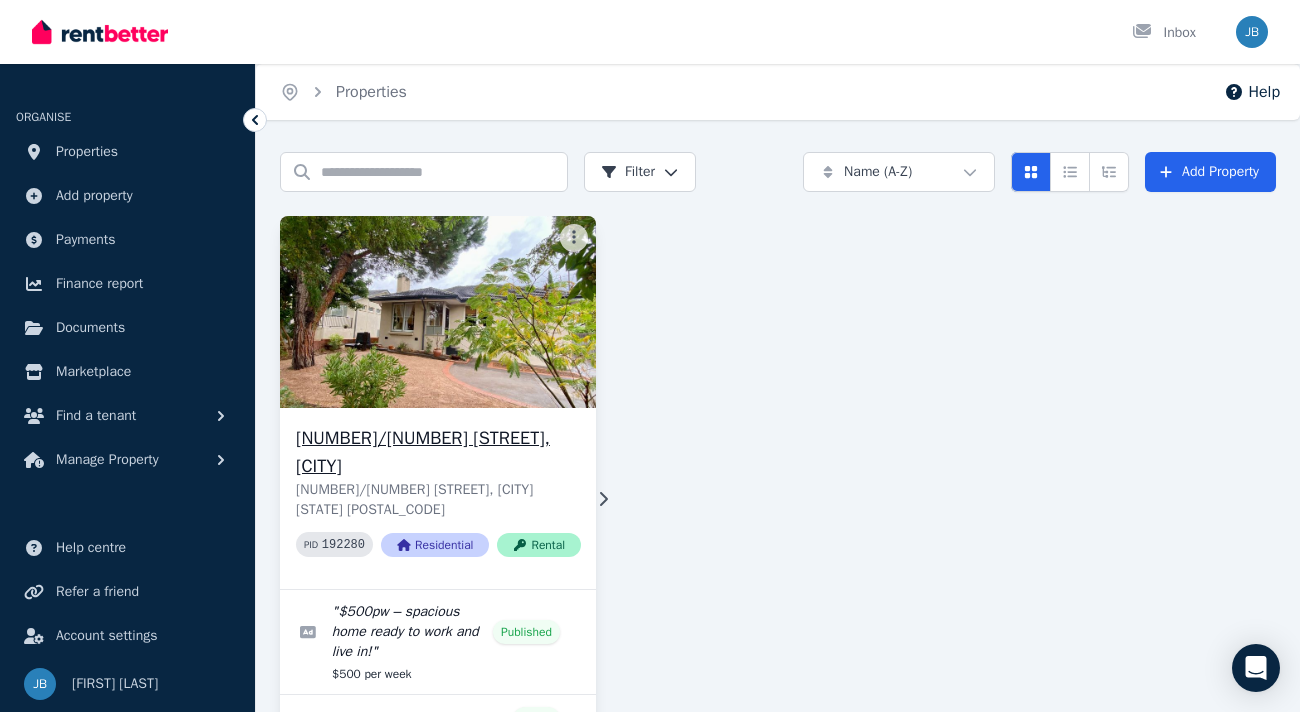 scroll, scrollTop: 154, scrollLeft: 0, axis: vertical 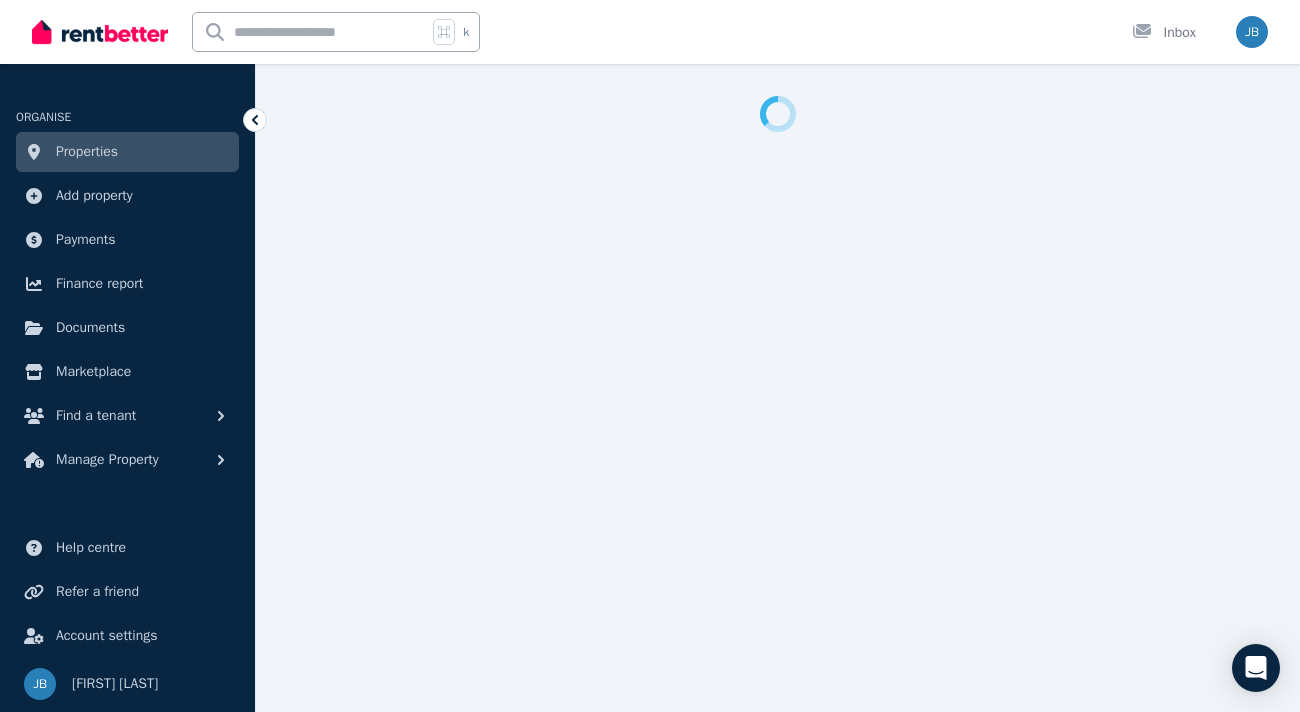 select on "***" 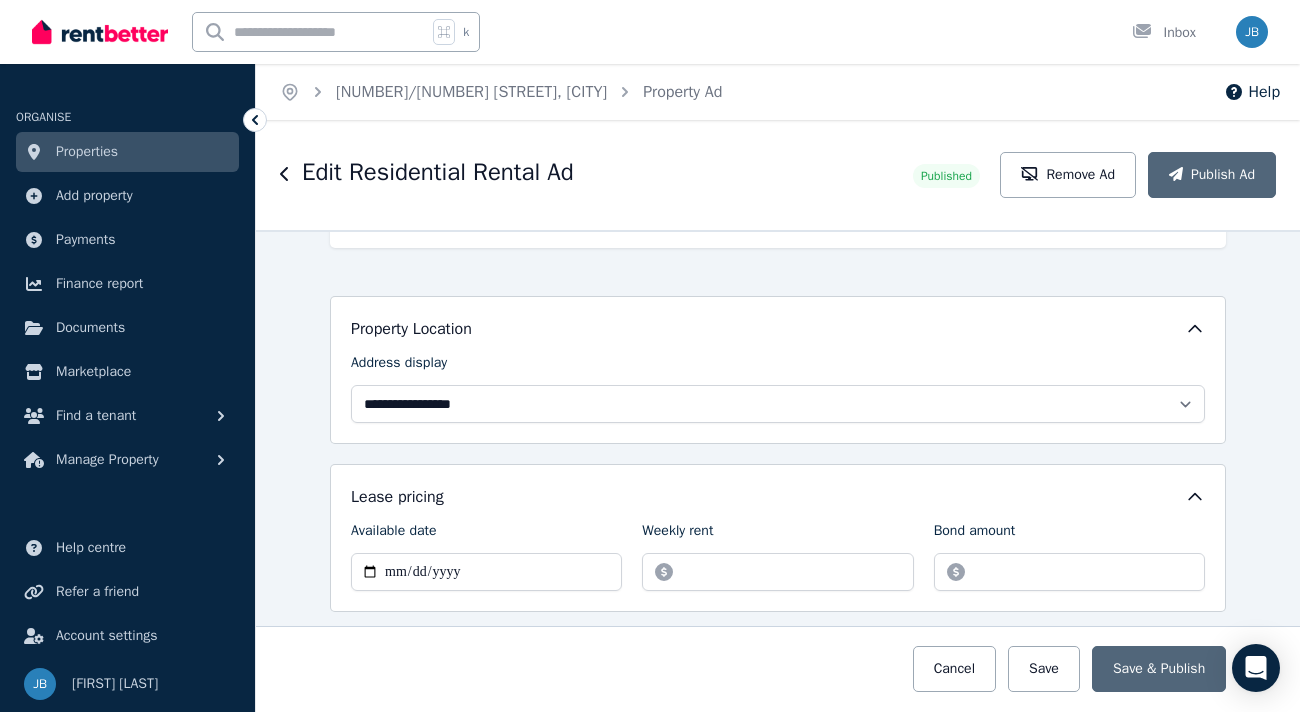 scroll, scrollTop: 0, scrollLeft: 0, axis: both 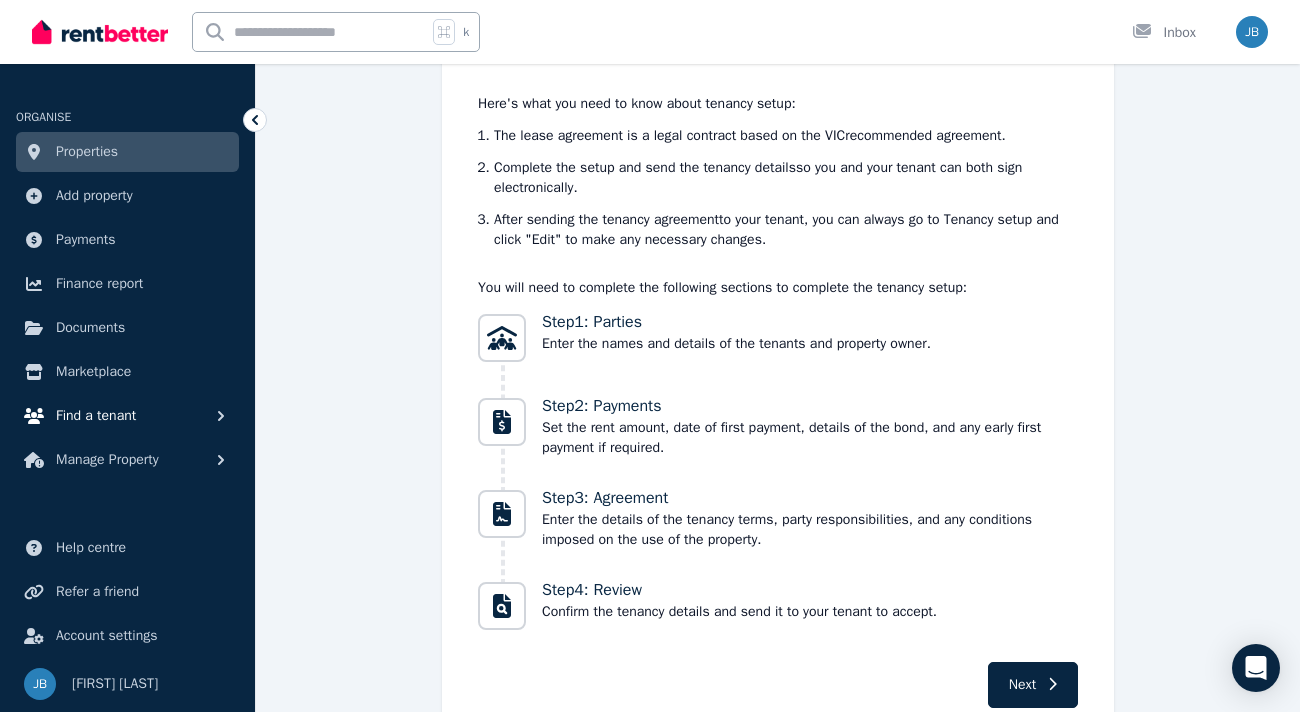 click on "Find a tenant" at bounding box center [96, 416] 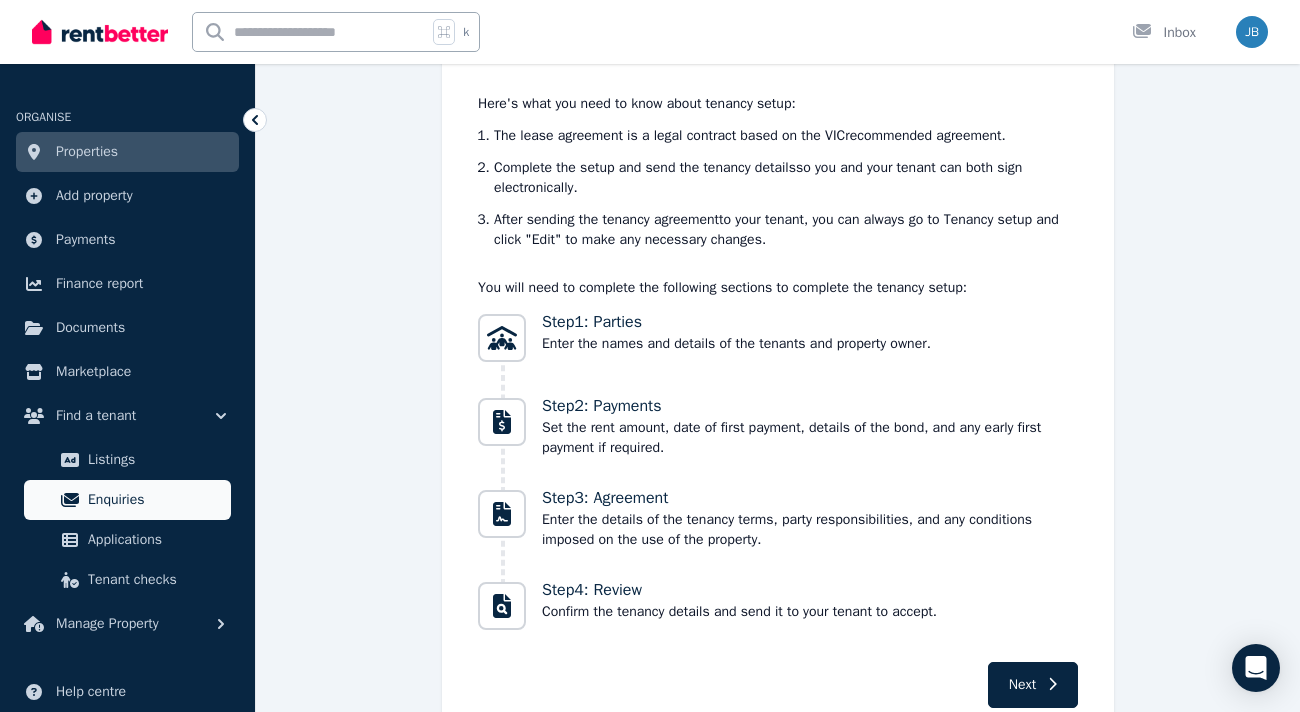 click on "Enquiries" at bounding box center [155, 500] 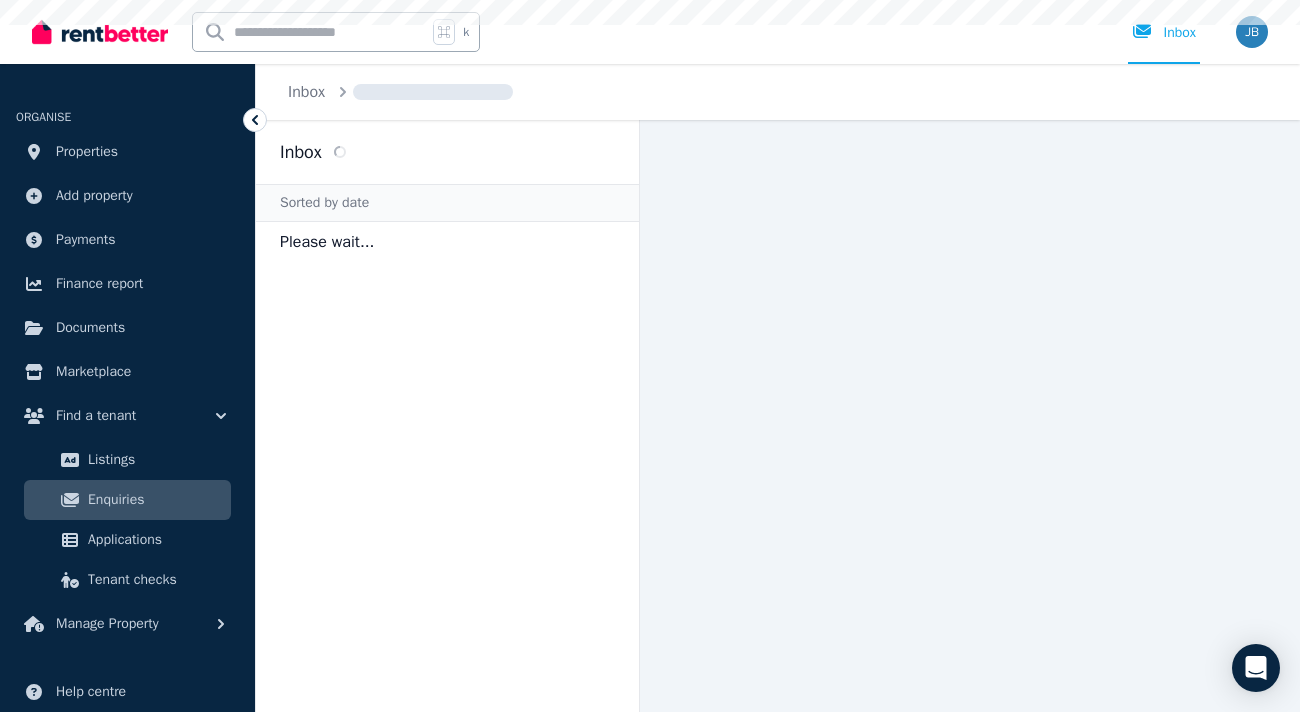 scroll, scrollTop: 0, scrollLeft: 0, axis: both 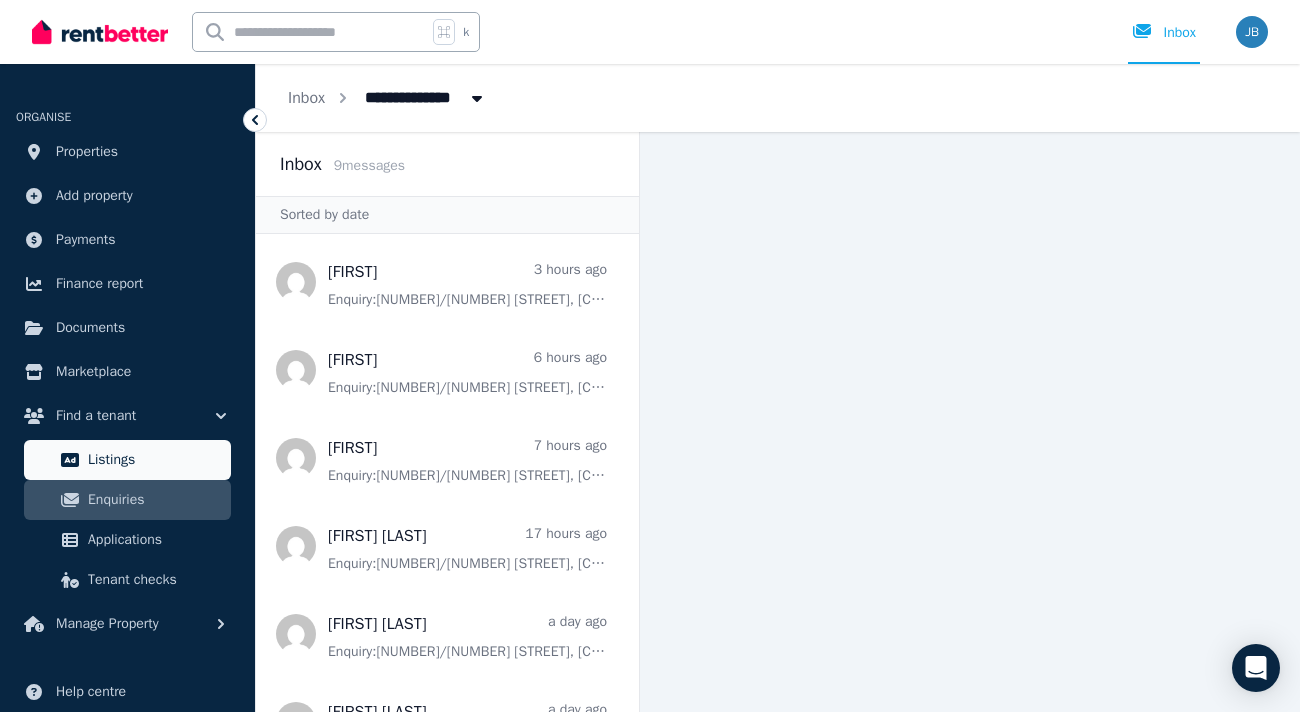 click on "Listings" at bounding box center [155, 460] 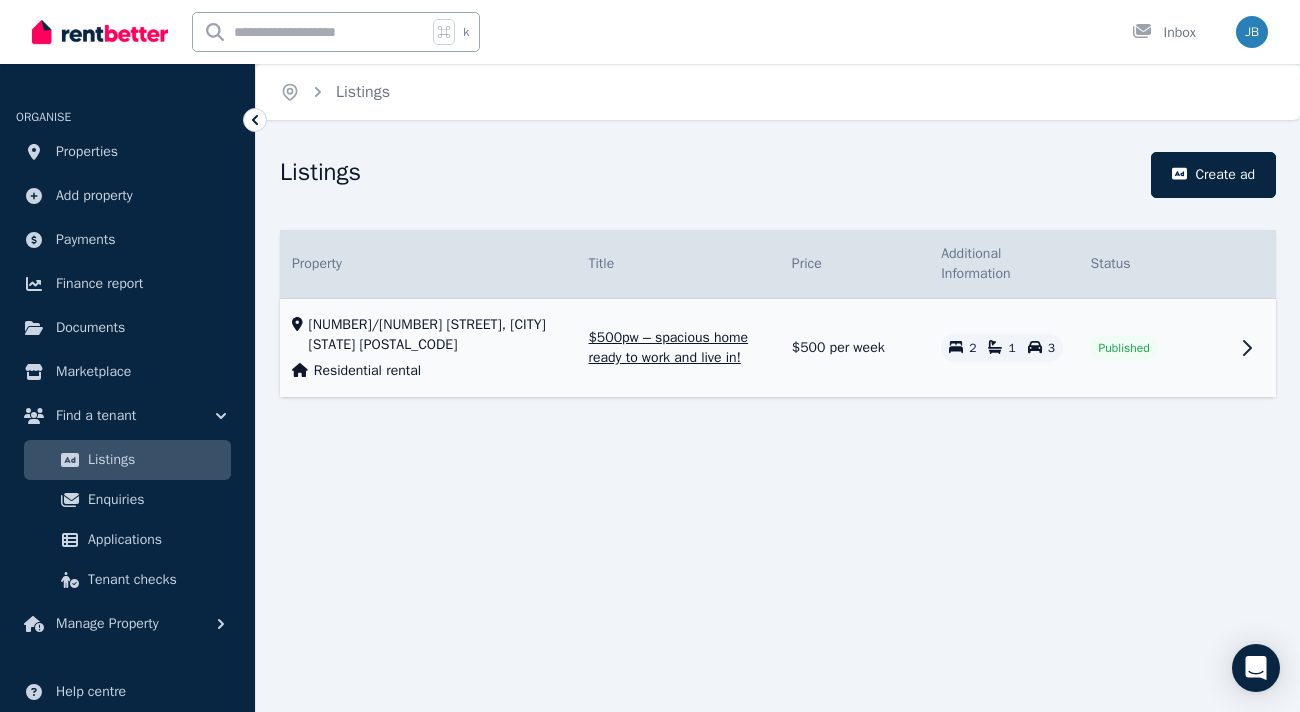 click 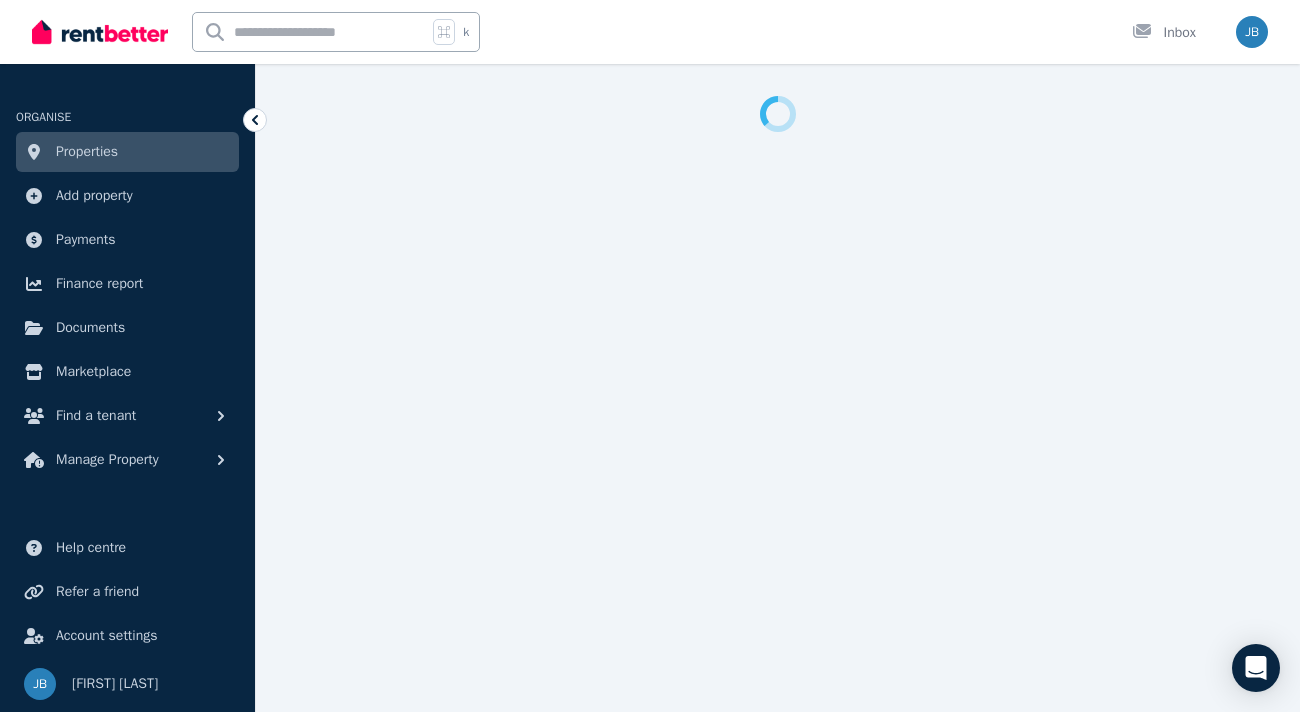 select on "***" 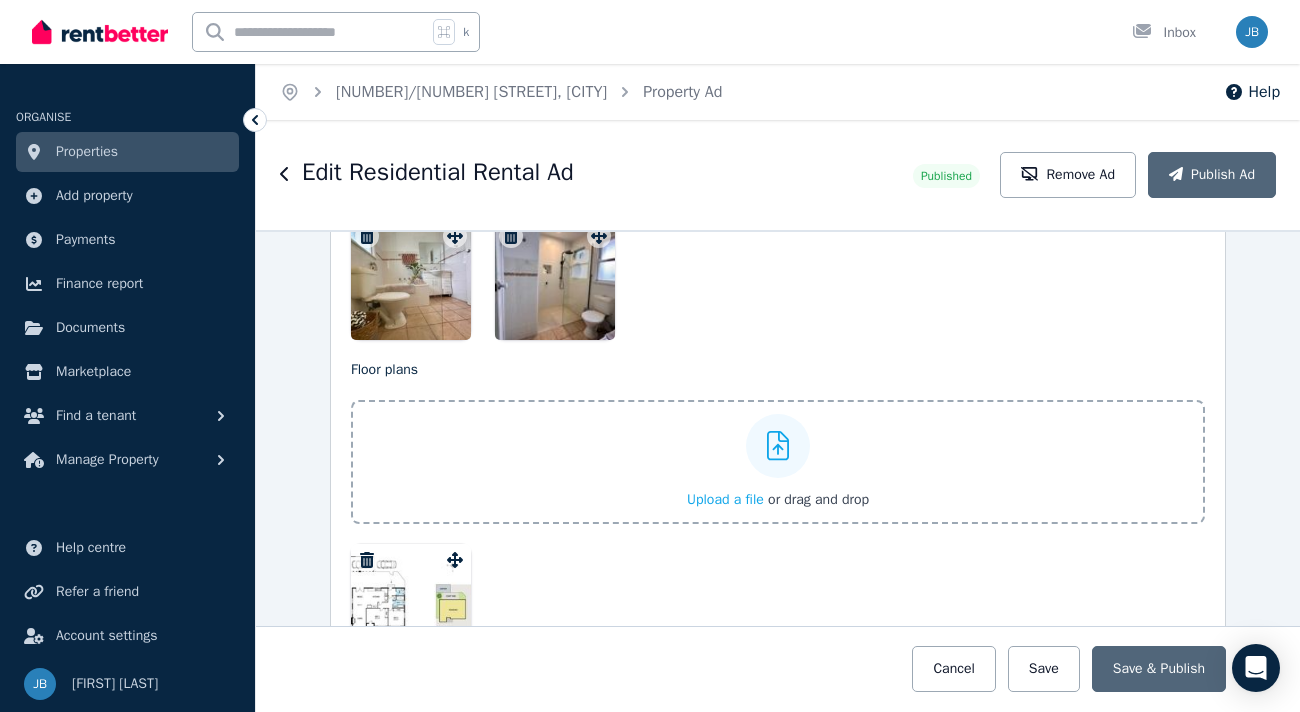 scroll, scrollTop: 2862, scrollLeft: 0, axis: vertical 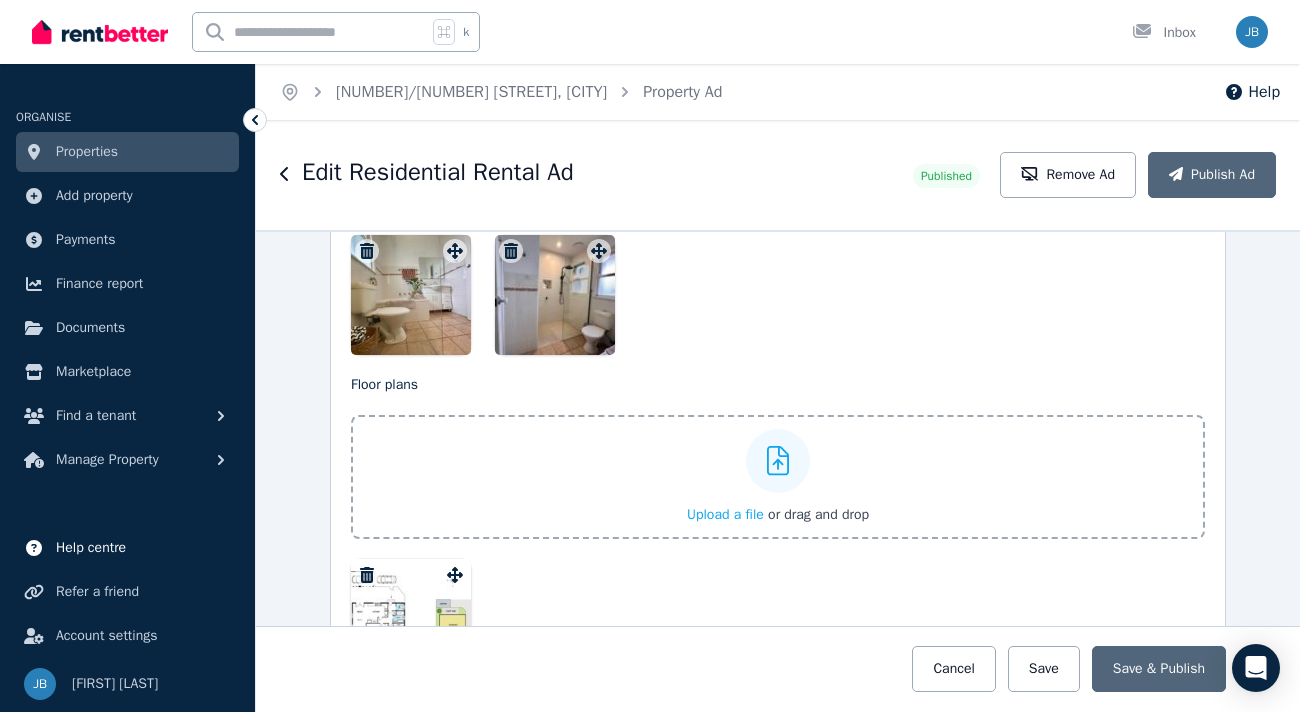 click on "Help centre" at bounding box center [91, 548] 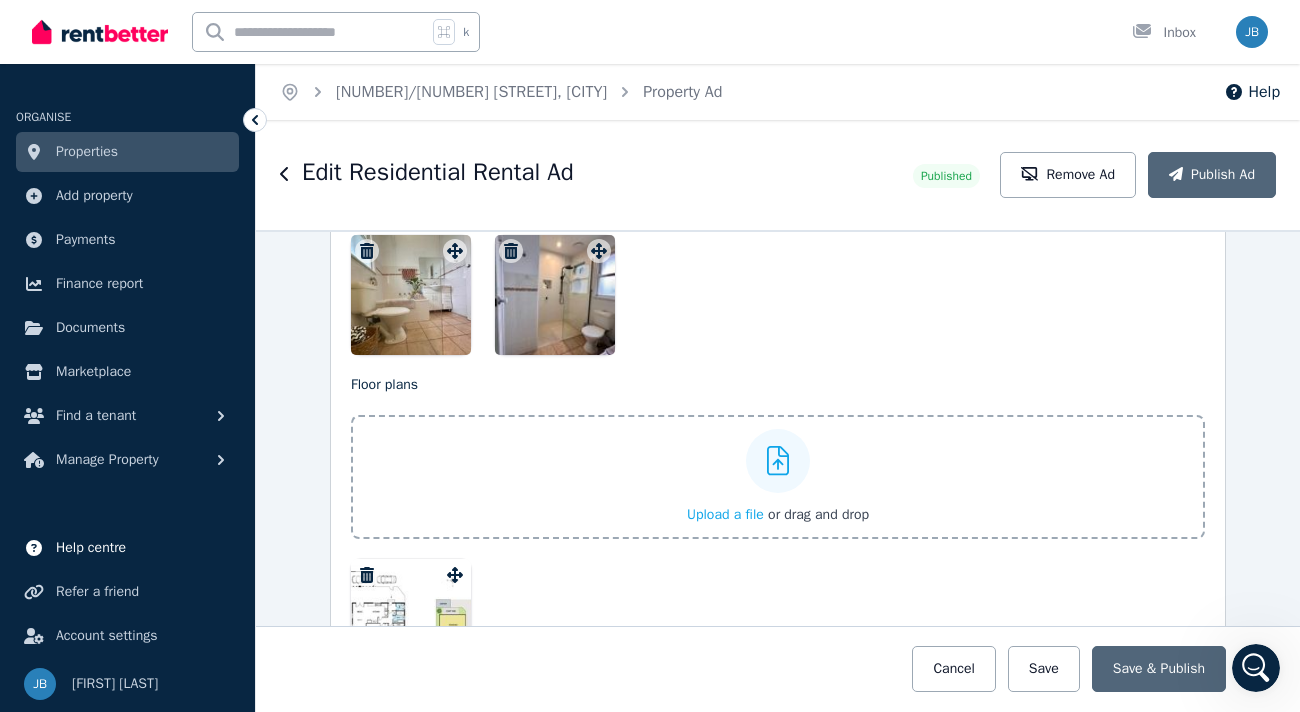 scroll, scrollTop: 0, scrollLeft: 0, axis: both 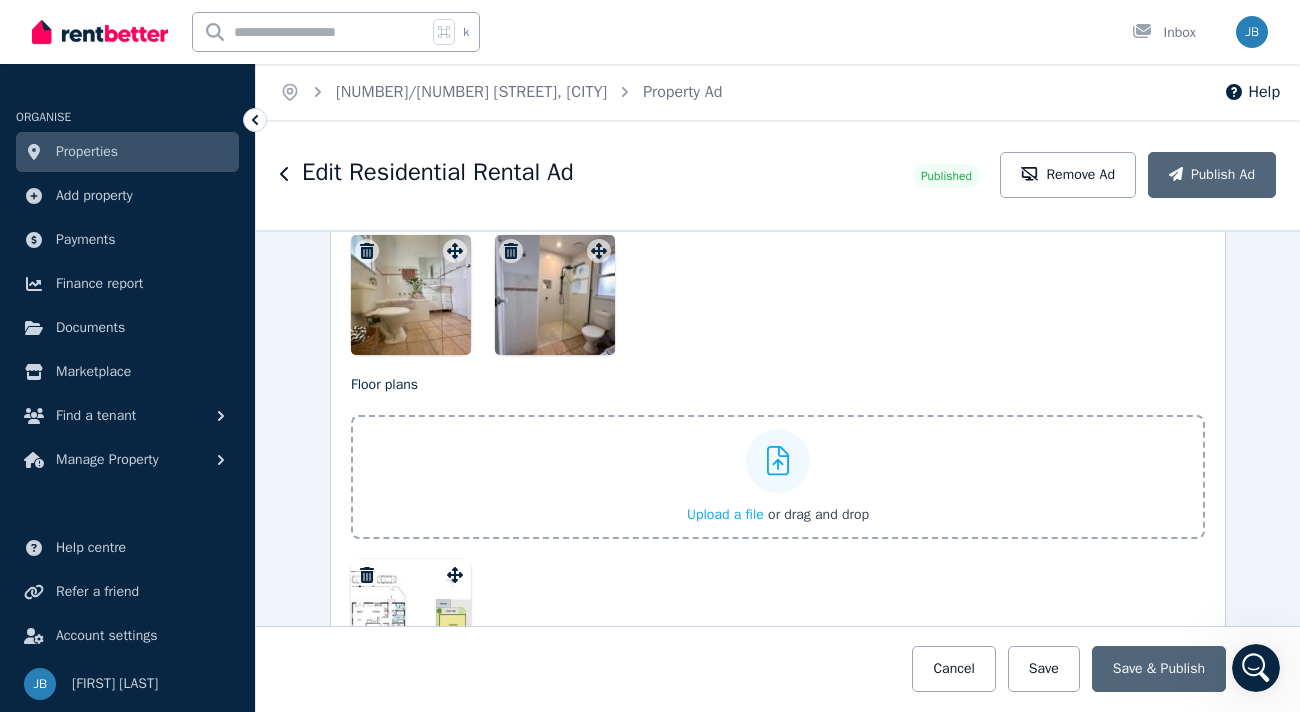 click 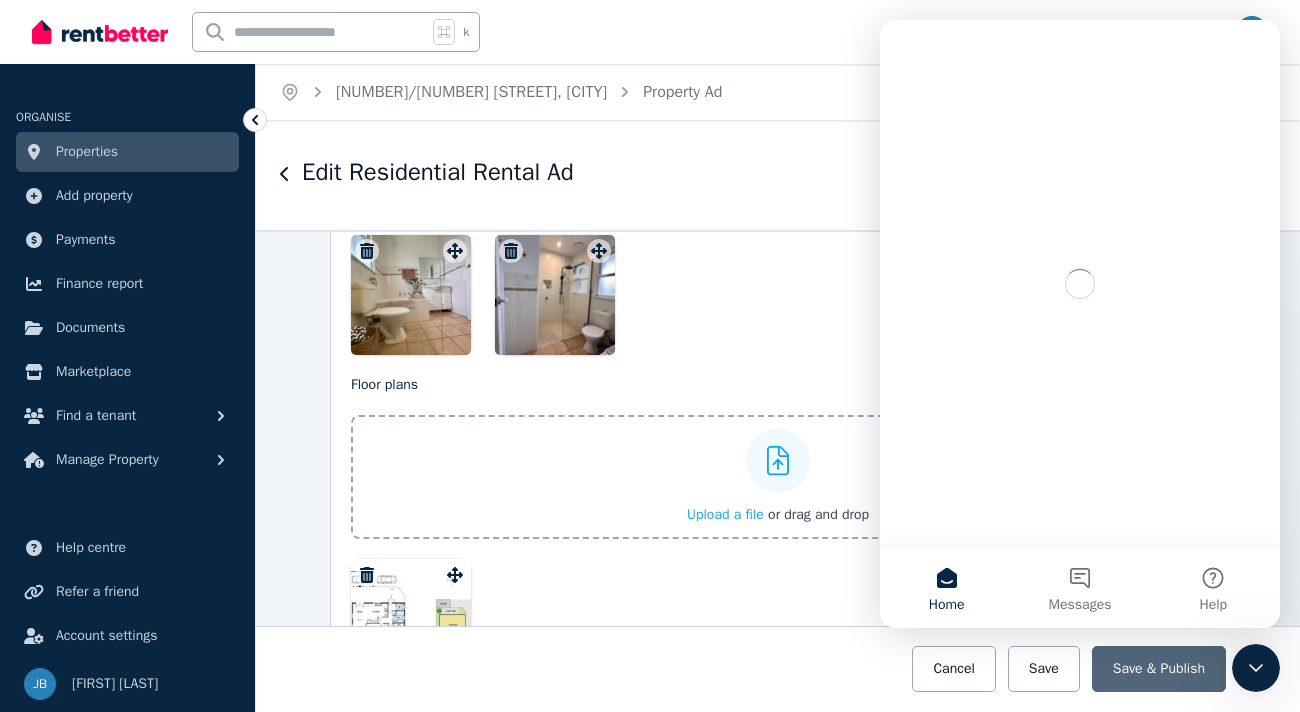 scroll, scrollTop: 0, scrollLeft: 0, axis: both 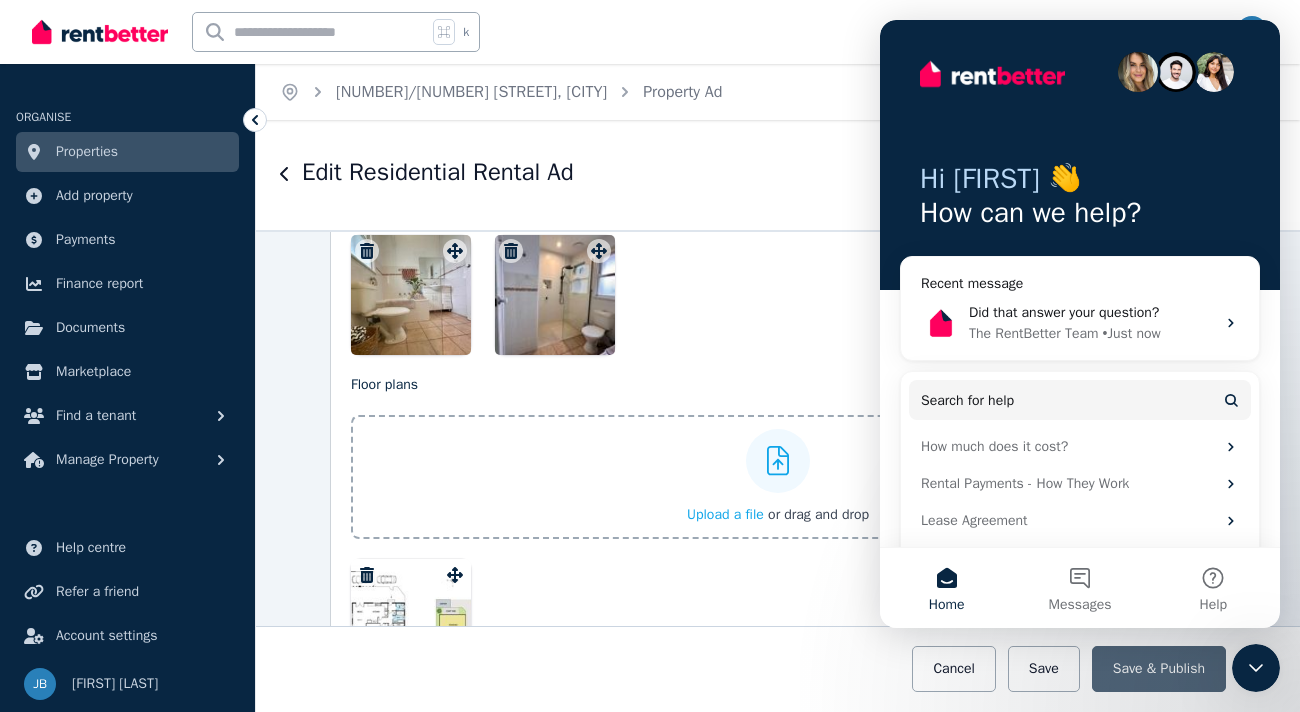click at bounding box center [1256, 668] 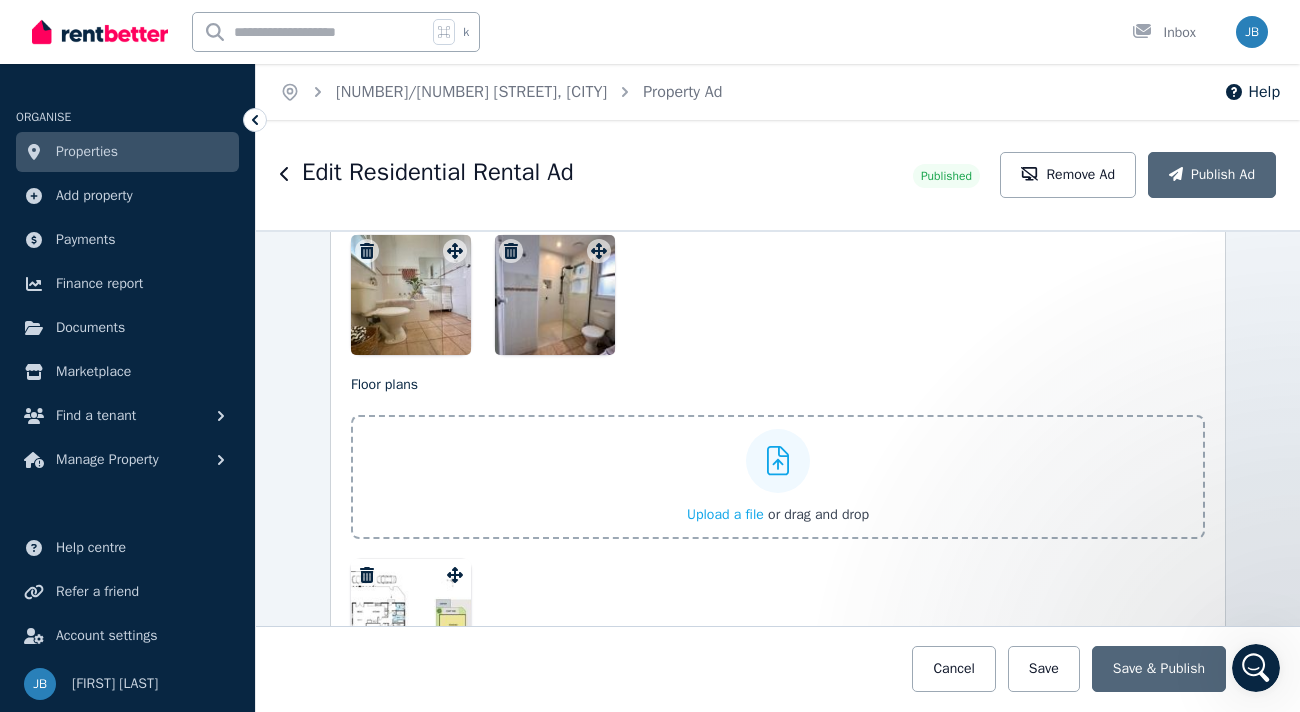 scroll, scrollTop: 0, scrollLeft: 0, axis: both 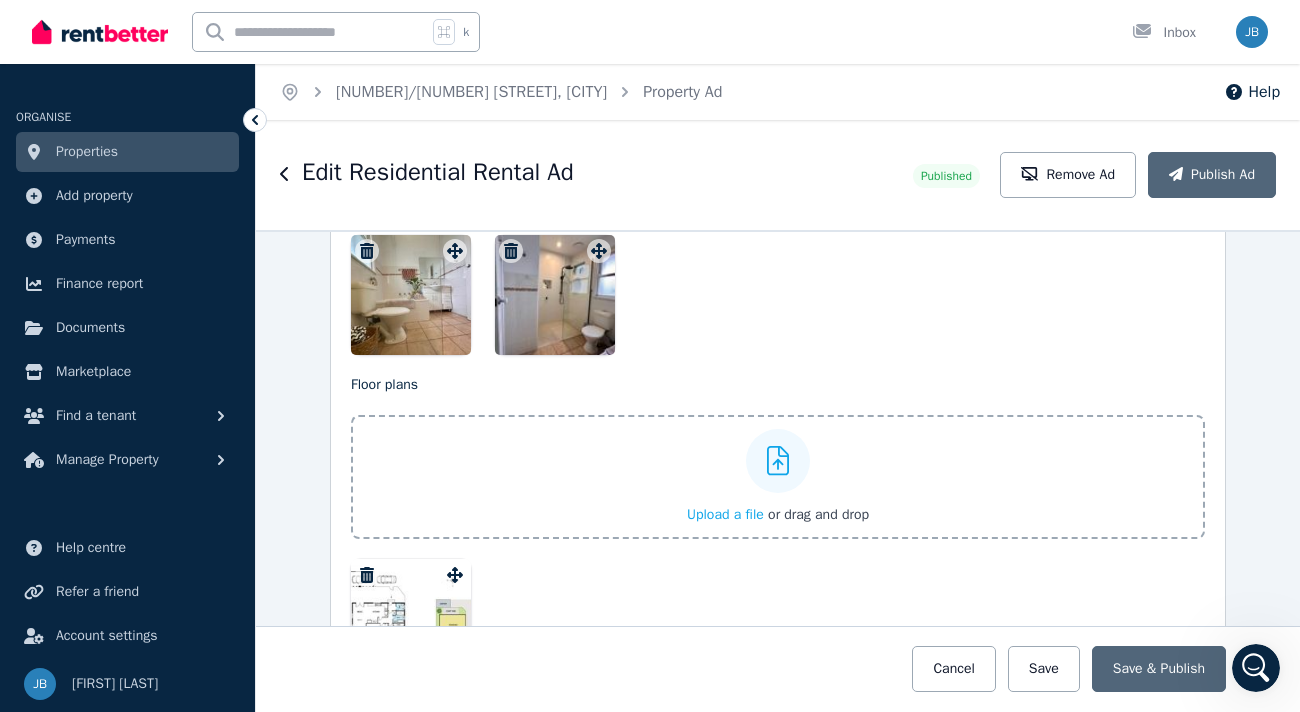 click on "Home [NUMBER]/[NUMBER] [STREET], [CITY] Property Ad" at bounding box center [501, 92] 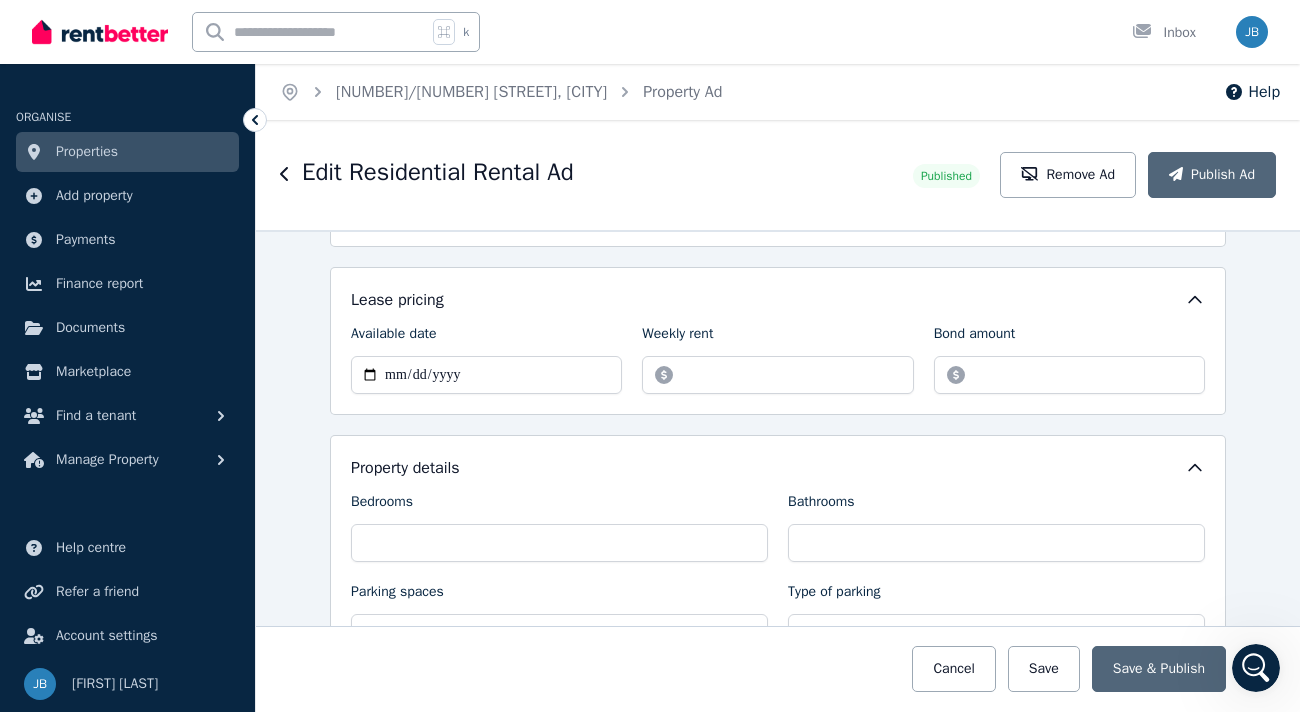 scroll, scrollTop: 0, scrollLeft: 0, axis: both 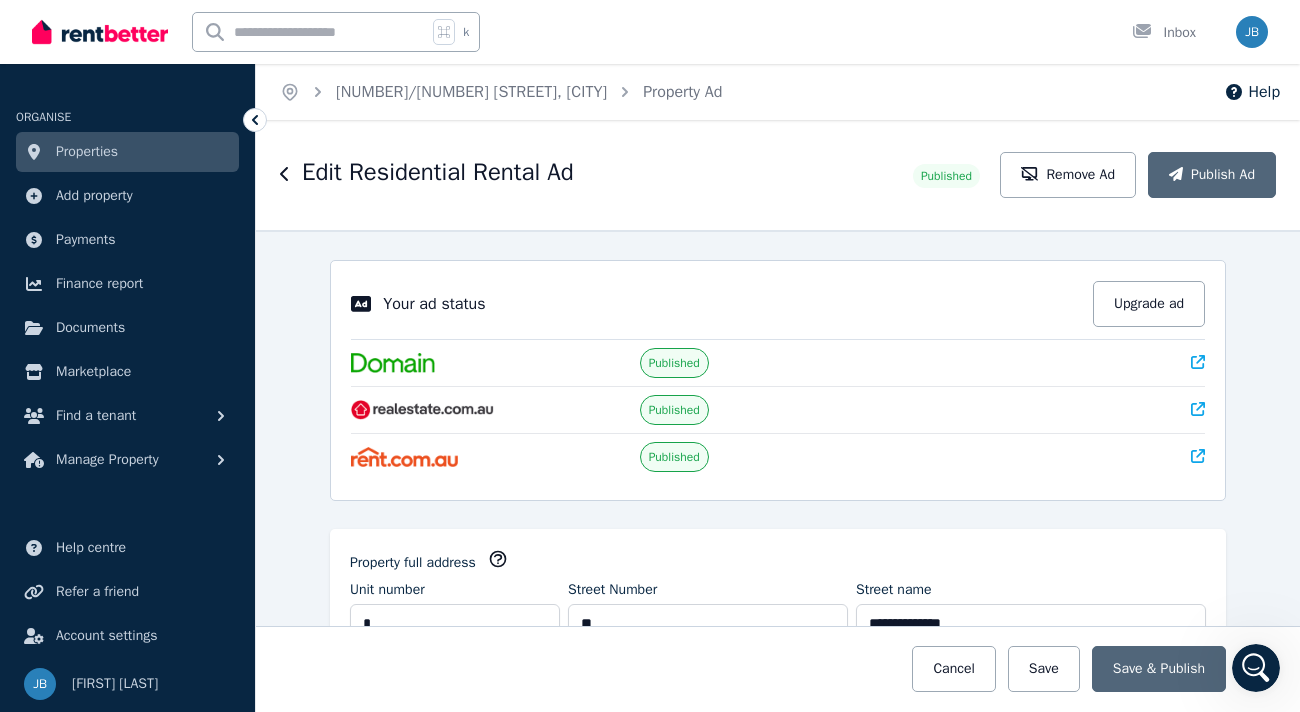click 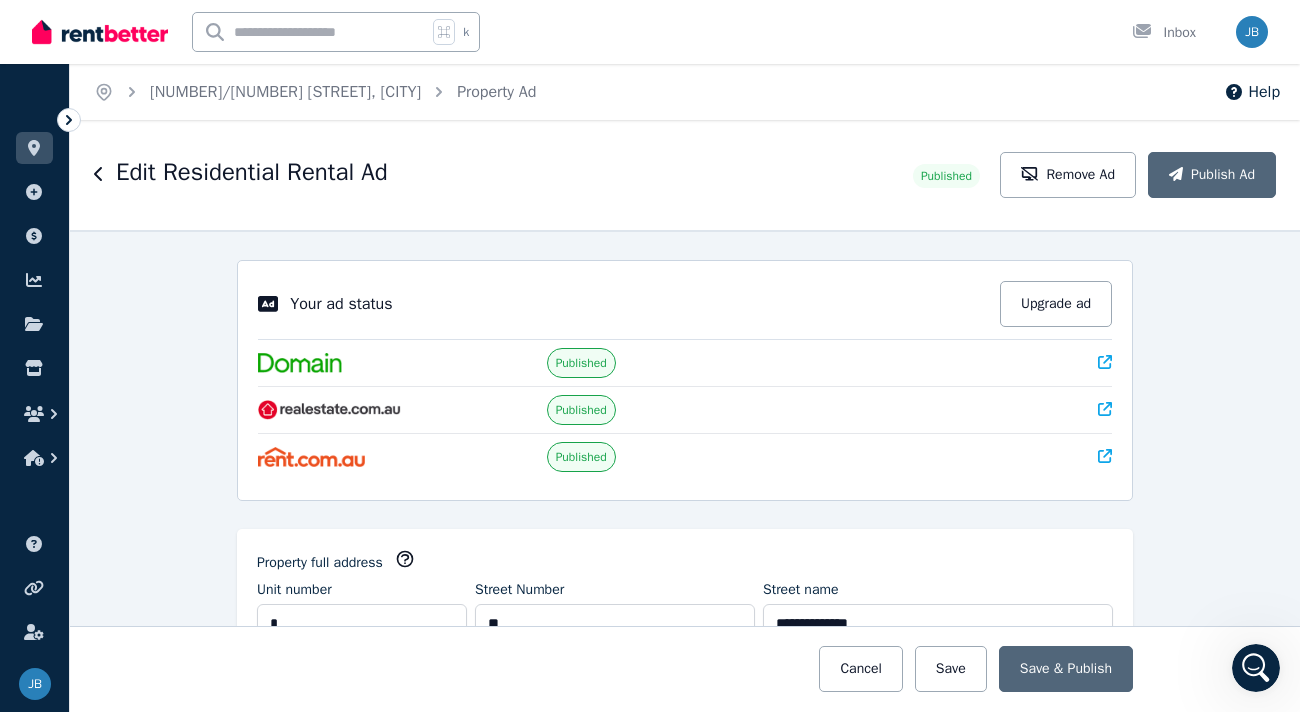 click at bounding box center (69, 120) 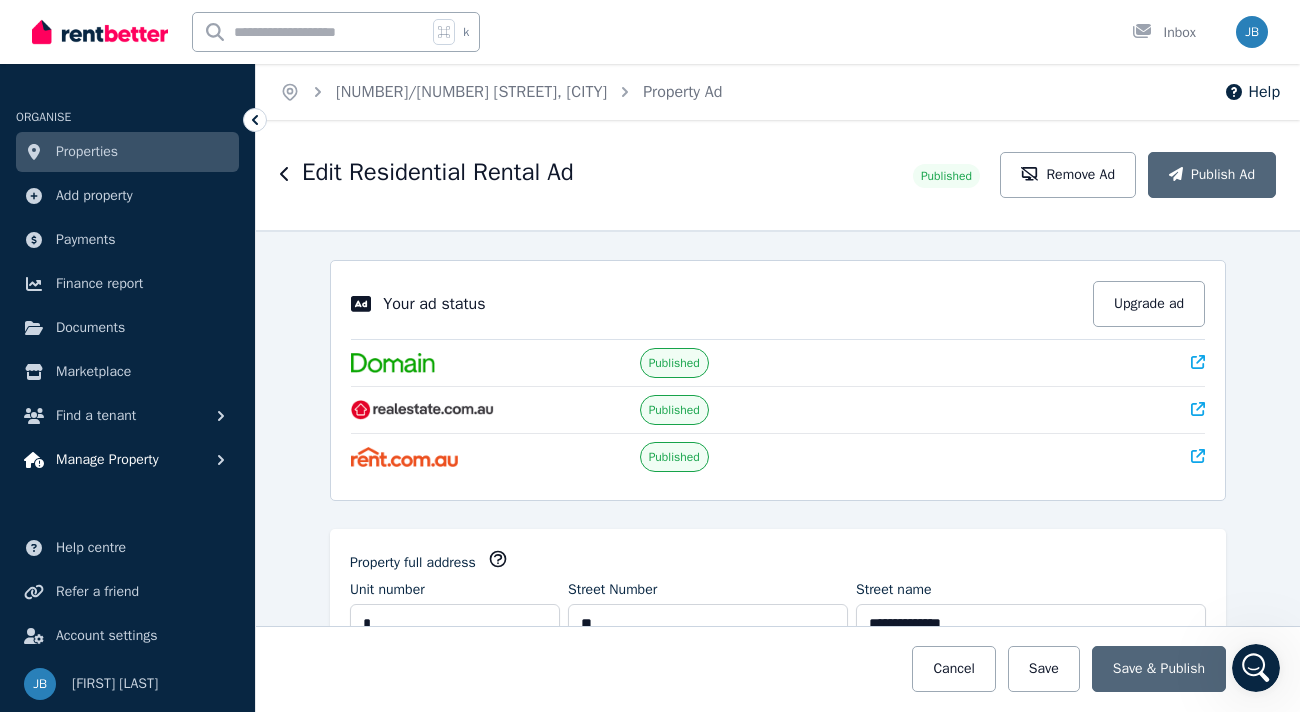 click on "Manage Property" at bounding box center (107, 460) 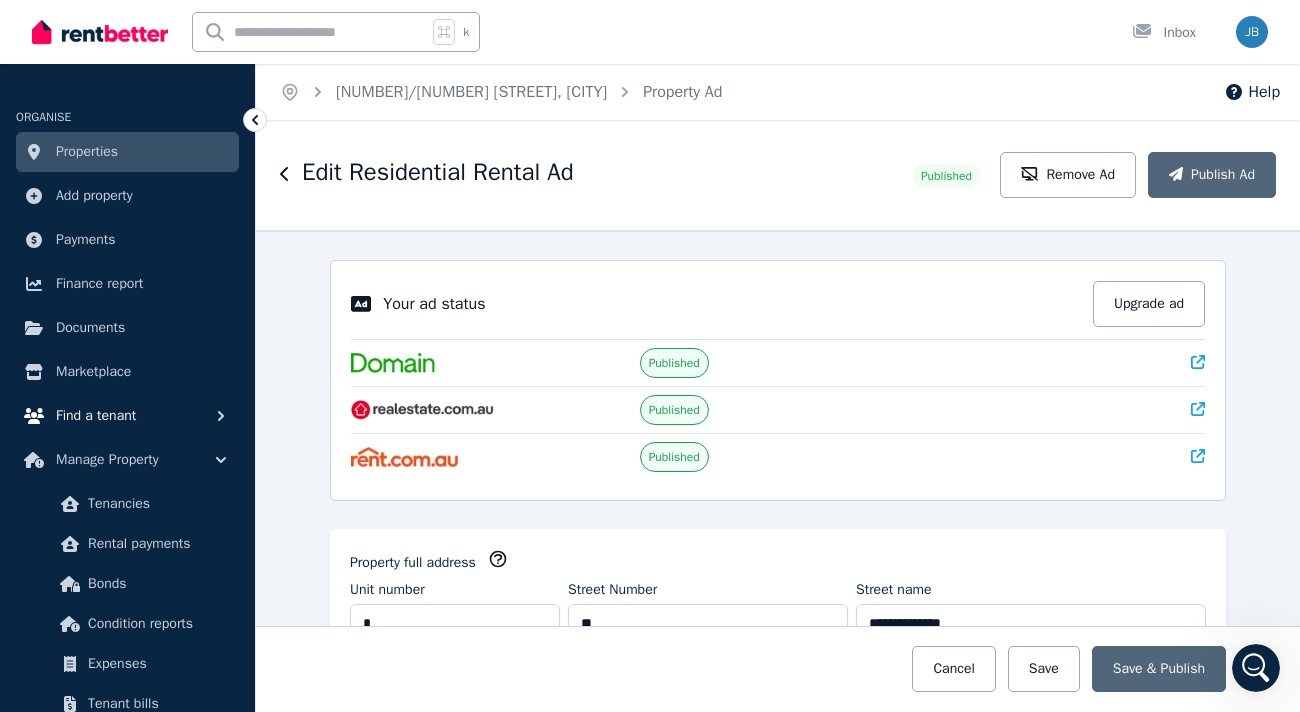 click on "Find a tenant" at bounding box center [96, 416] 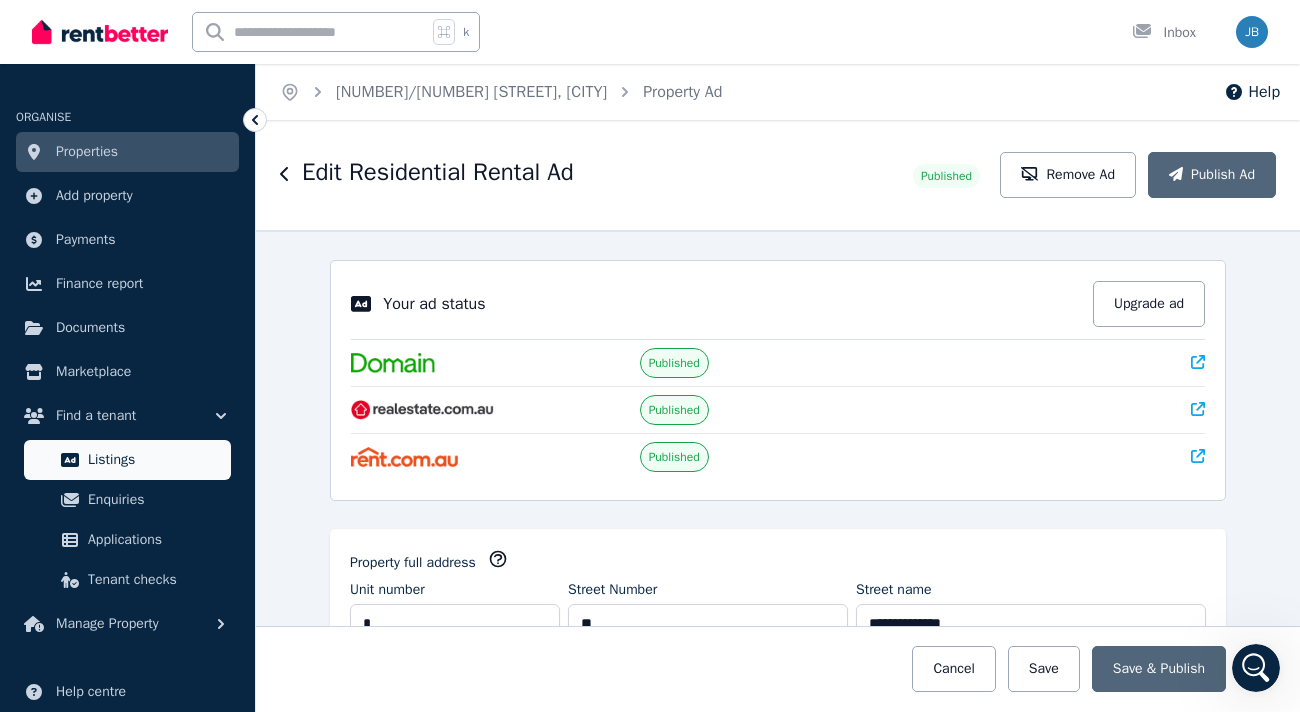 click on "Listings" at bounding box center (155, 460) 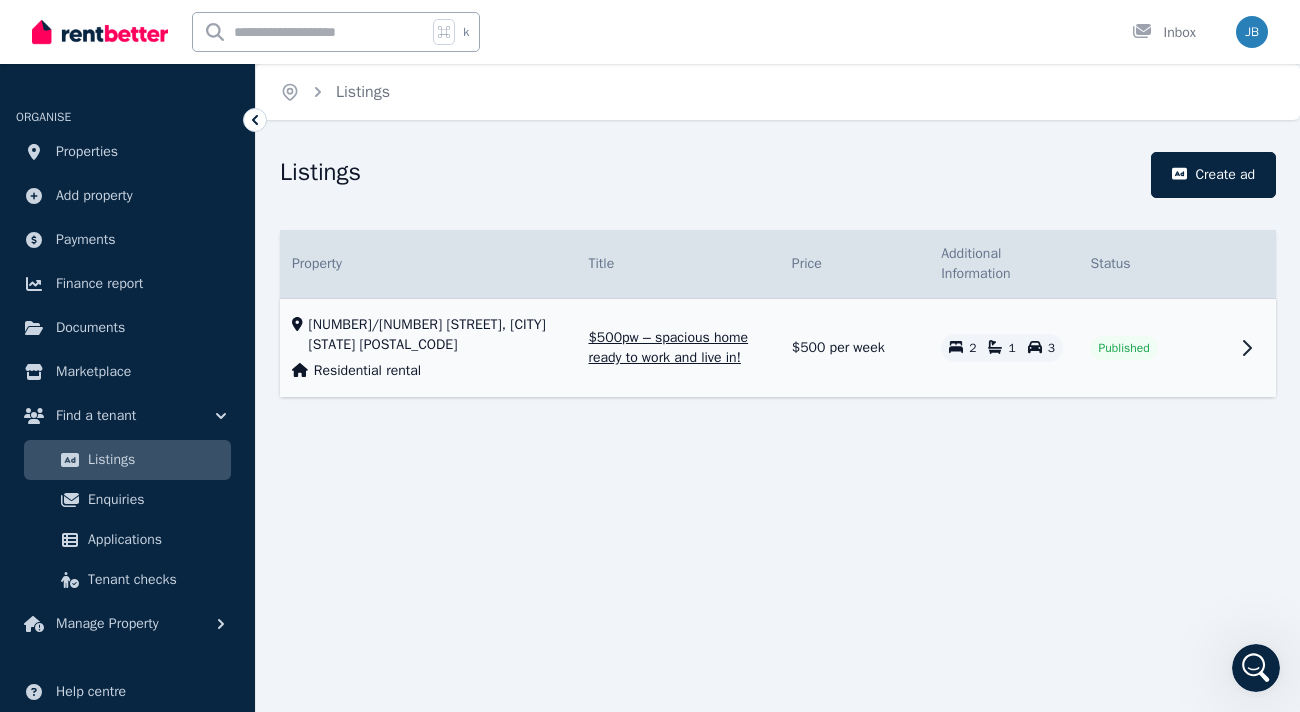 click 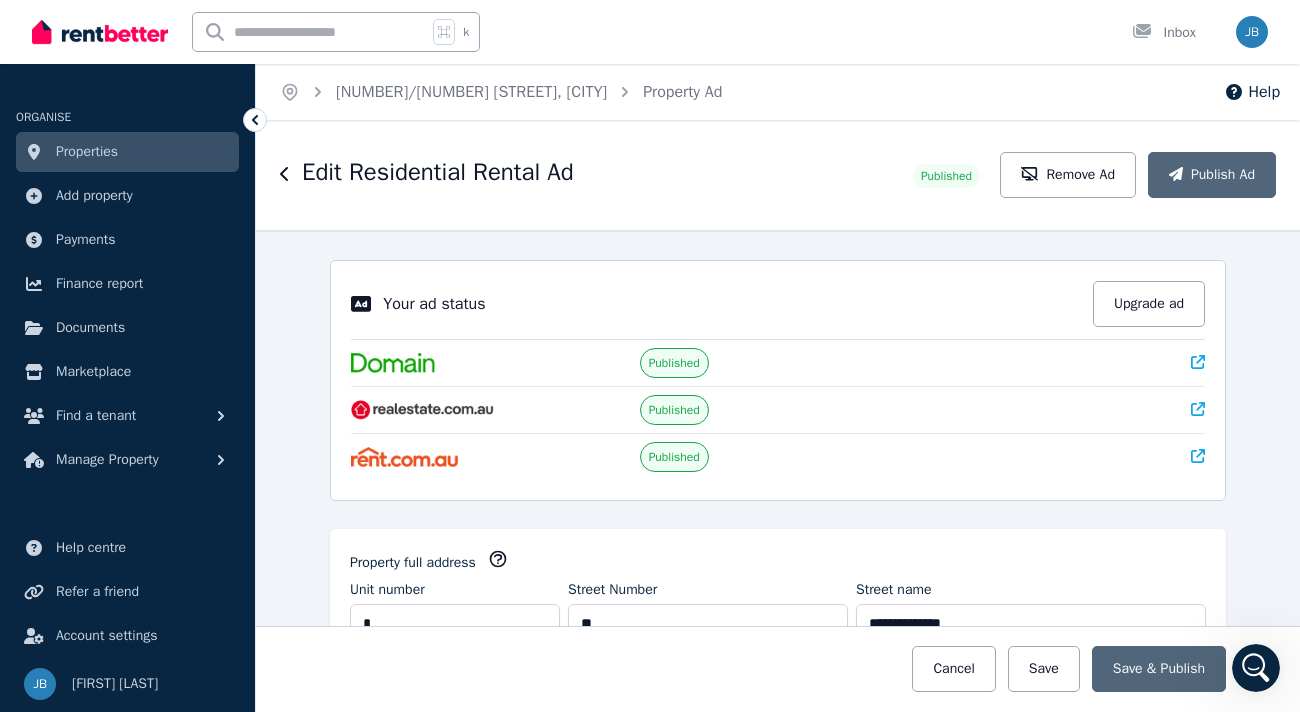 click 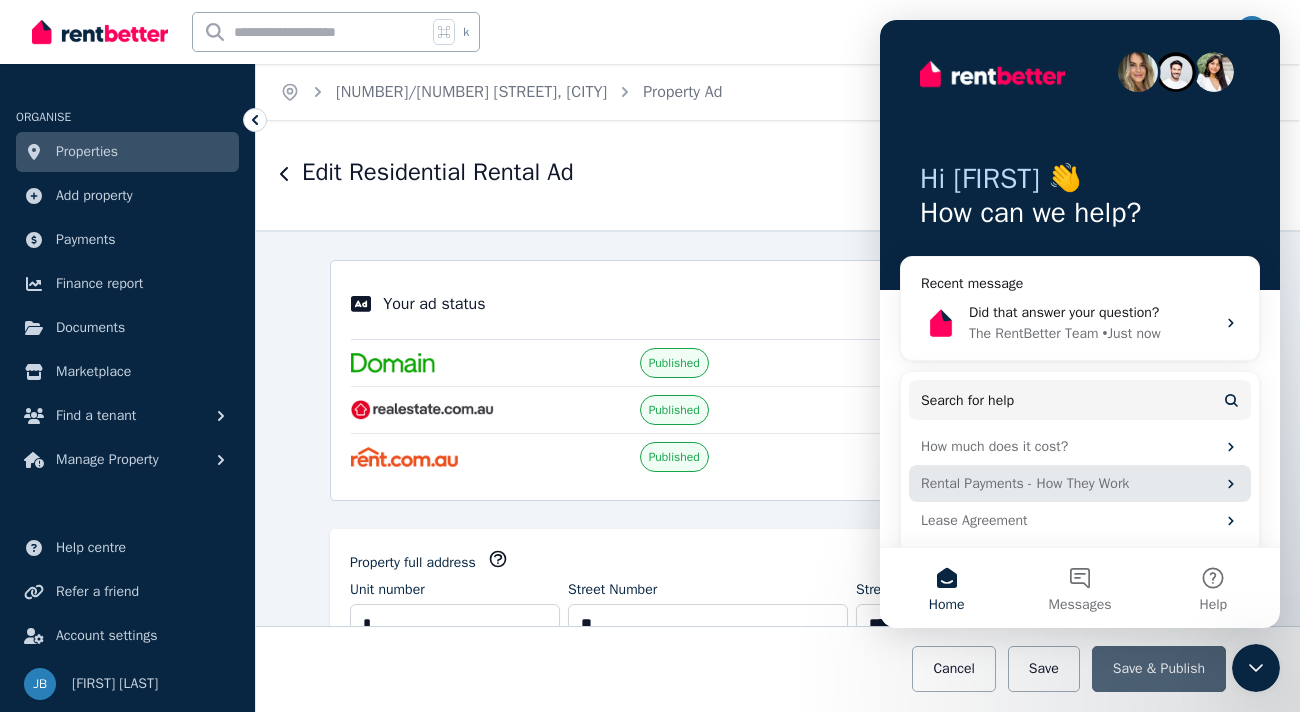 scroll, scrollTop: 48, scrollLeft: 0, axis: vertical 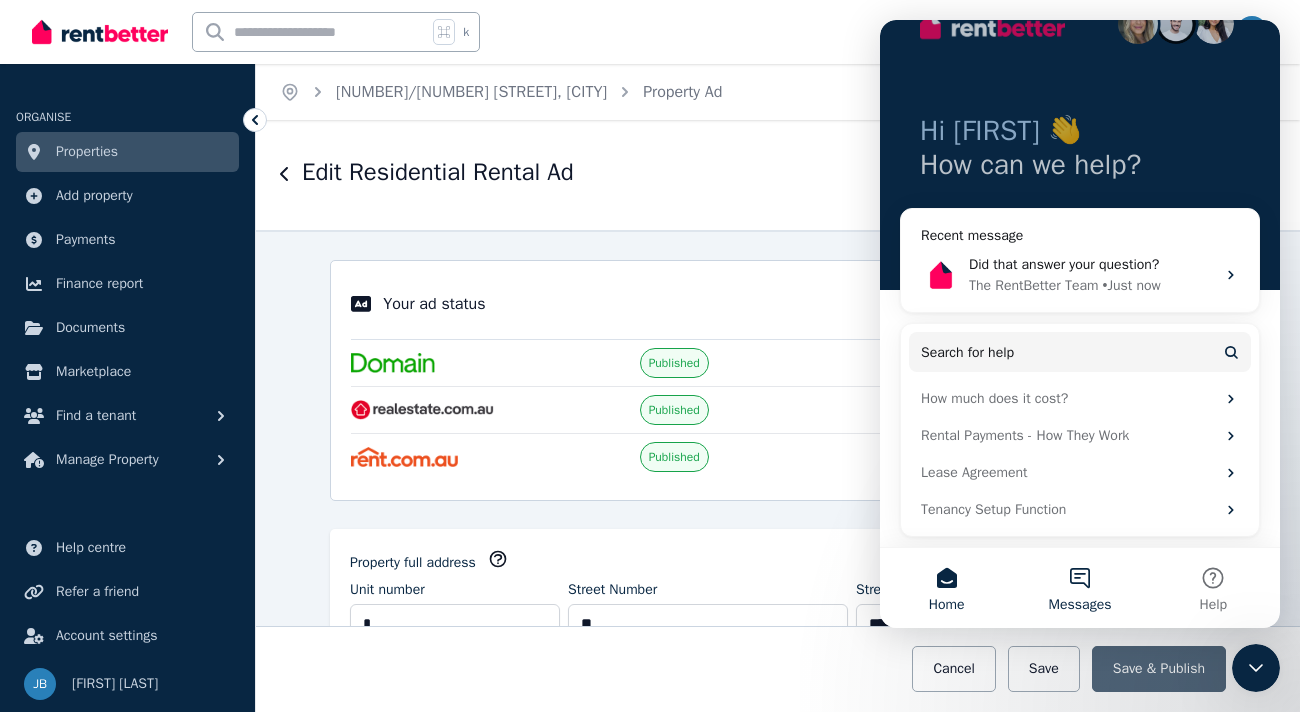 click on "Messages" at bounding box center (1079, 588) 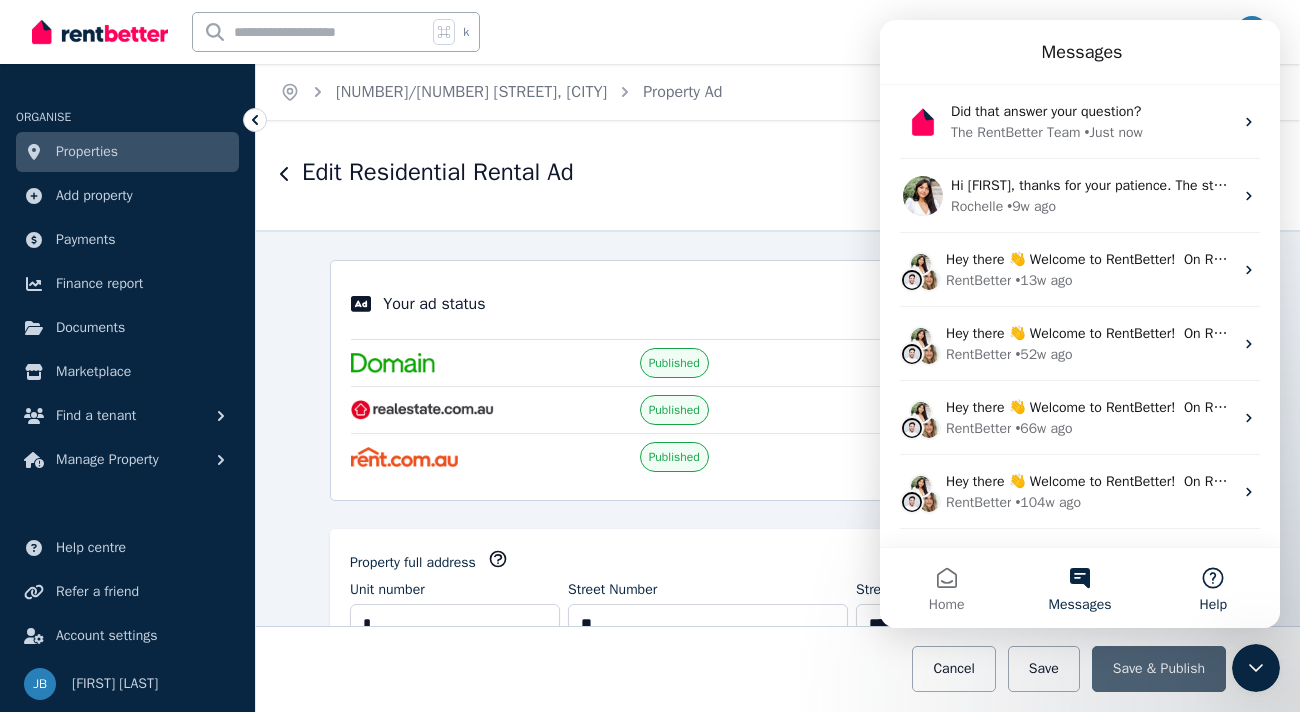 click on "Help" at bounding box center (1213, 588) 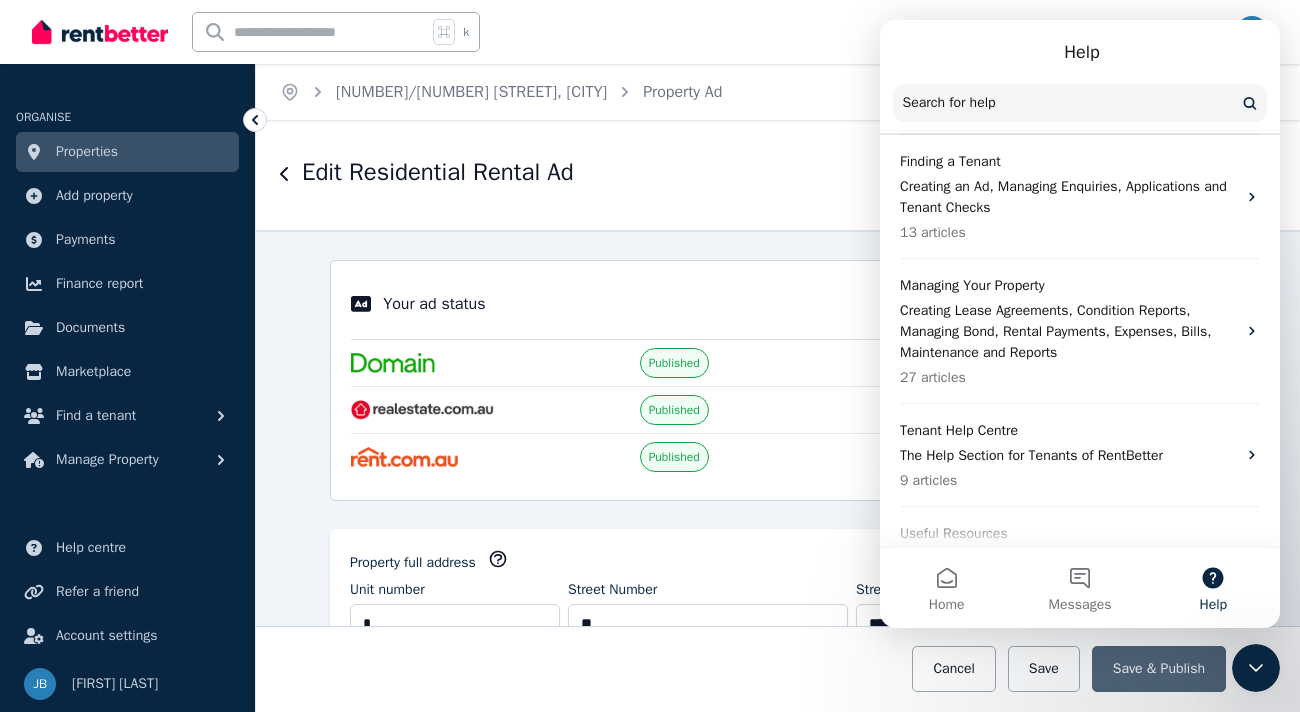 scroll, scrollTop: 592, scrollLeft: 0, axis: vertical 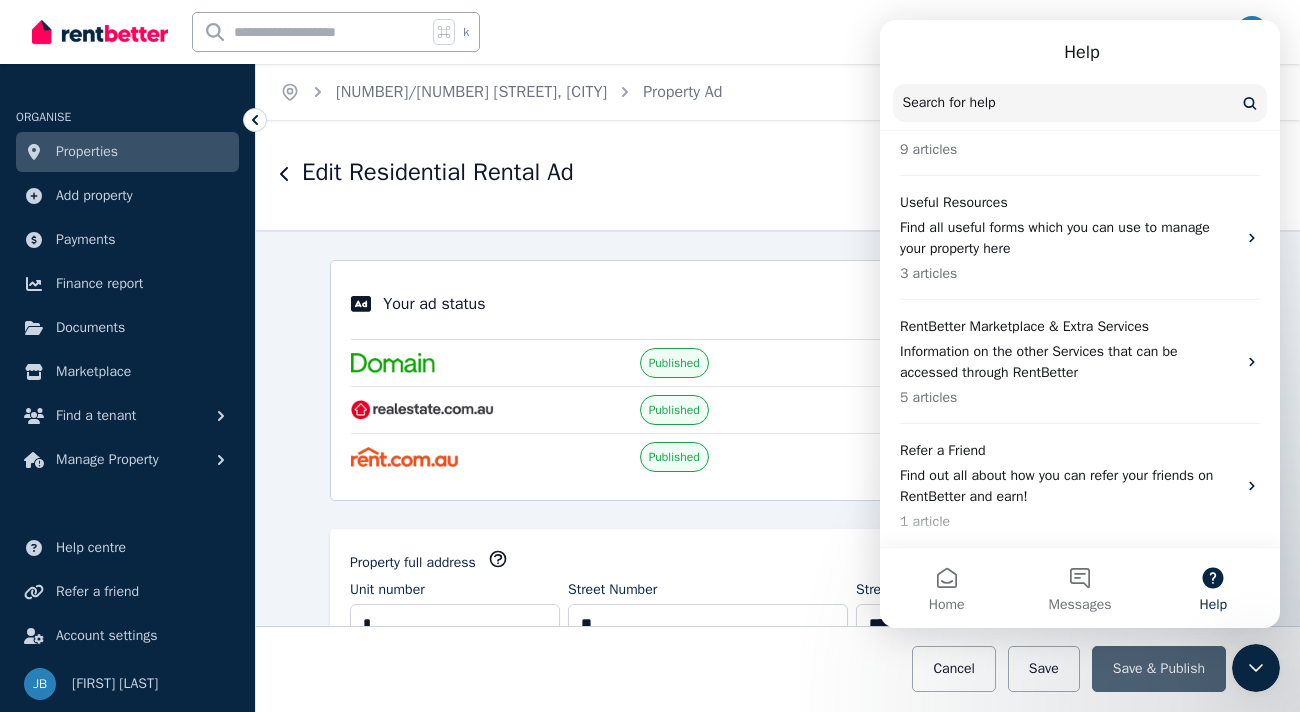 click 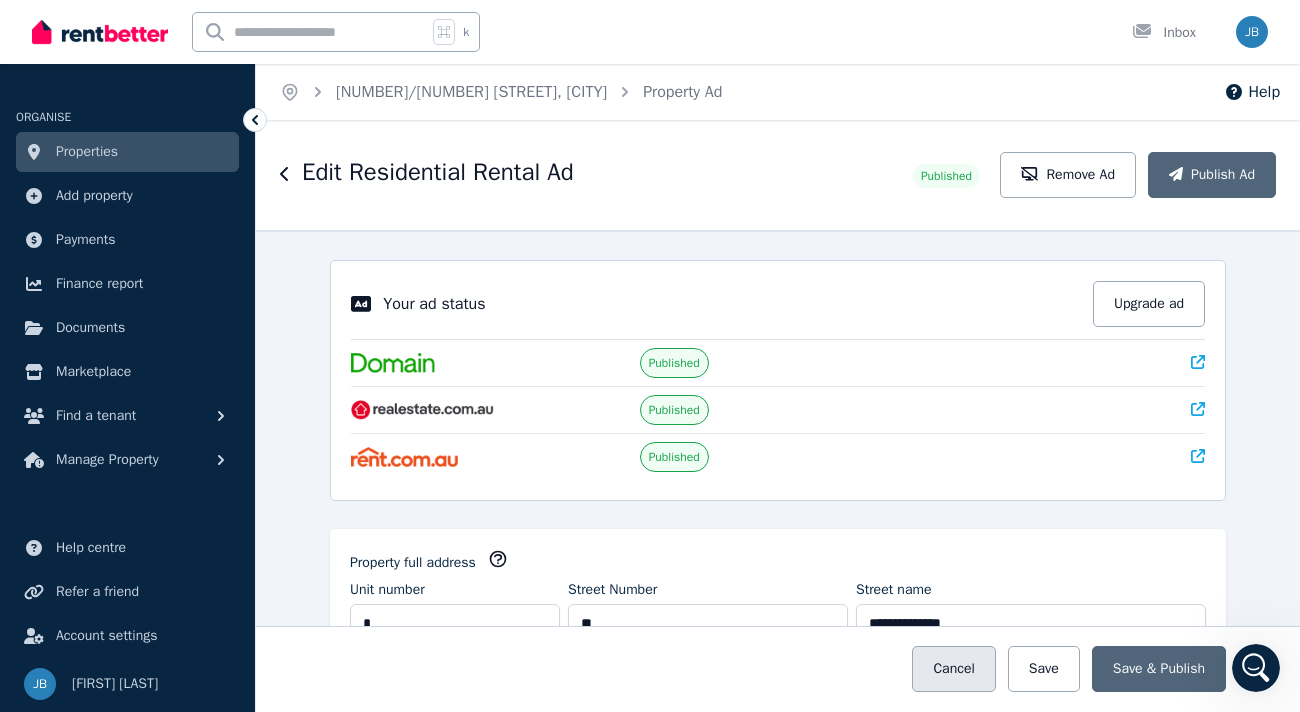 click on "Cancel" at bounding box center (953, 669) 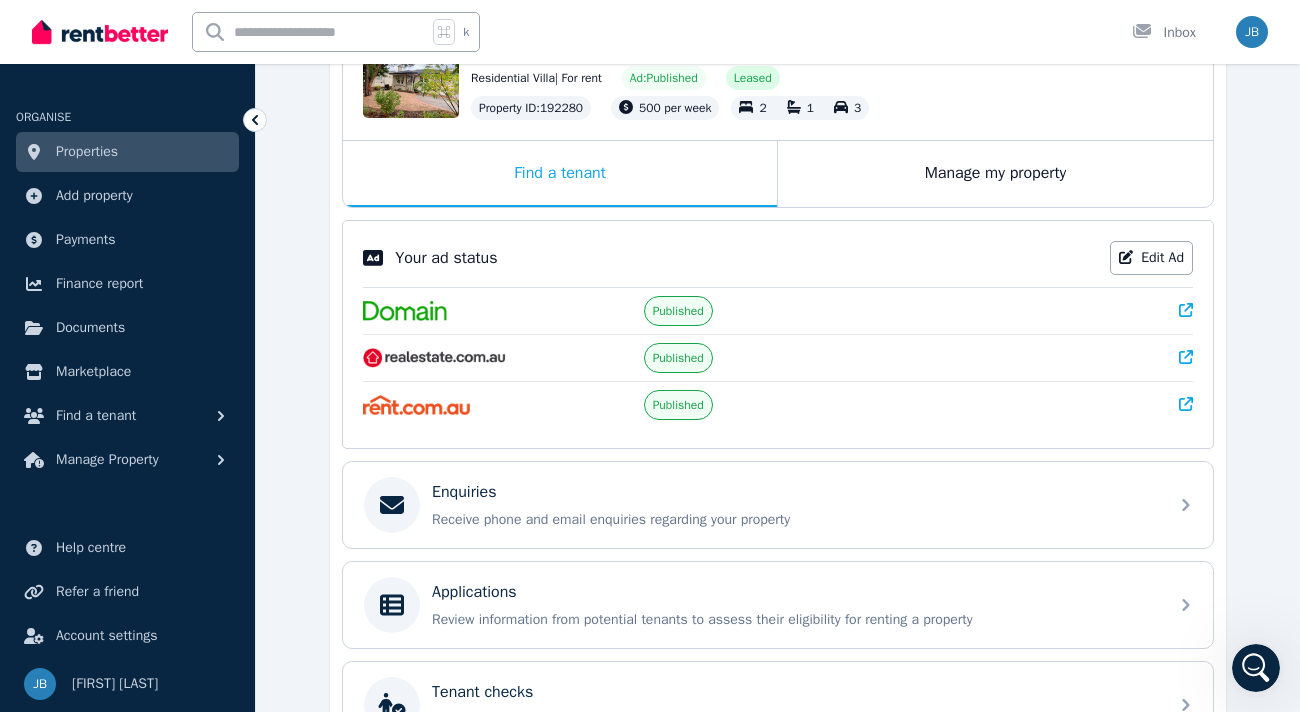 scroll, scrollTop: 254, scrollLeft: 0, axis: vertical 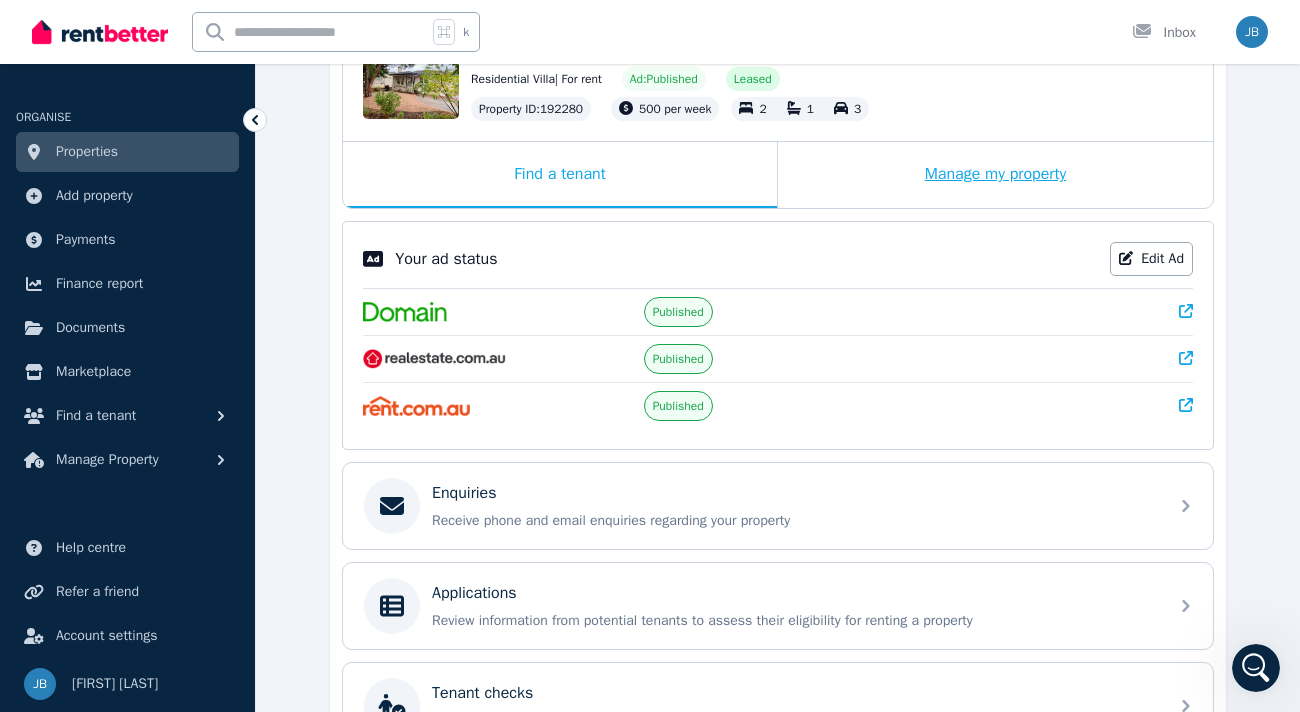 click on "Manage my property" at bounding box center (995, 175) 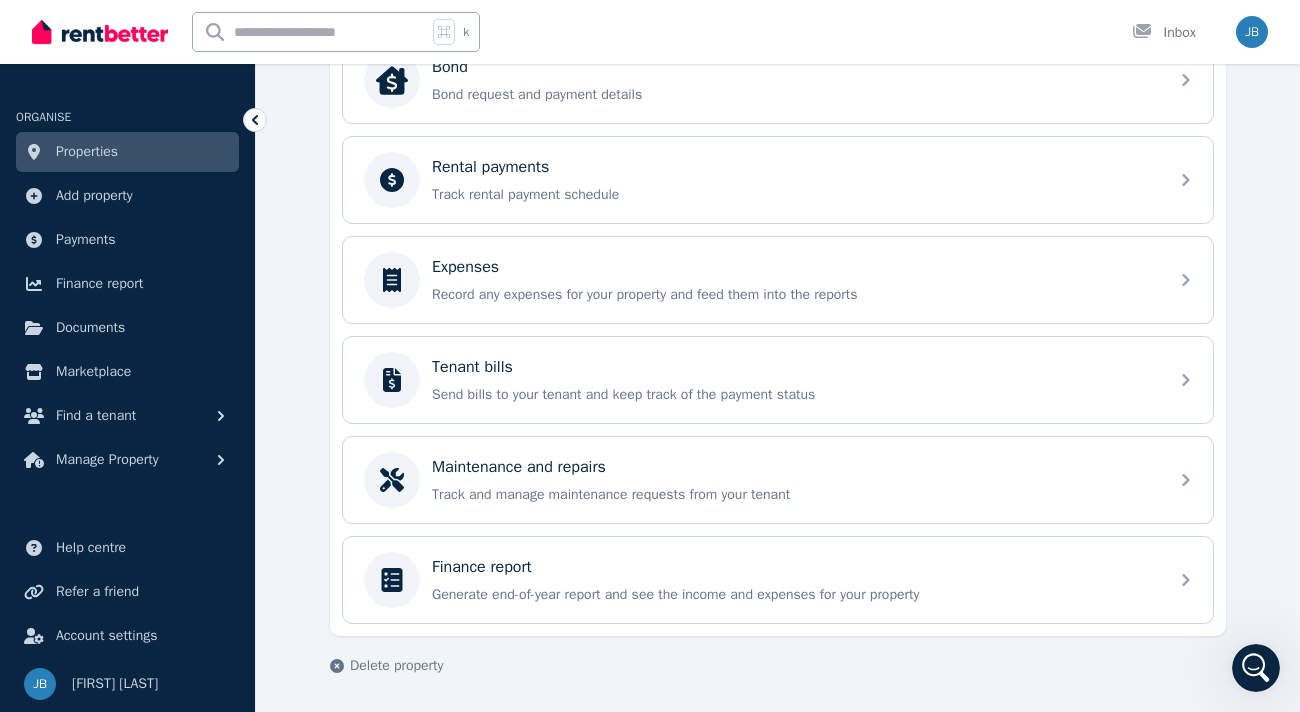 scroll, scrollTop: 0, scrollLeft: 0, axis: both 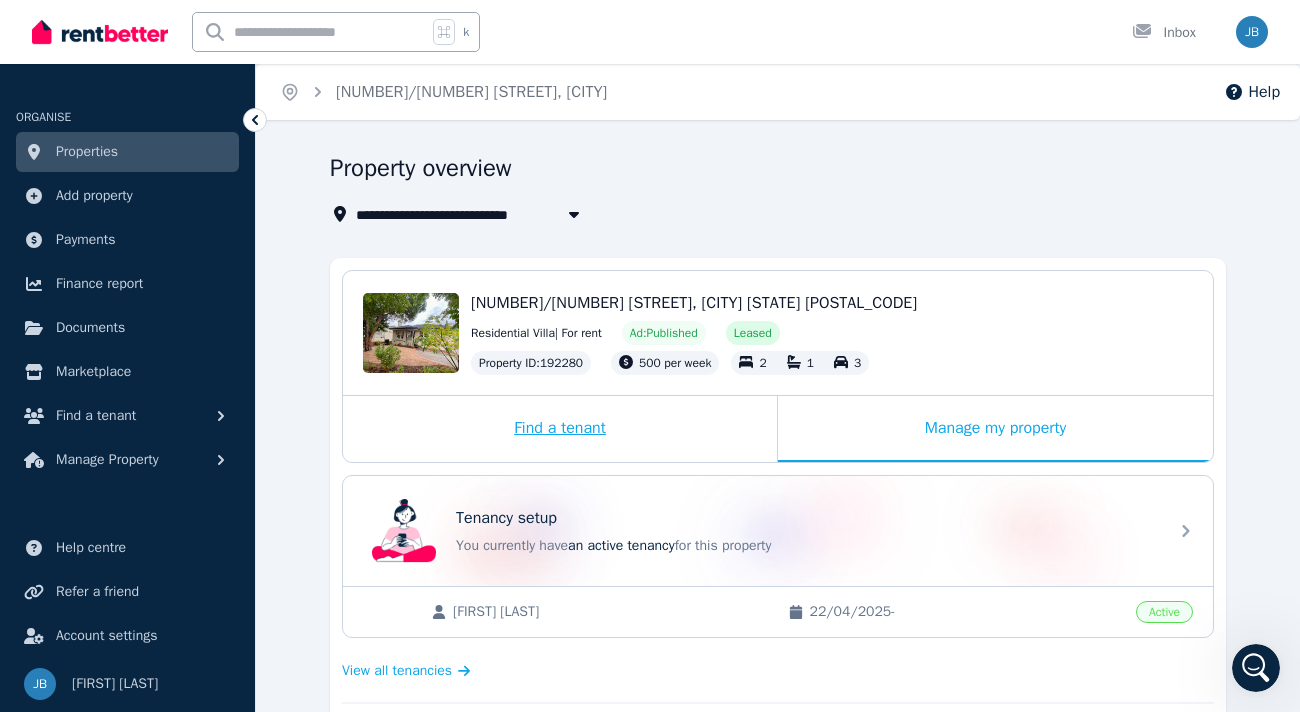 click on "Find a tenant" at bounding box center [560, 429] 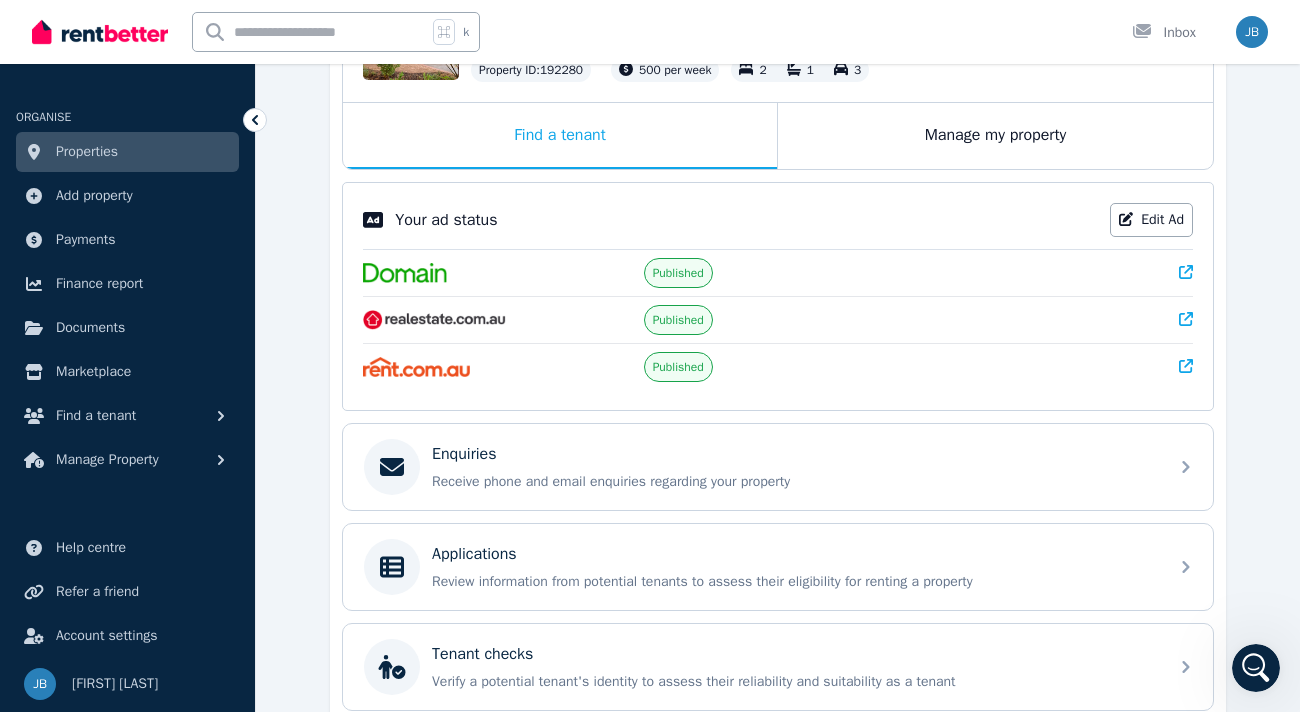 scroll, scrollTop: 480, scrollLeft: 0, axis: vertical 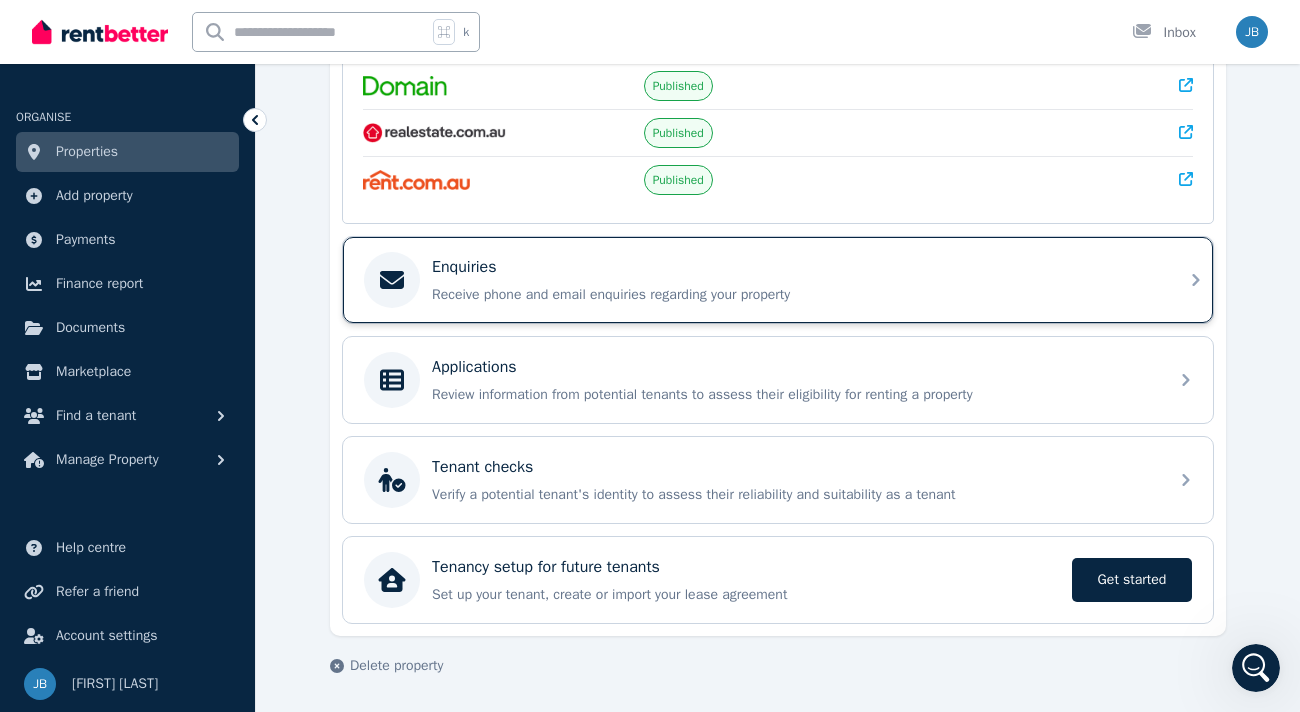 click on "Enquiries Receive phone and email enquiries regarding your property" at bounding box center [760, 280] 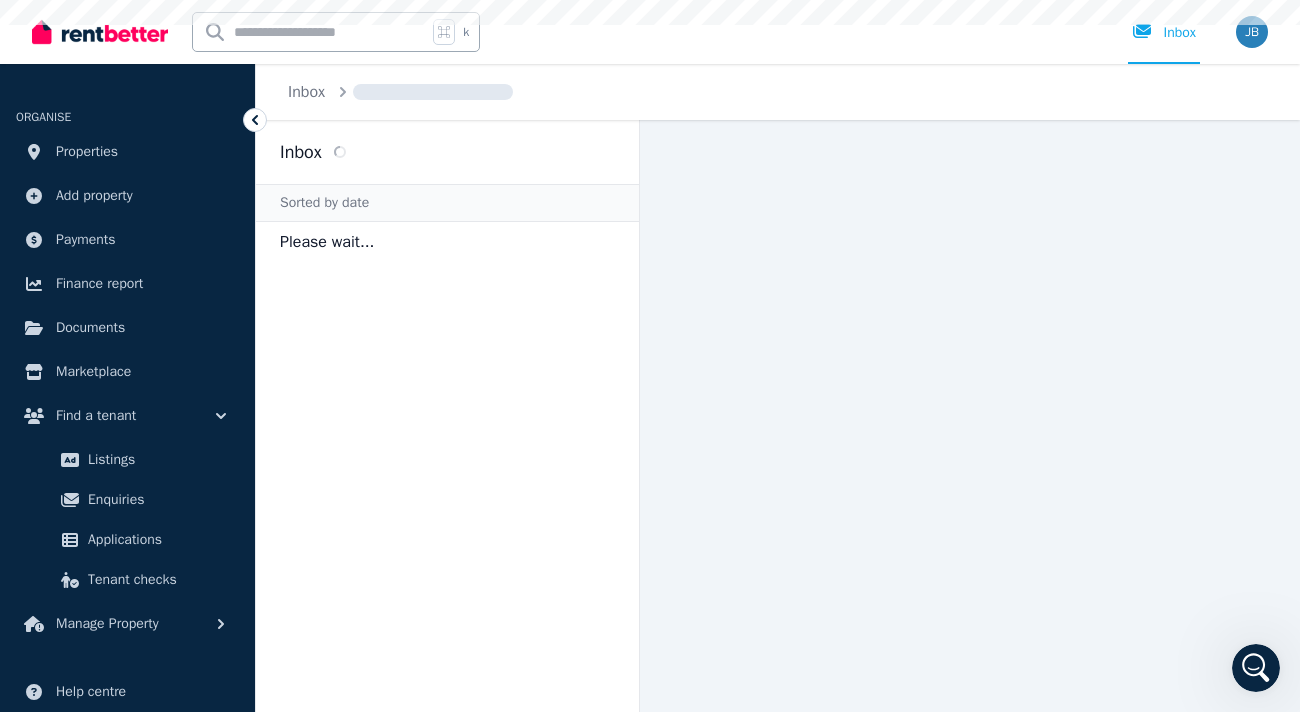 scroll, scrollTop: 0, scrollLeft: 0, axis: both 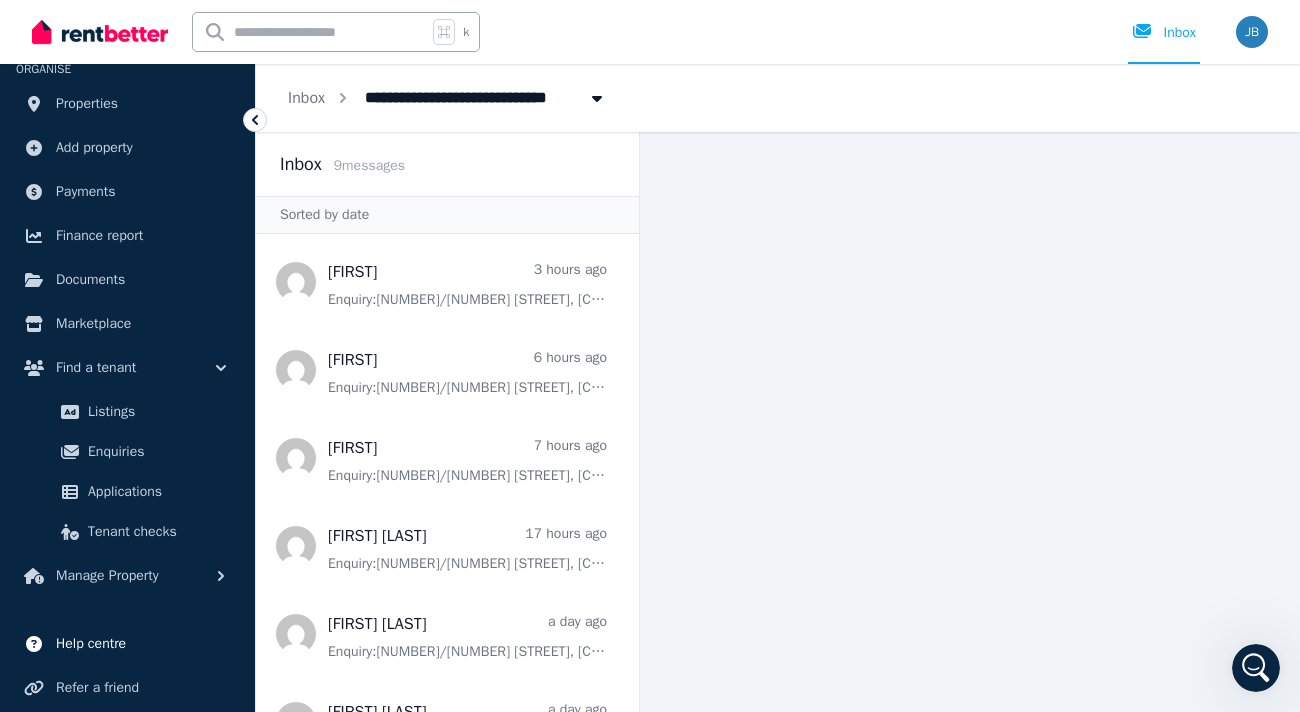 click on "Help centre" at bounding box center (91, 644) 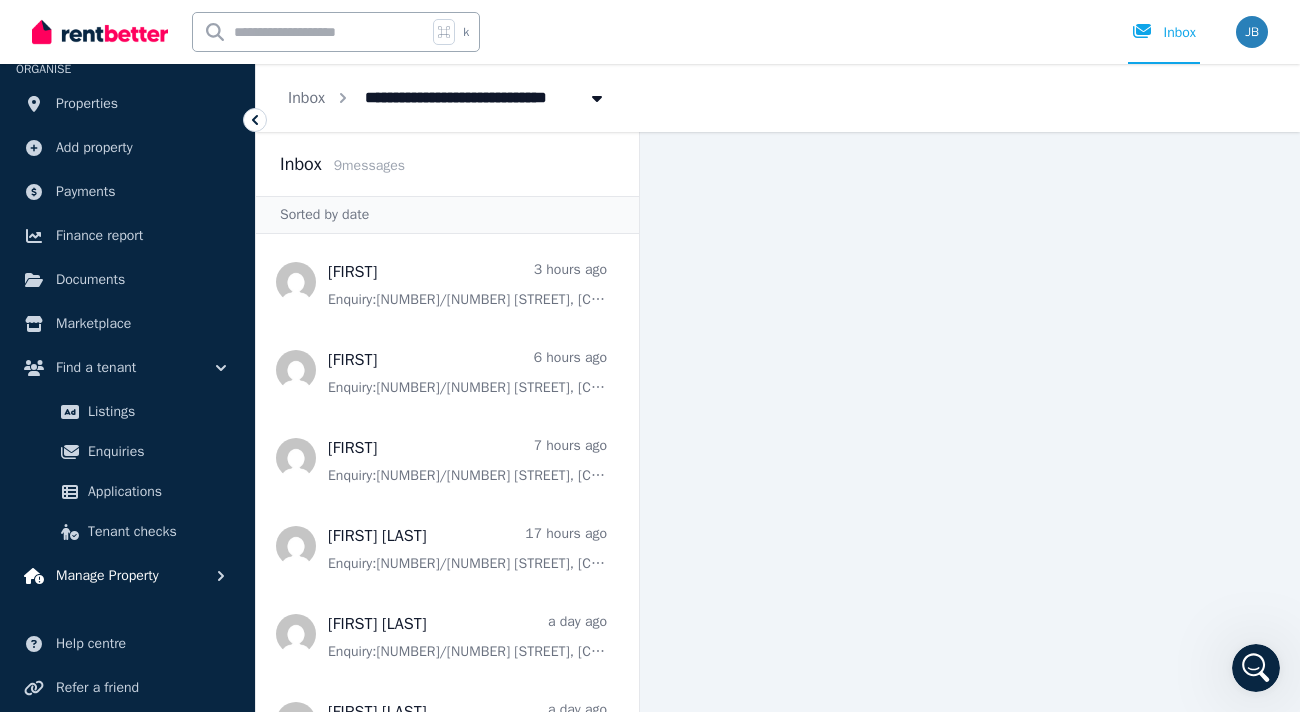 scroll, scrollTop: 144, scrollLeft: 0, axis: vertical 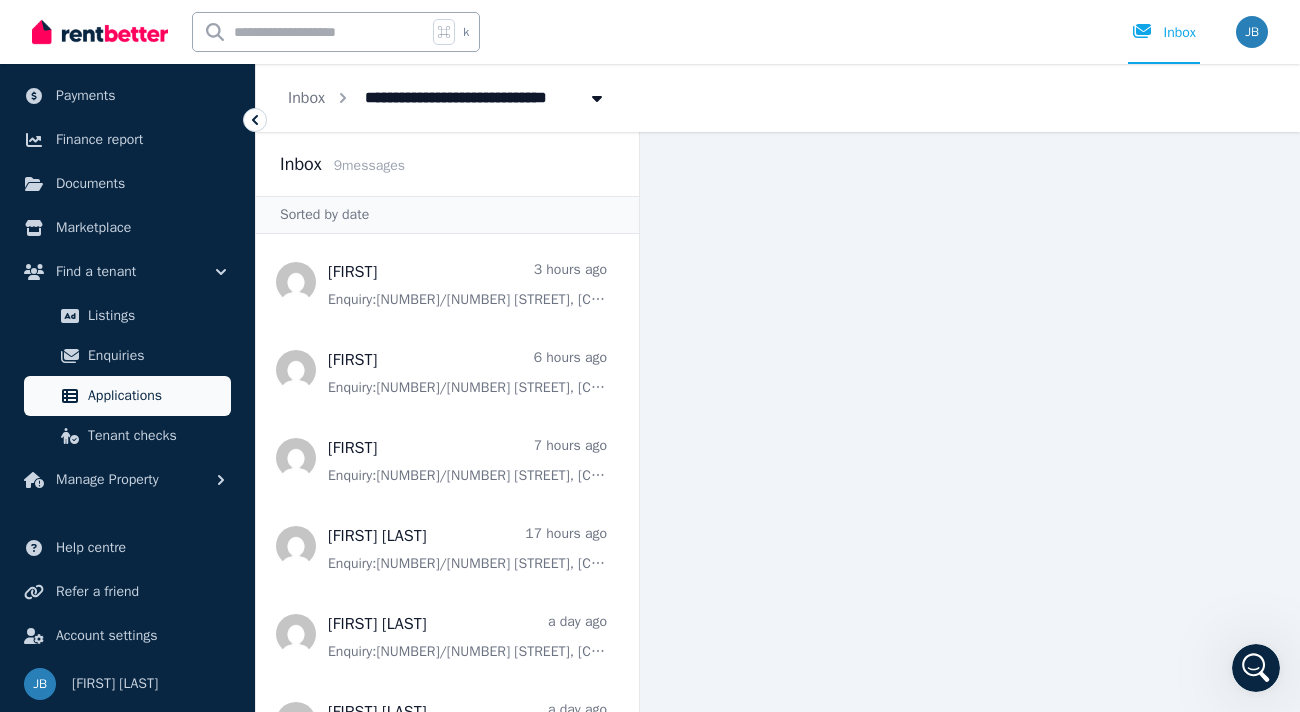 click on "Applications" at bounding box center (155, 396) 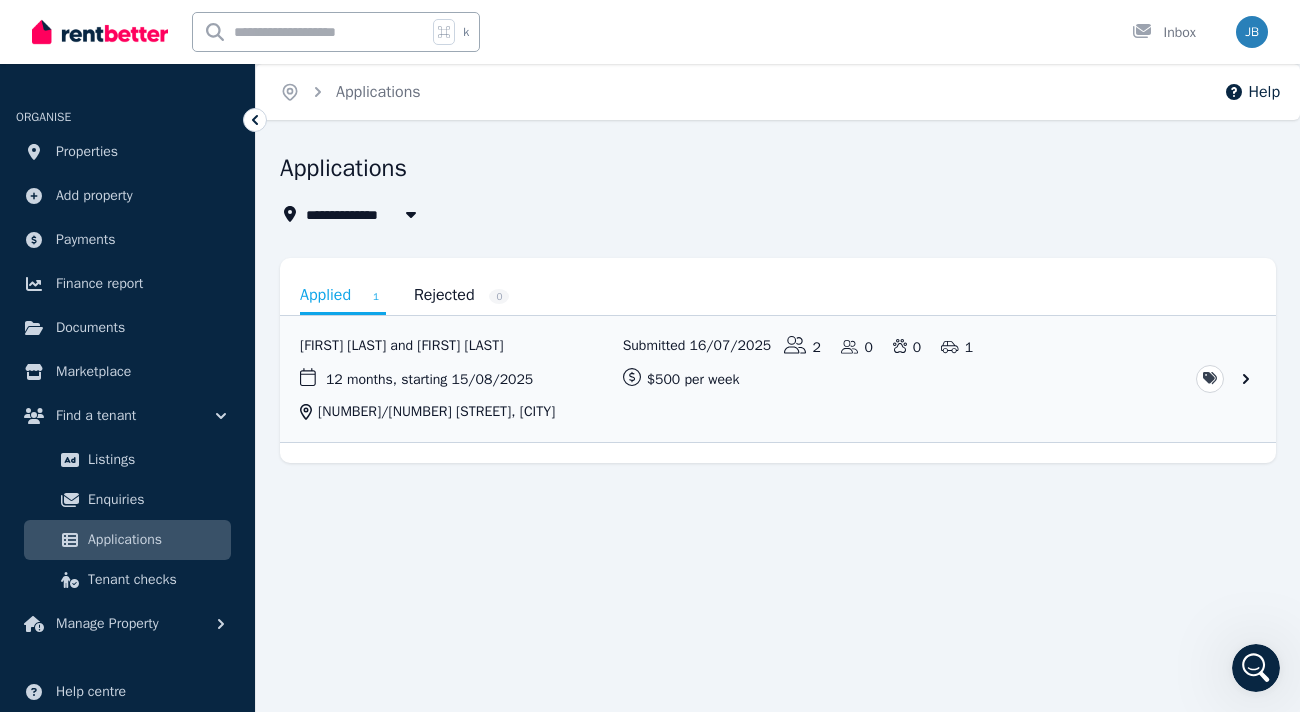 click 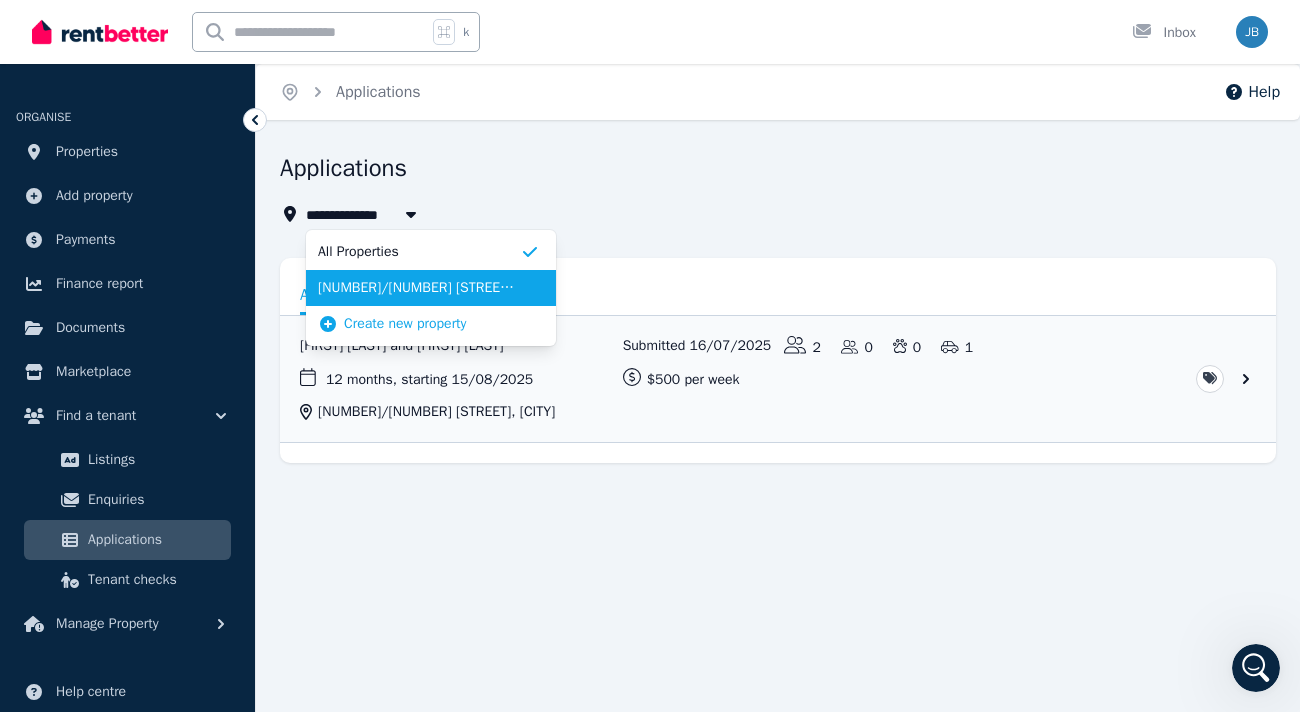 click on "[NUMBER]/[NUMBER] [STREET], [CITY]" at bounding box center (419, 288) 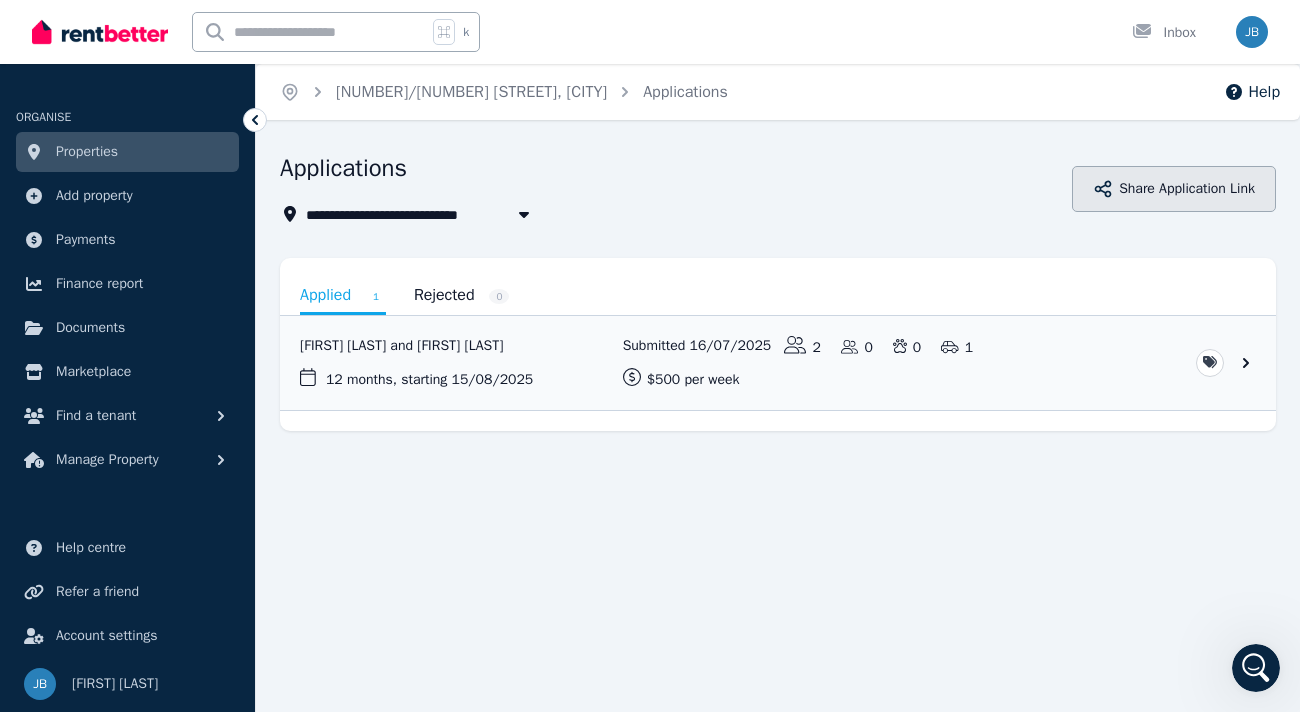 click on "Share Application Link" at bounding box center (1174, 189) 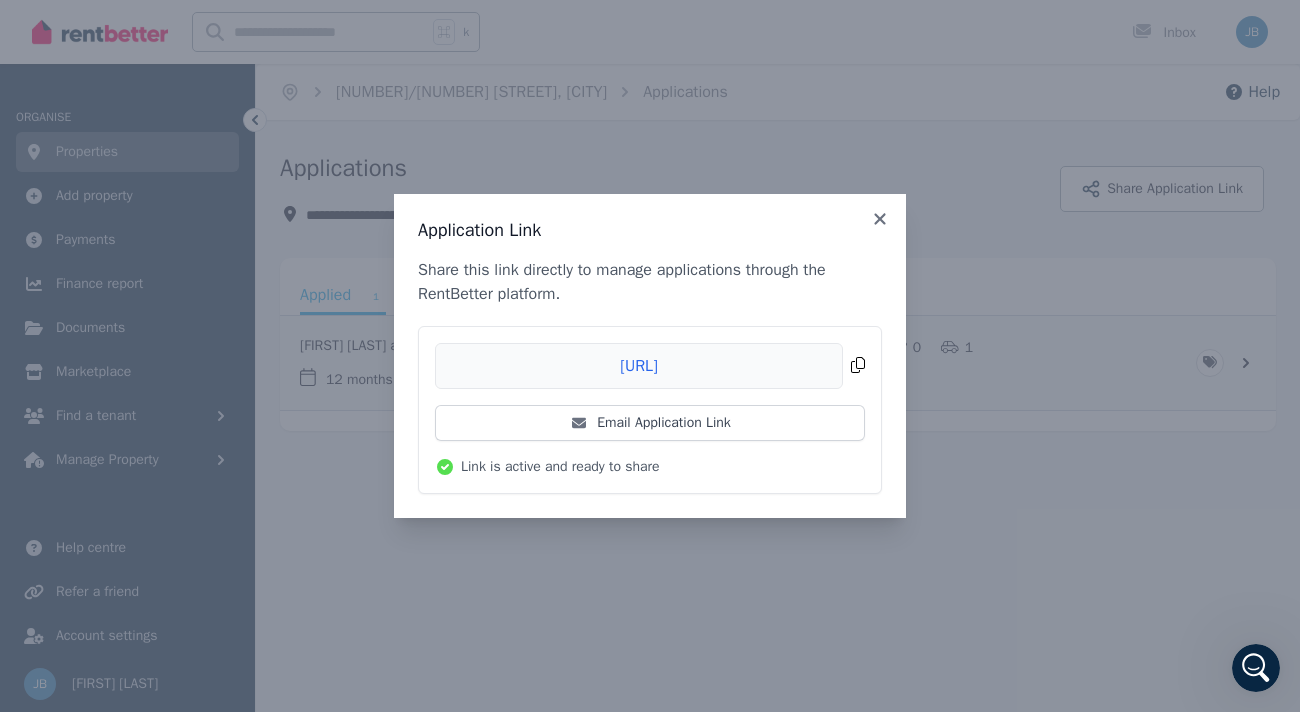 click on "Copied!" at bounding box center [650, 366] 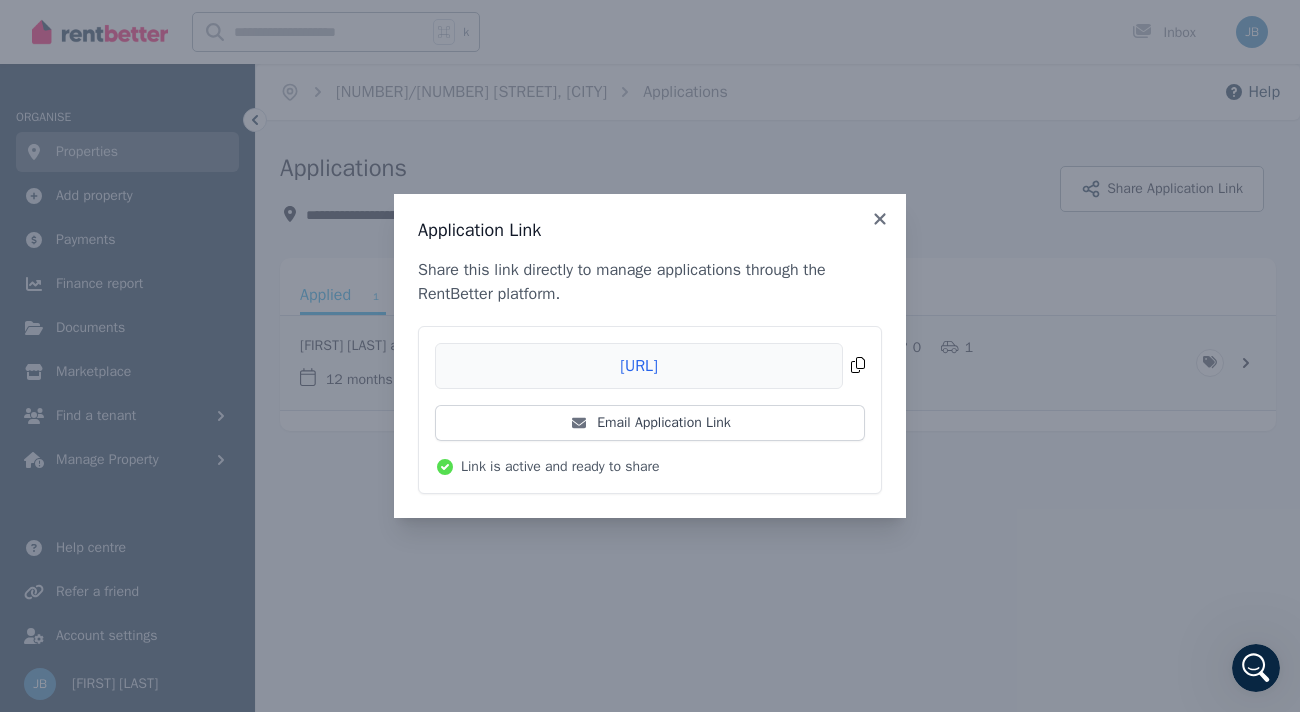 click on "https://rentbetter.com.au/apply/85736c93 Copied! Email Application Link Link is active and ready to share" at bounding box center [650, 410] 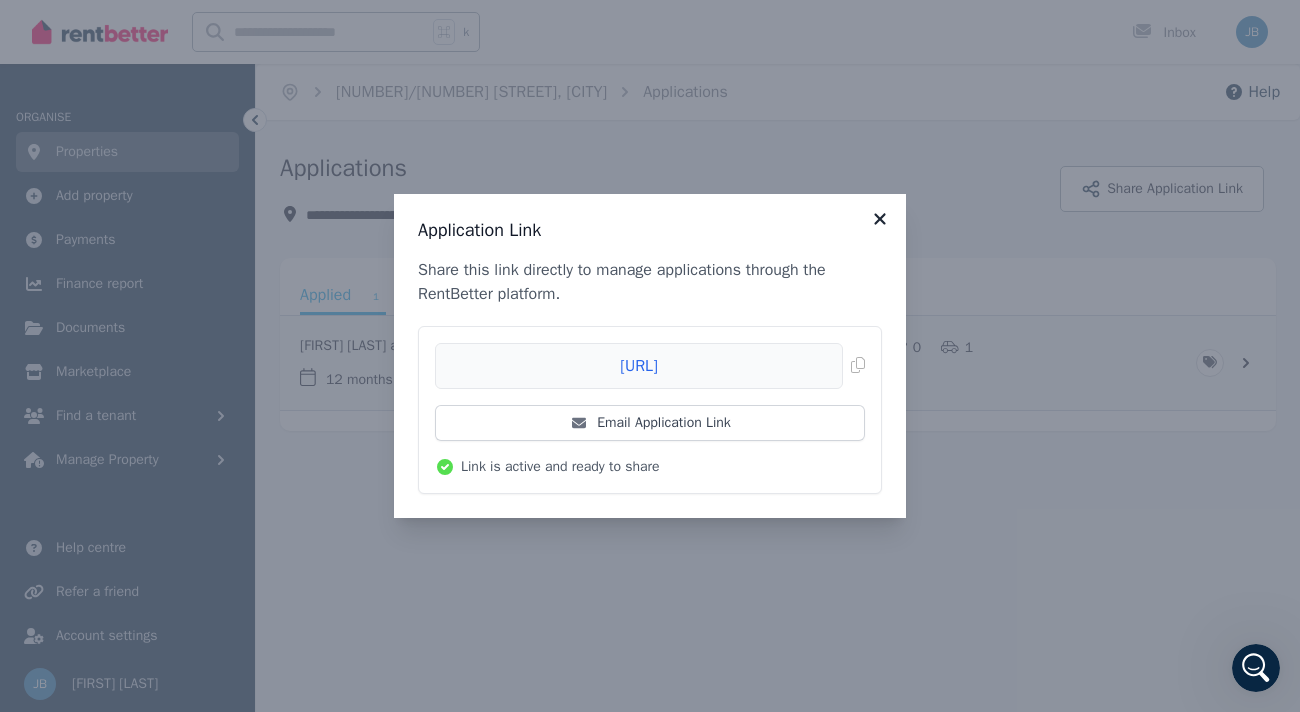 click 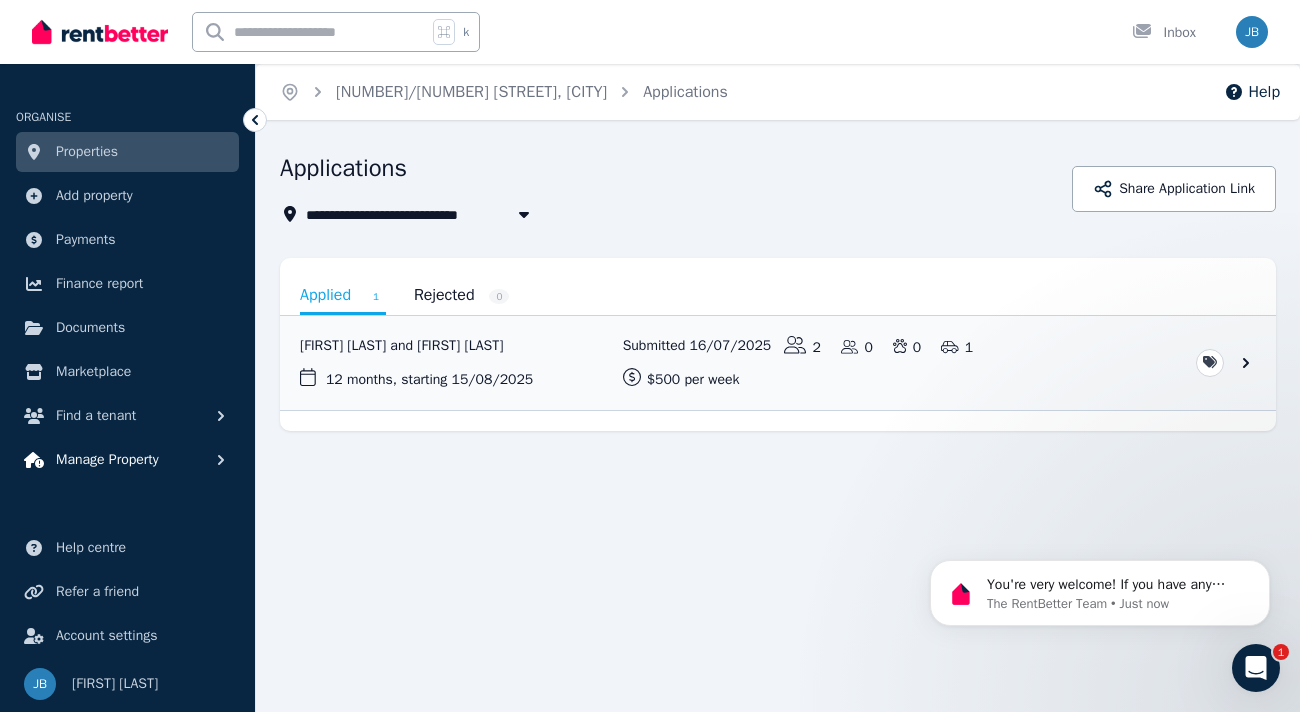 scroll, scrollTop: 0, scrollLeft: 0, axis: both 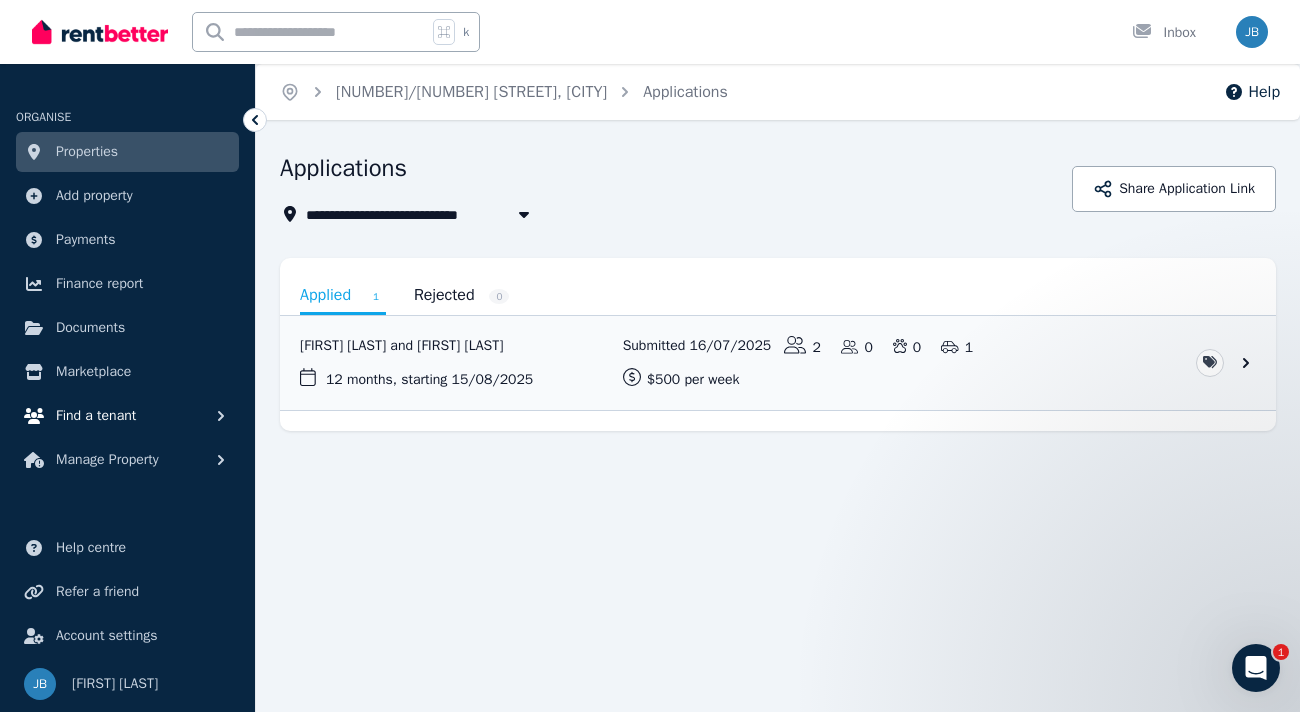 click on "Find a tenant" at bounding box center [96, 416] 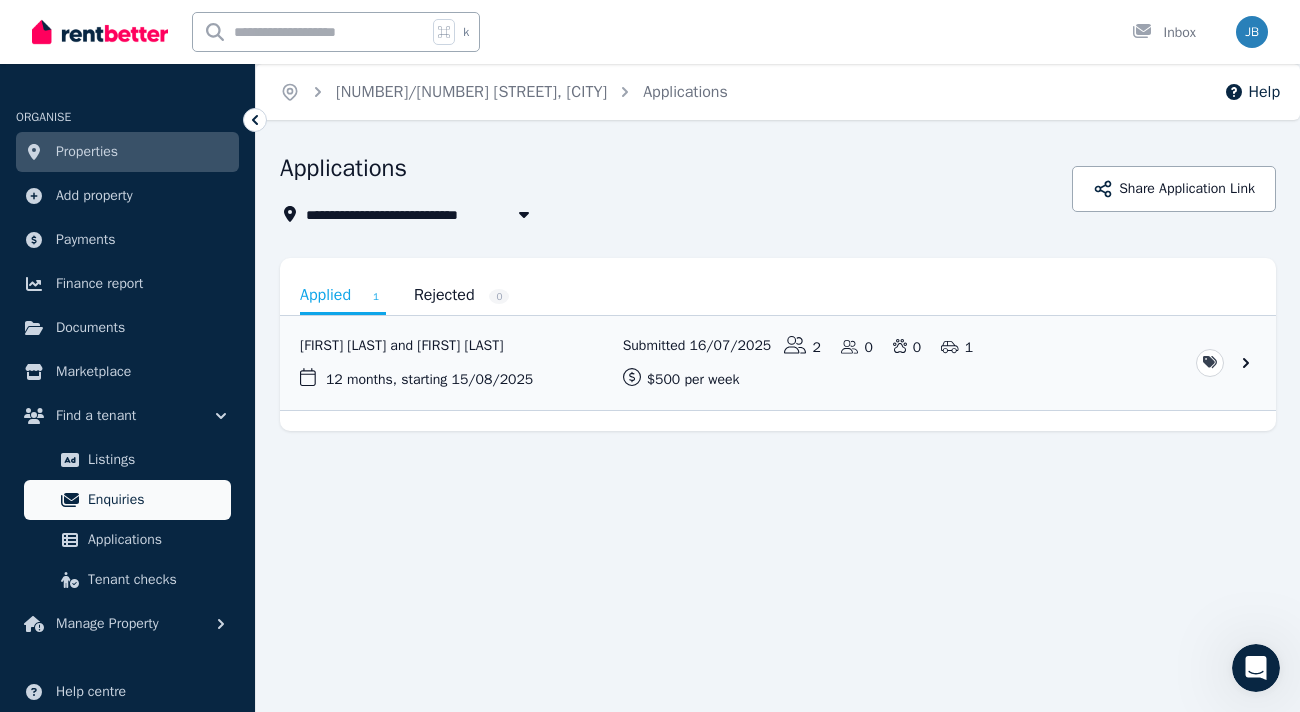 click on "Enquiries" at bounding box center [155, 500] 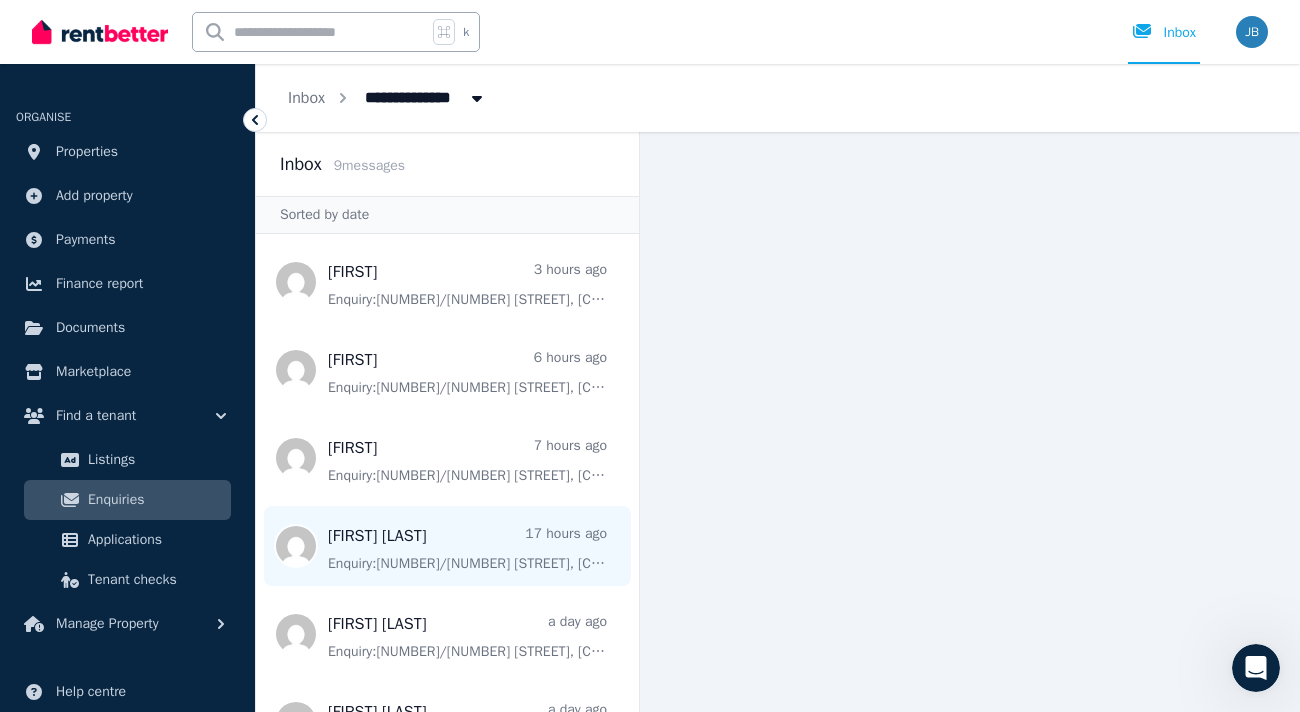 scroll, scrollTop: 322, scrollLeft: 0, axis: vertical 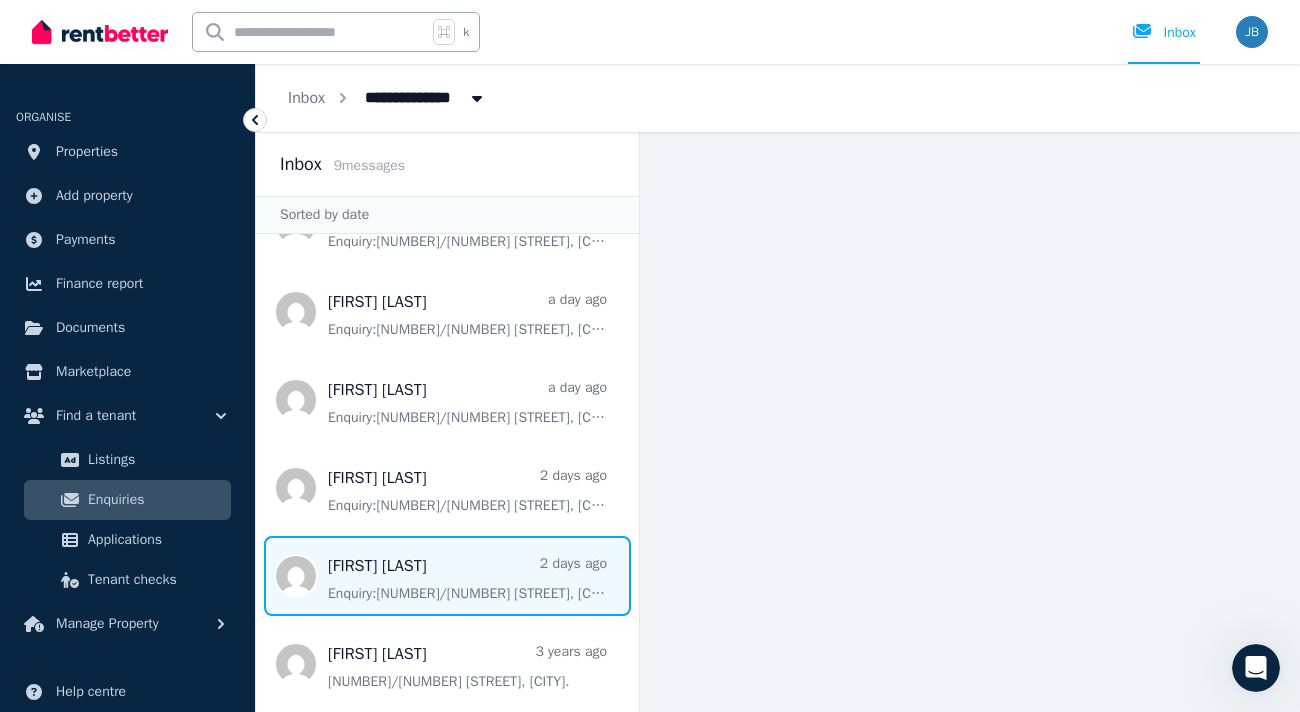 click at bounding box center [447, 576] 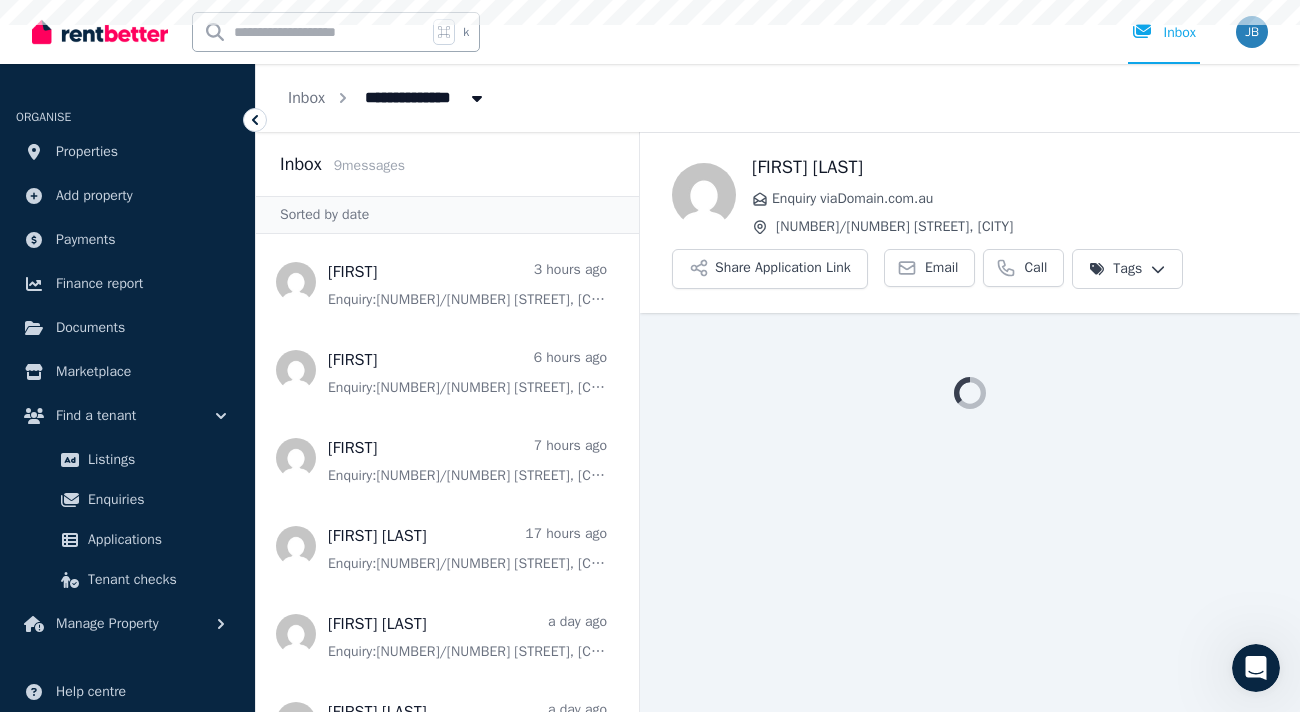 scroll, scrollTop: 0, scrollLeft: 0, axis: both 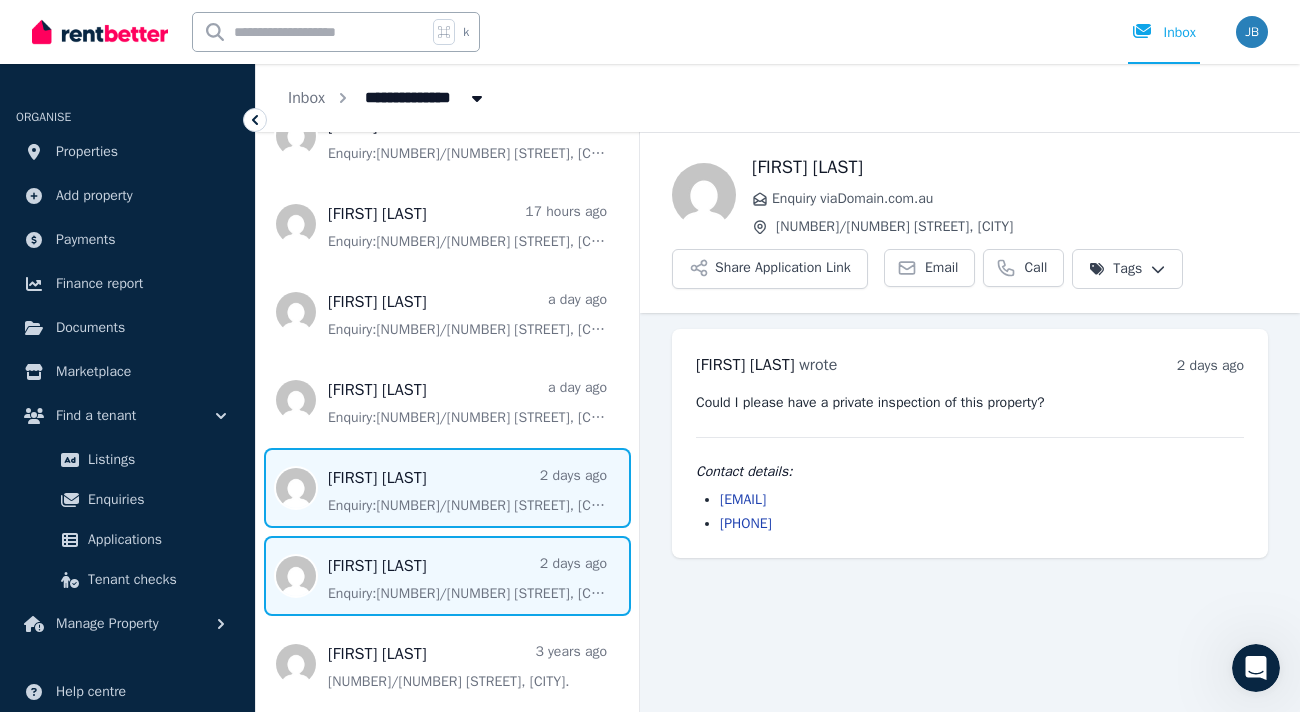 click at bounding box center [447, 488] 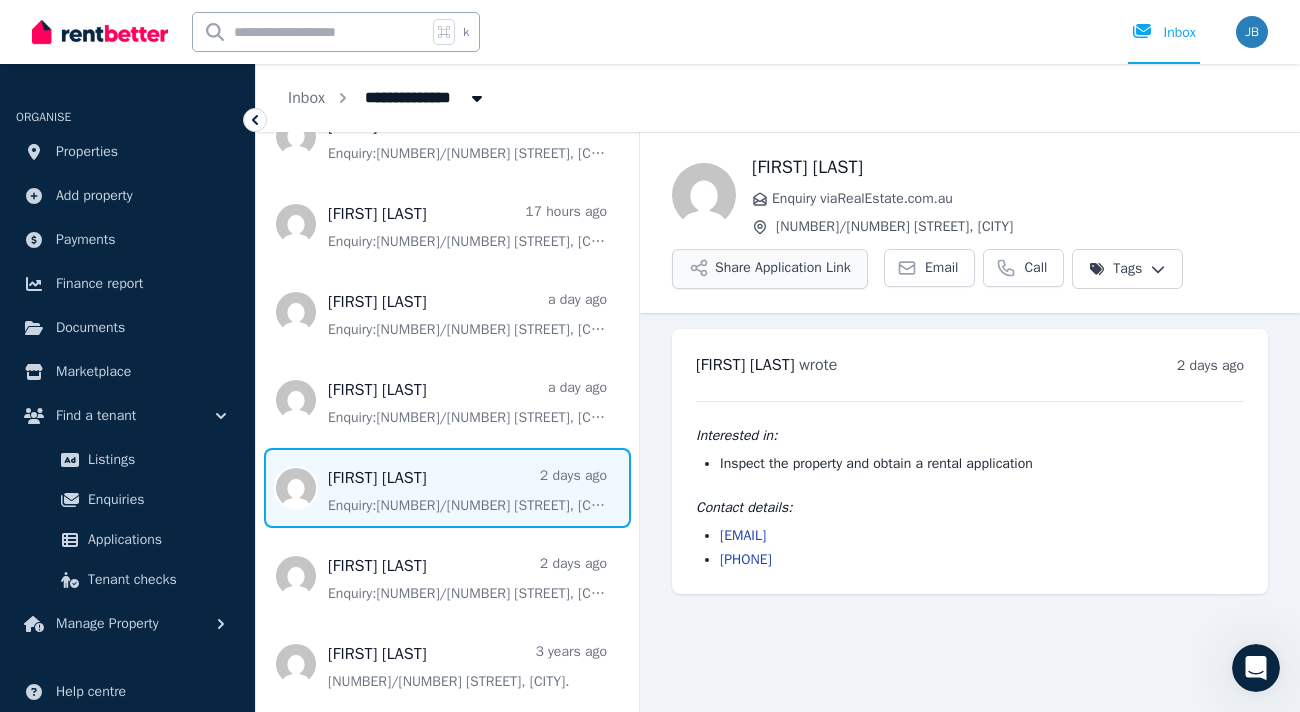click on "Share Application Link" at bounding box center [770, 269] 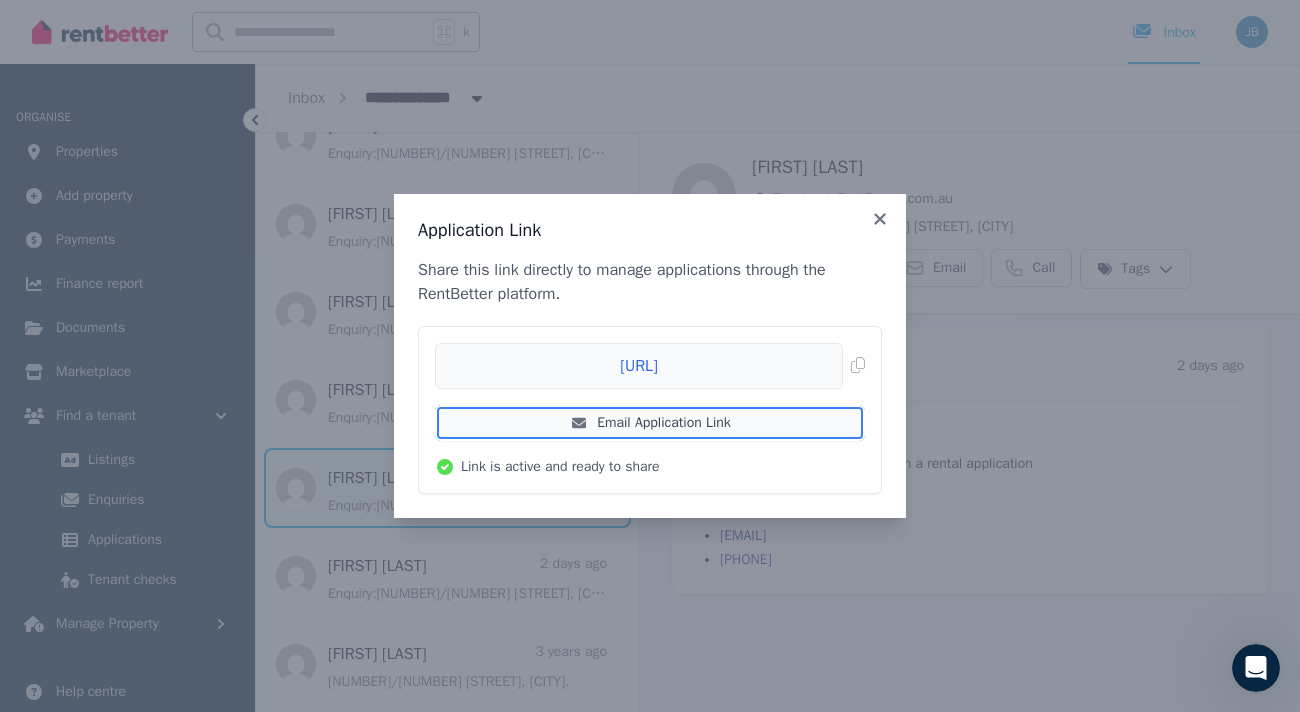 click on "Email Application Link" at bounding box center [650, 423] 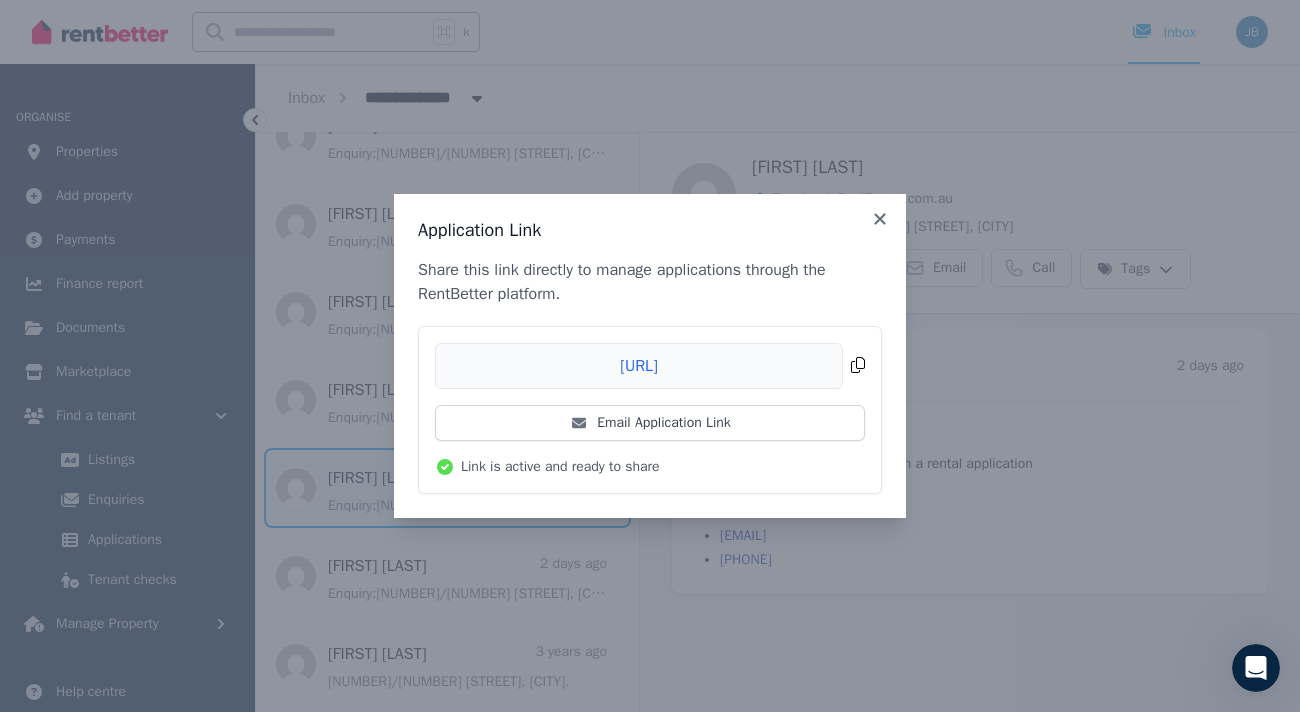 click on "Copied!" at bounding box center (650, 366) 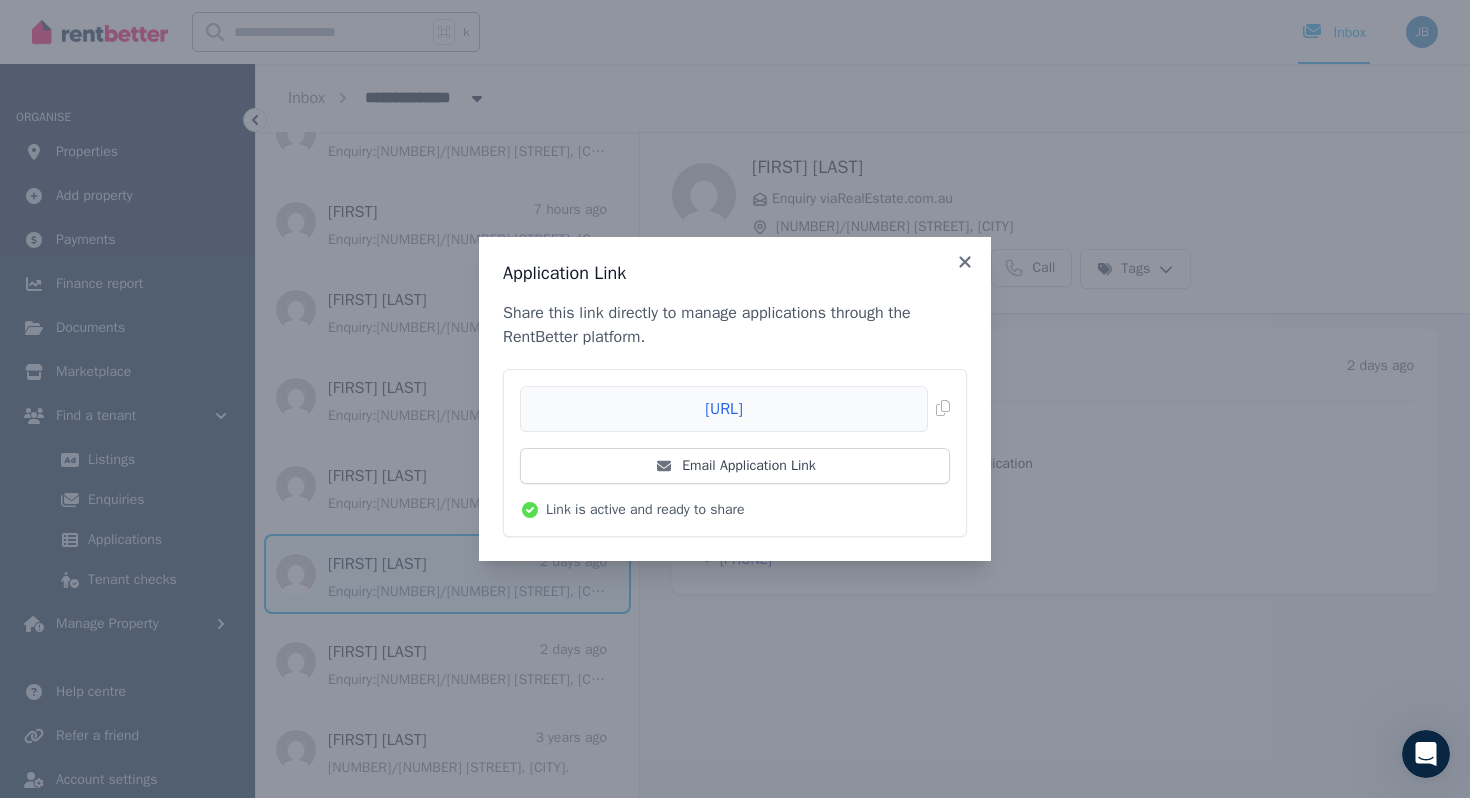 scroll, scrollTop: 506, scrollLeft: 0, axis: vertical 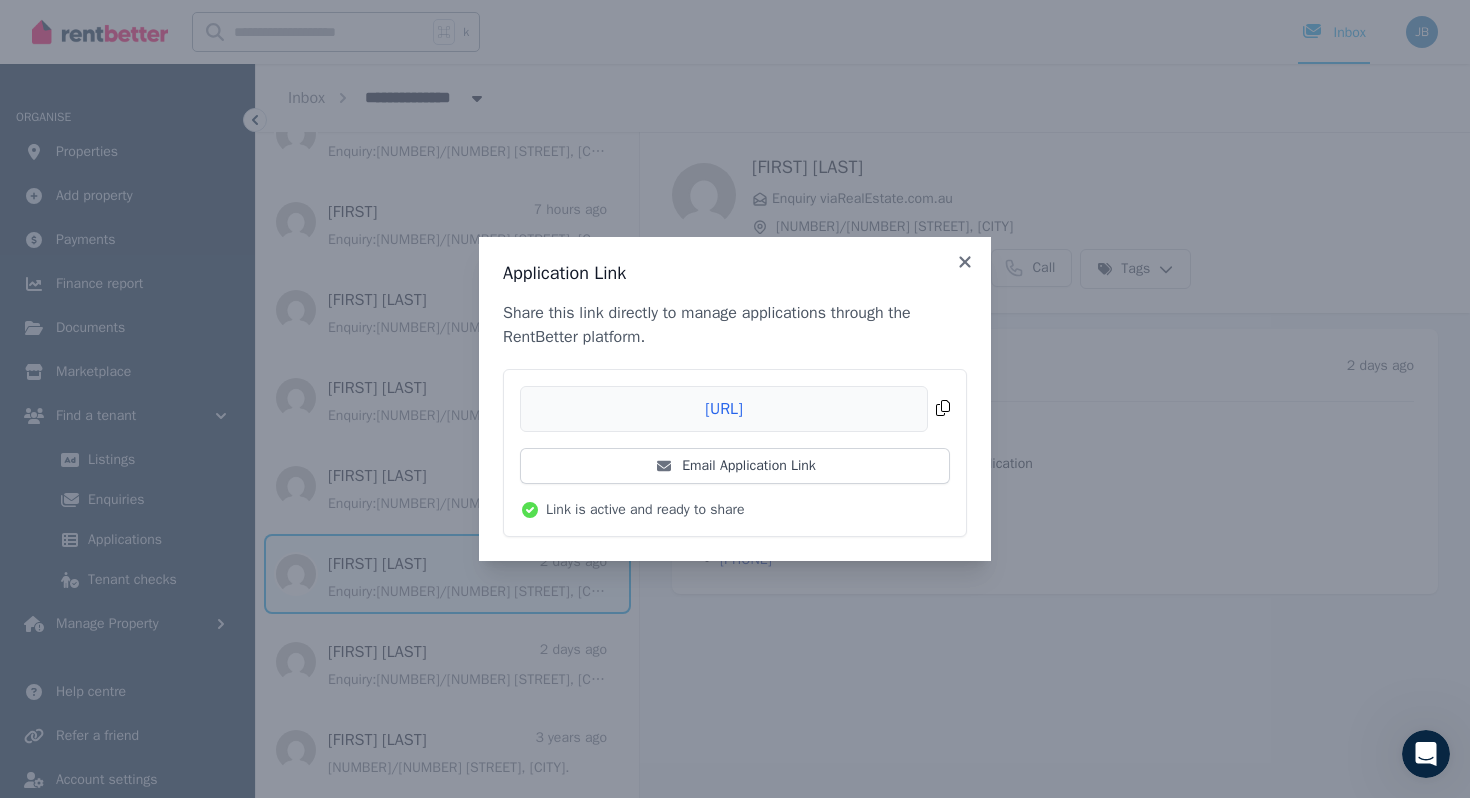 click on "Copied!" at bounding box center (735, 409) 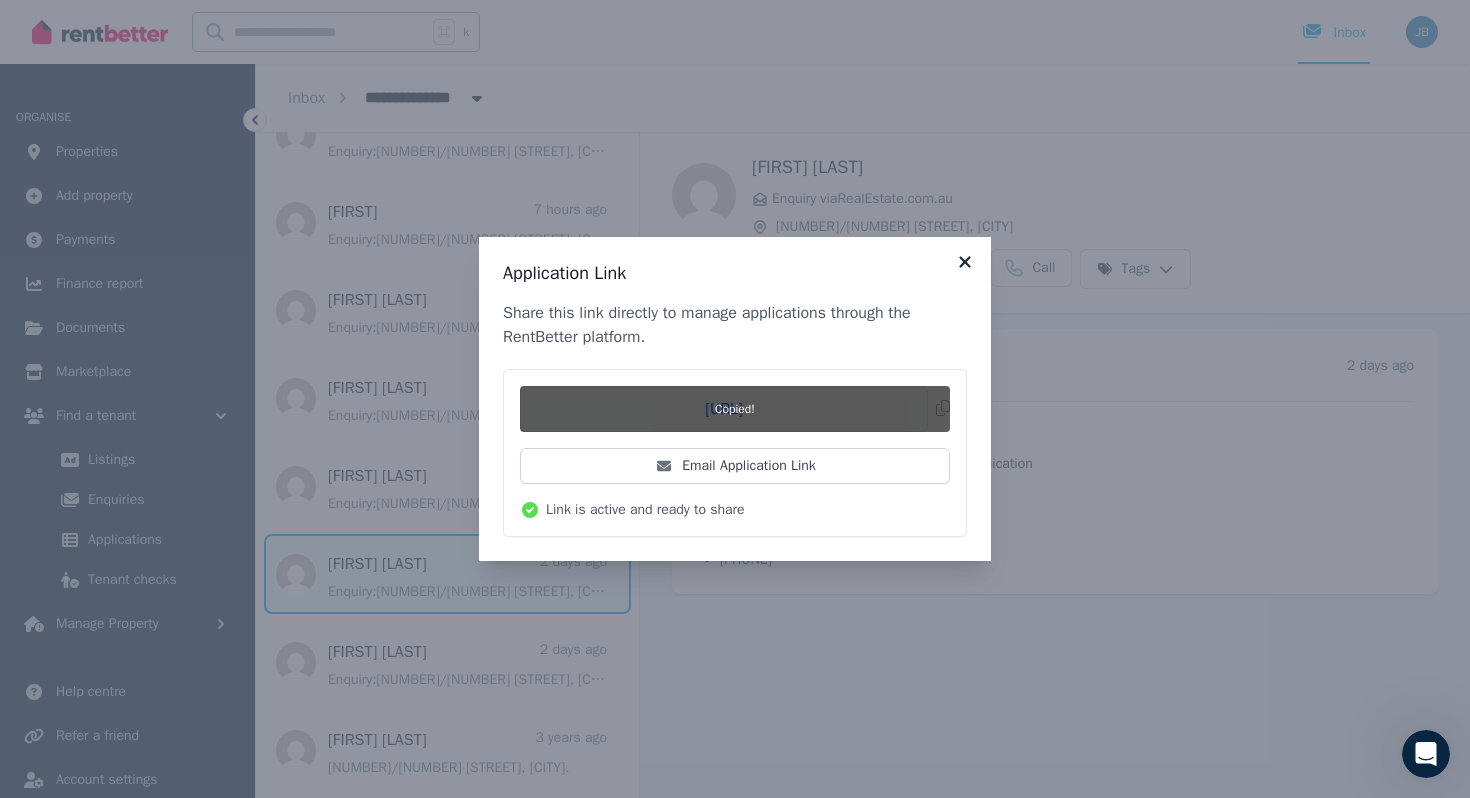 click 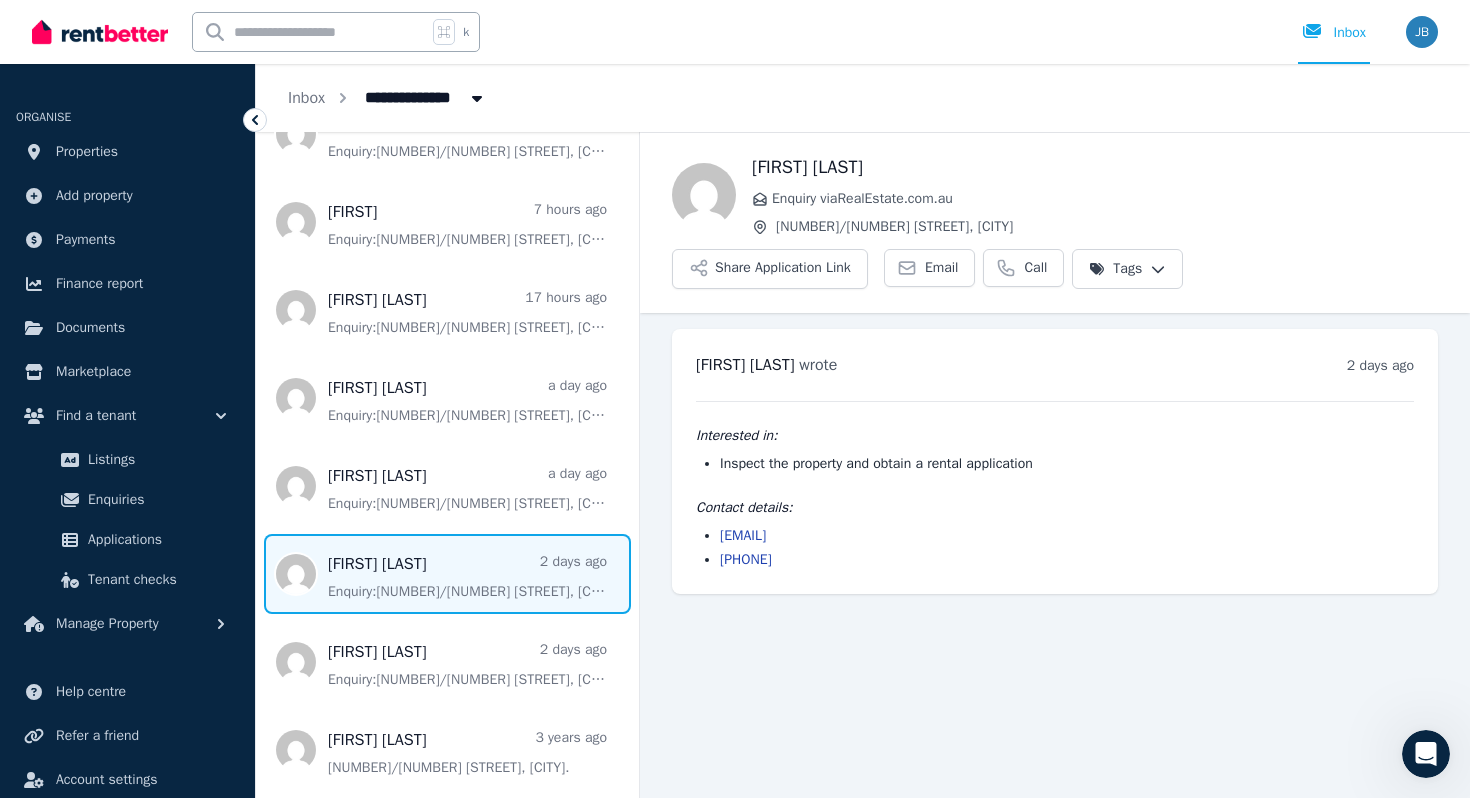drag, startPoint x: 922, startPoint y: 537, endPoint x: 718, endPoint y: 543, distance: 204.08821 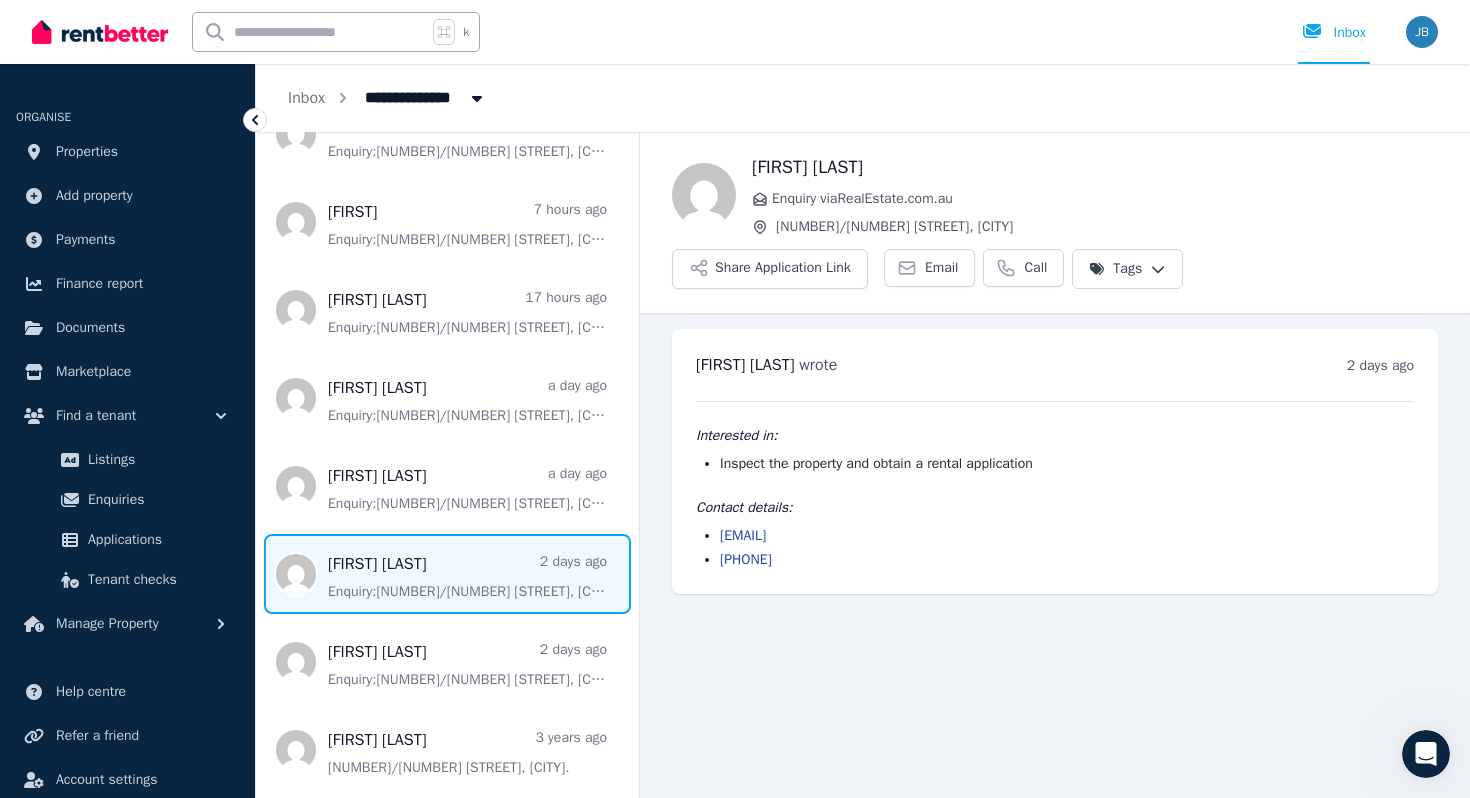 click on "[EMAIL] [PHONE]" at bounding box center [1055, 548] 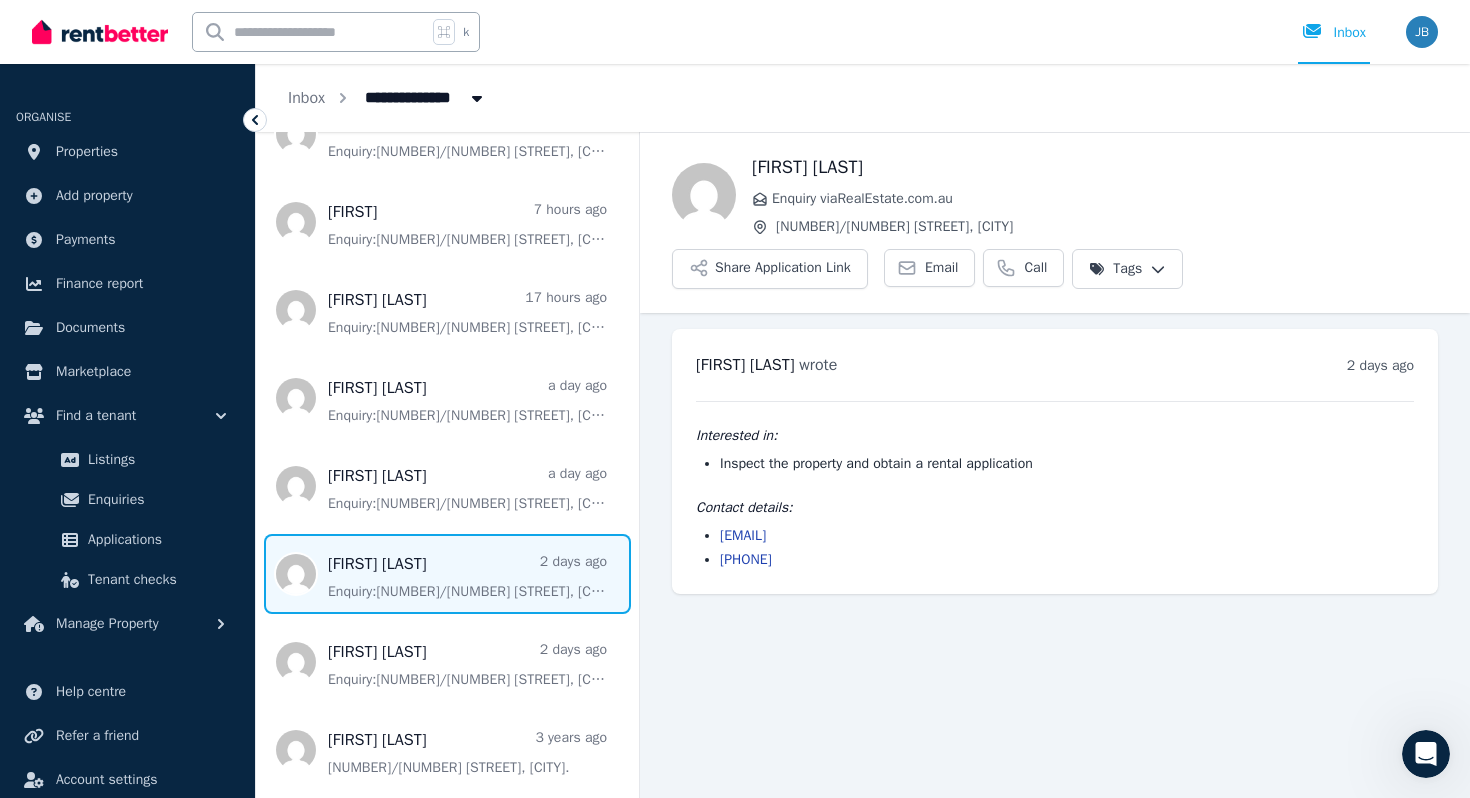 copy on "[EMAIL]" 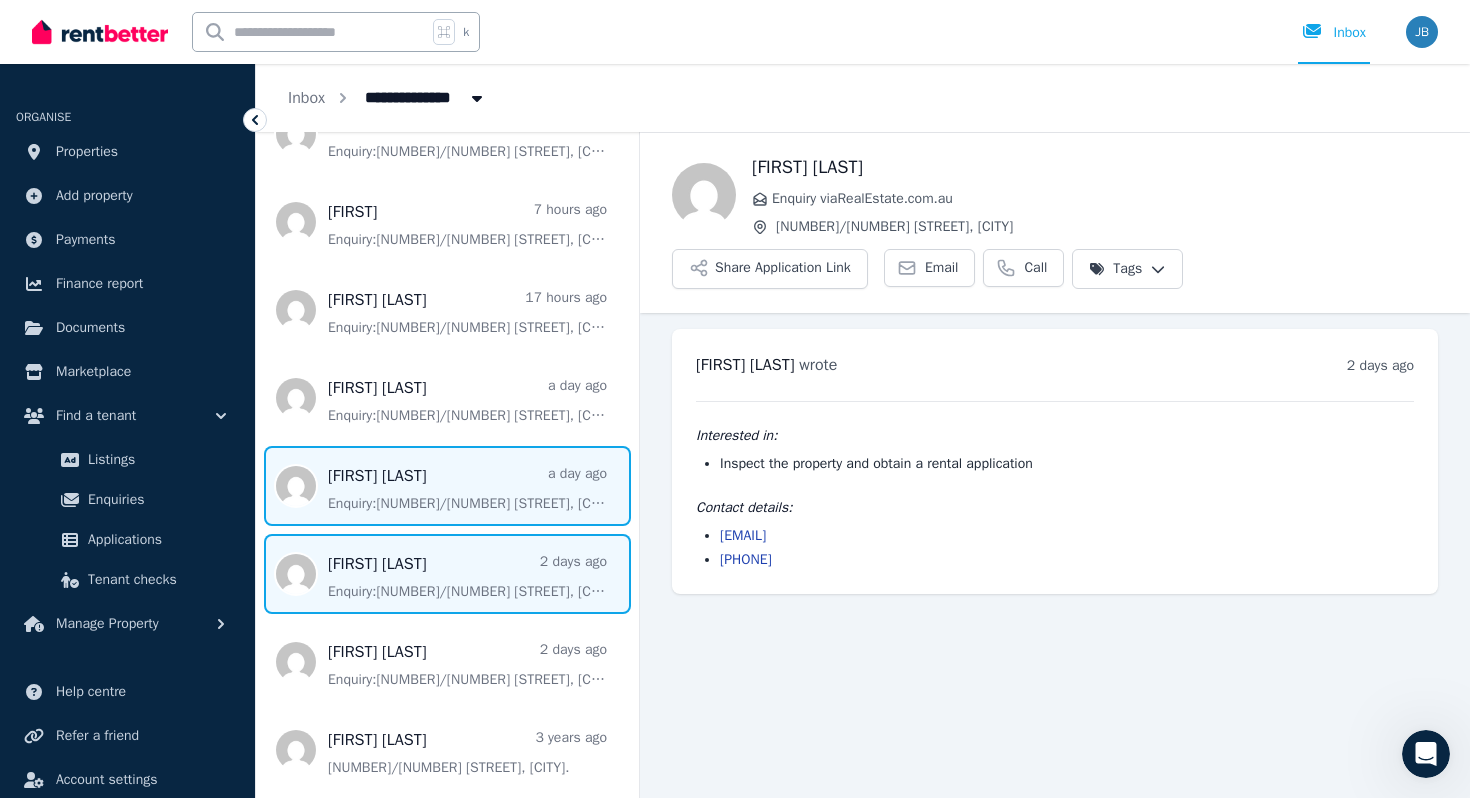 click at bounding box center (447, 486) 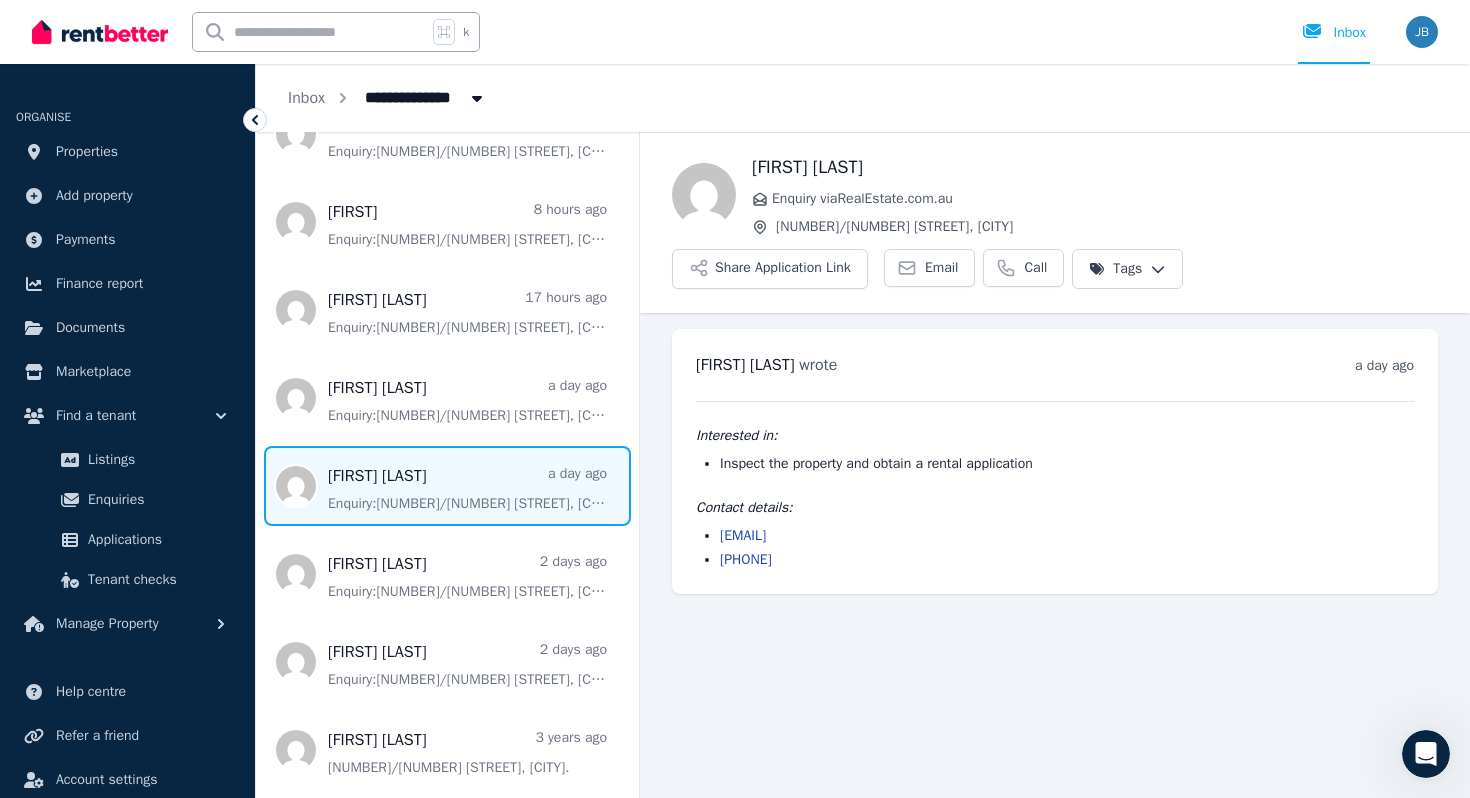 drag, startPoint x: 925, startPoint y: 533, endPoint x: 711, endPoint y: 527, distance: 214.08409 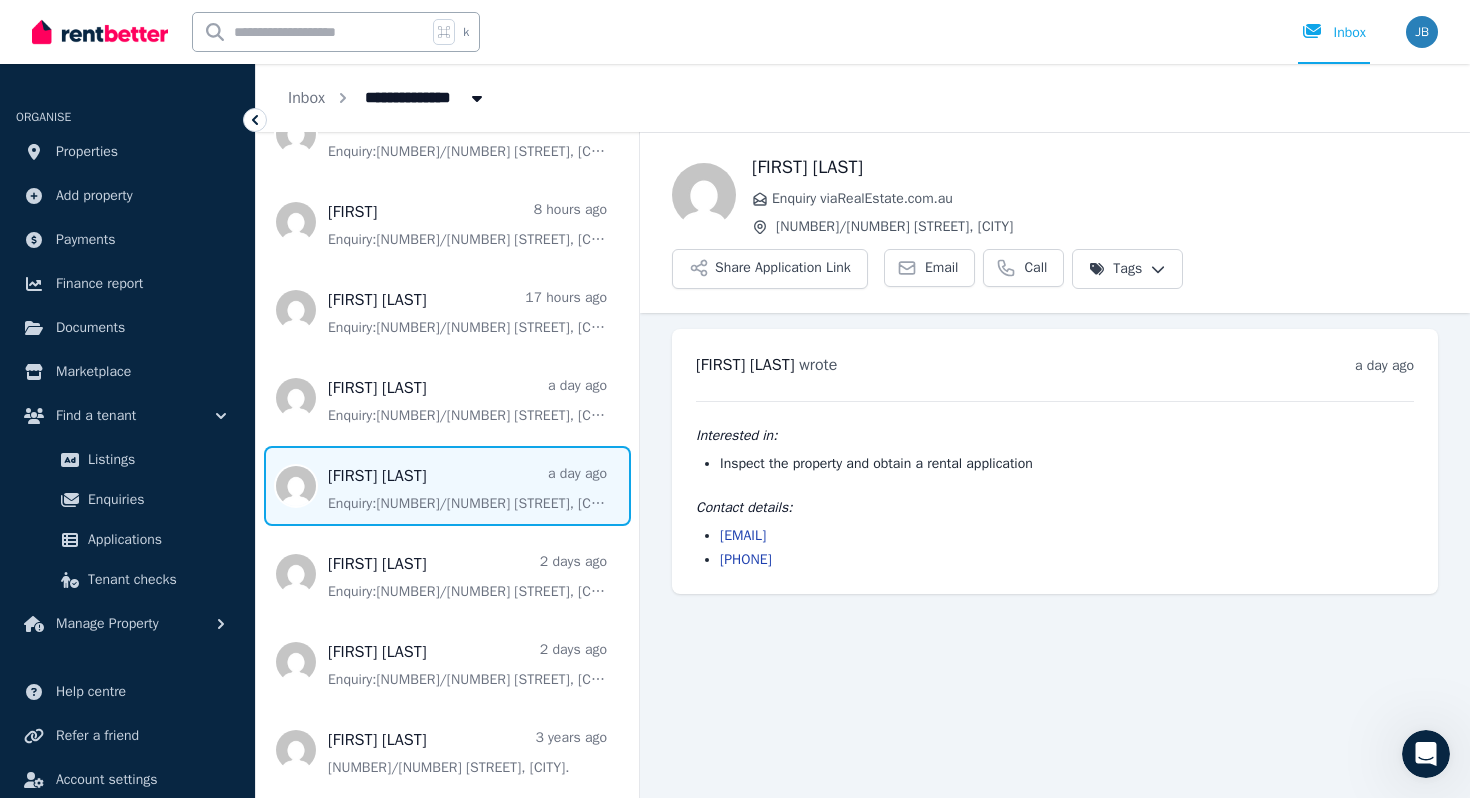 click on "[EMAIL]" at bounding box center (1067, 536) 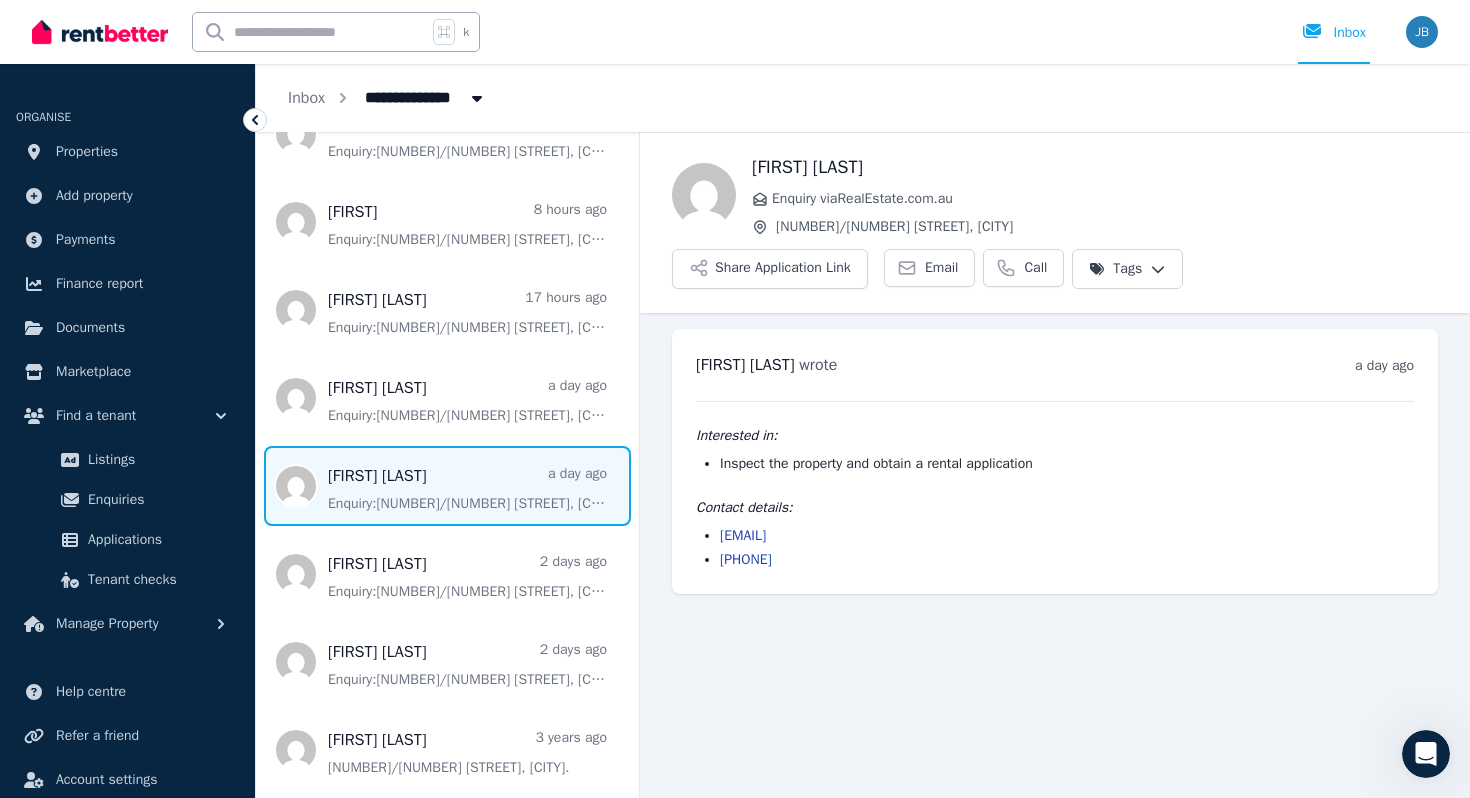 copy on "[EMAIL]" 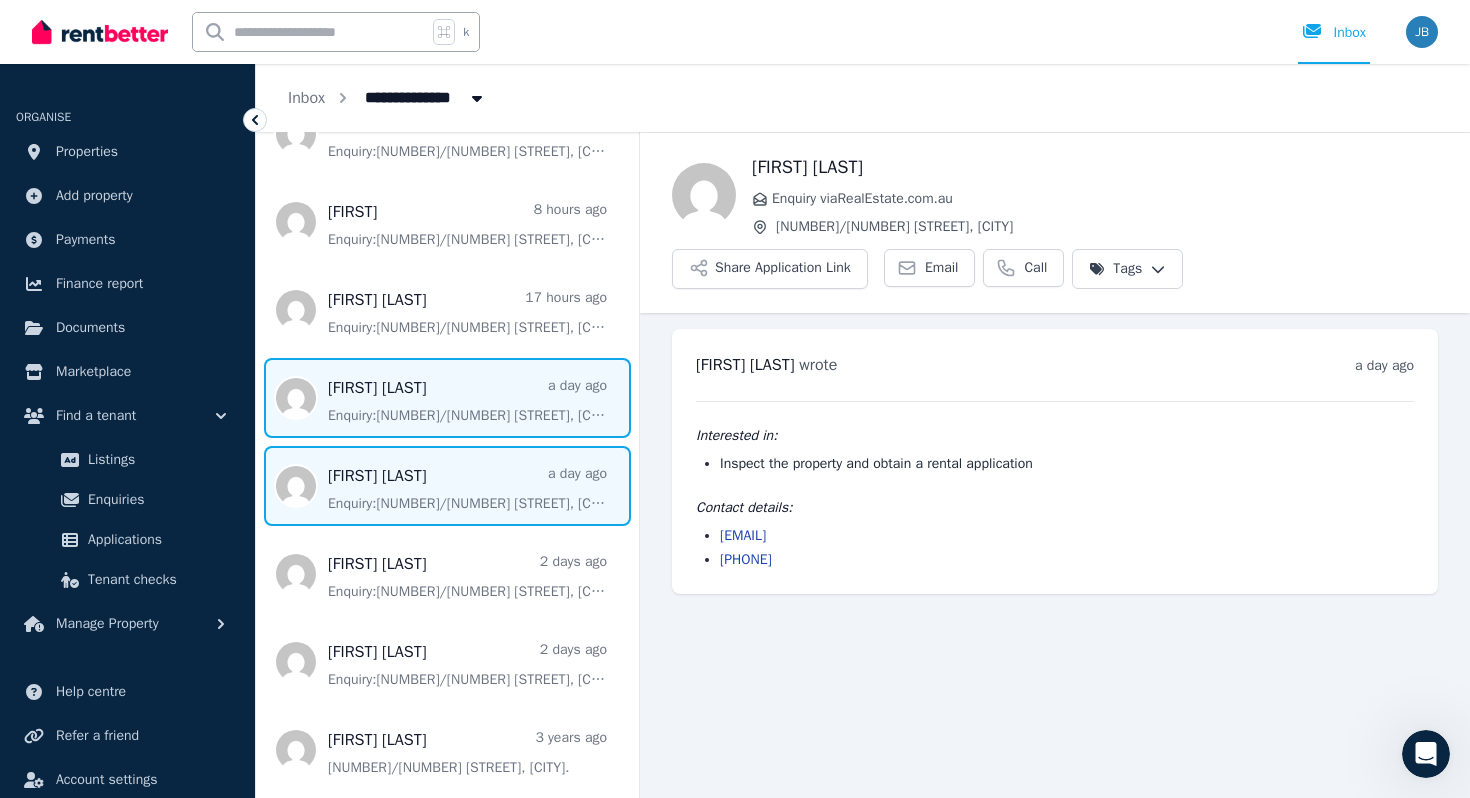 click at bounding box center [447, 398] 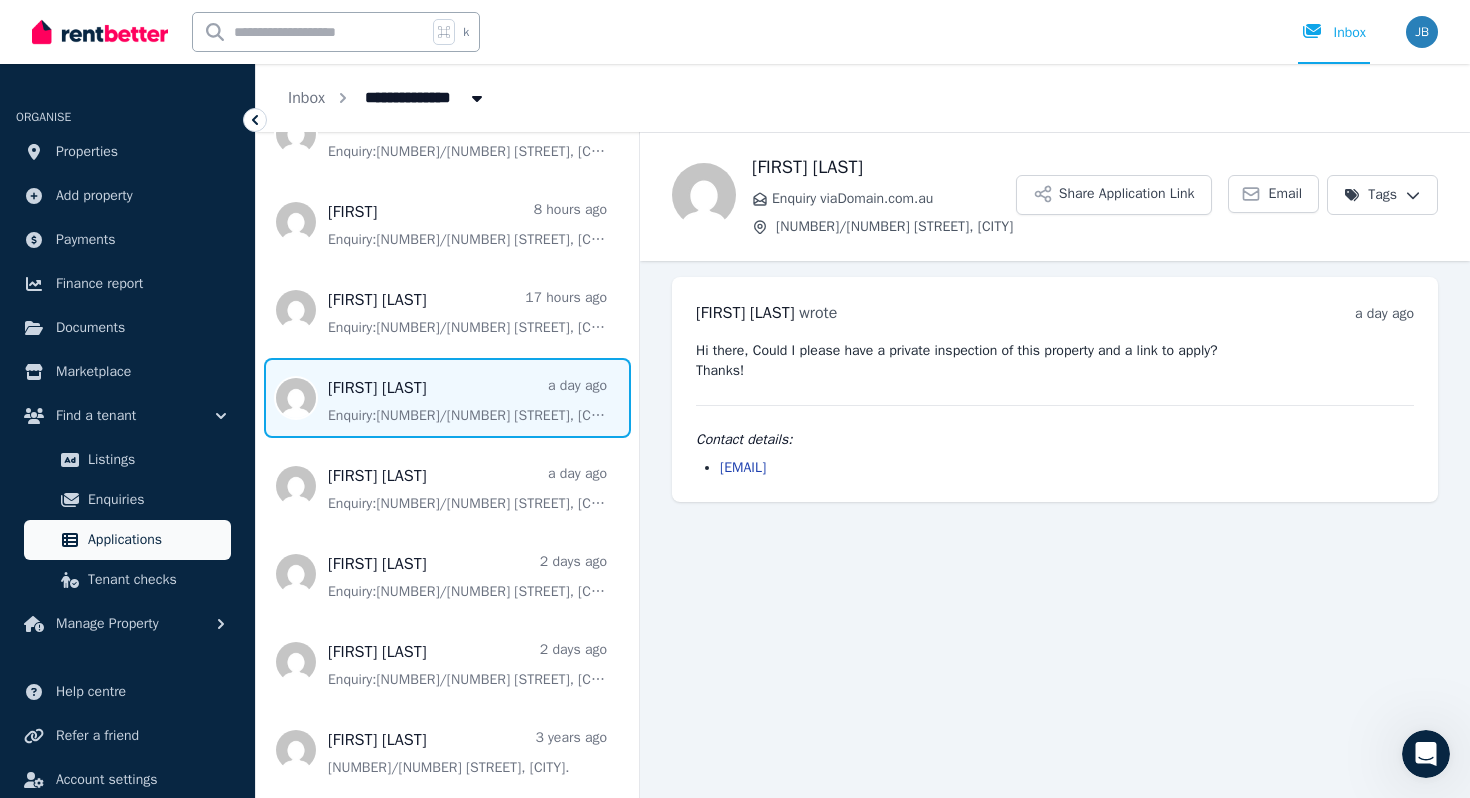 click on "Applications" at bounding box center (155, 540) 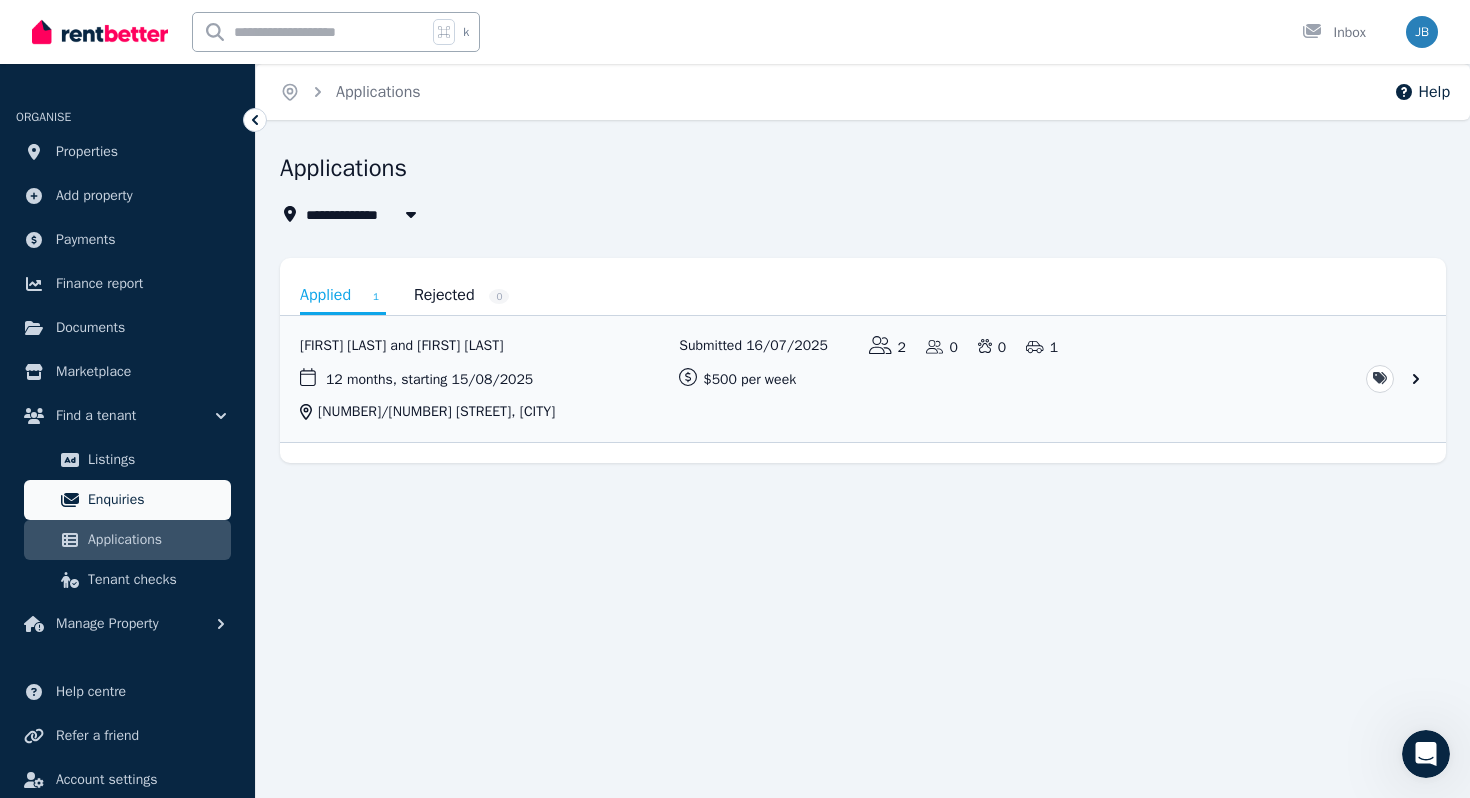 click on "Enquiries" at bounding box center (155, 500) 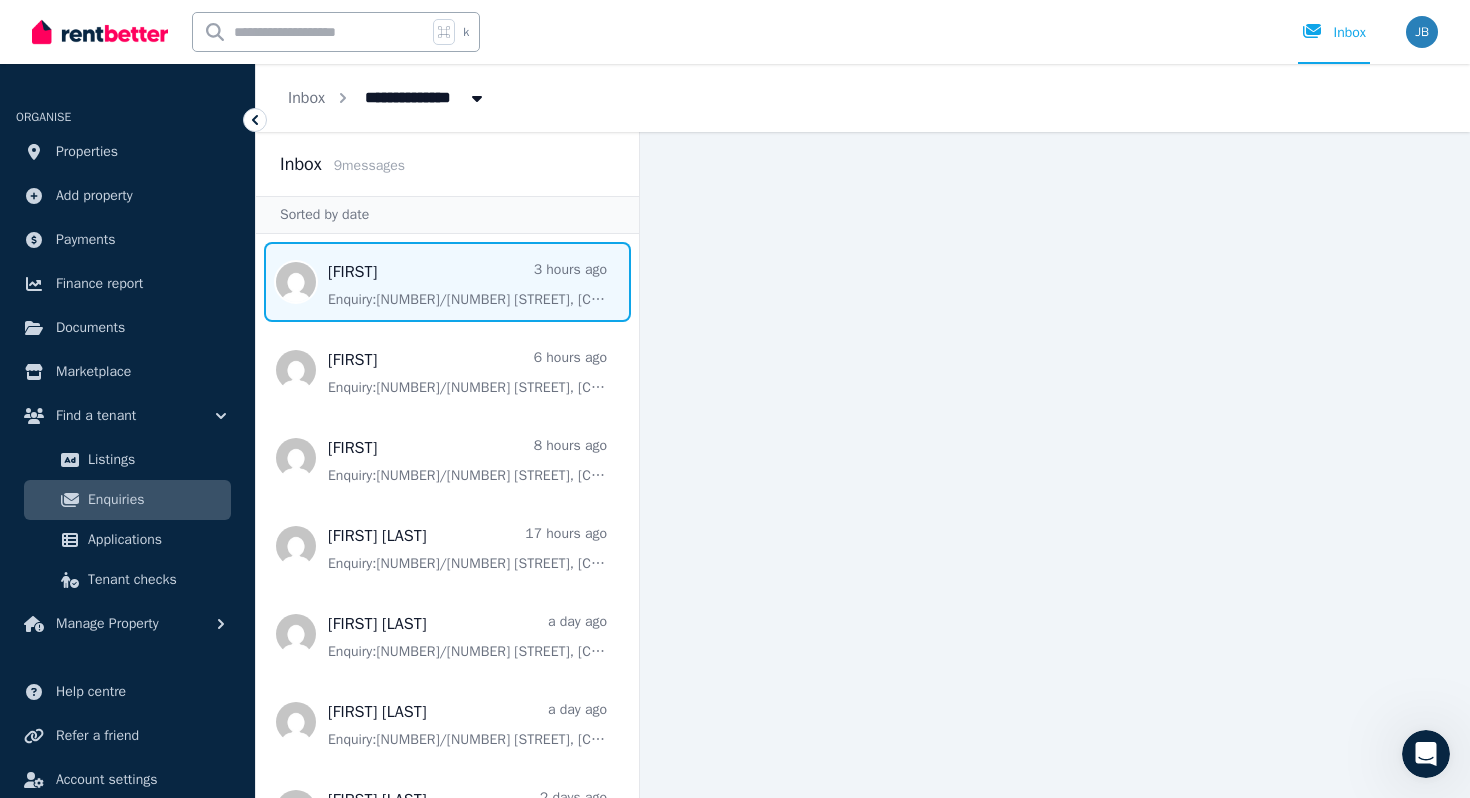 click at bounding box center [447, 282] 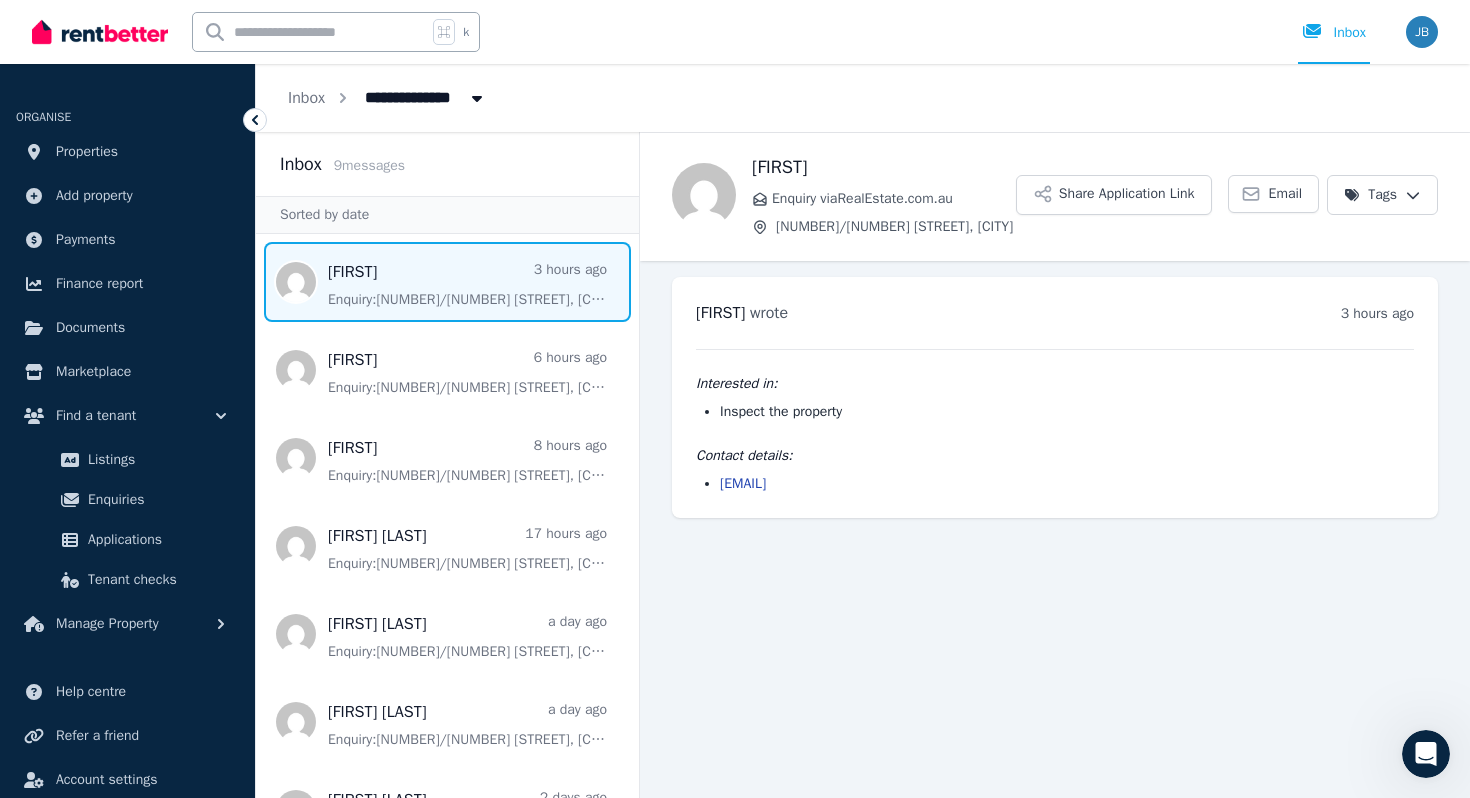 drag, startPoint x: 908, startPoint y: 486, endPoint x: 722, endPoint y: 482, distance: 186.043 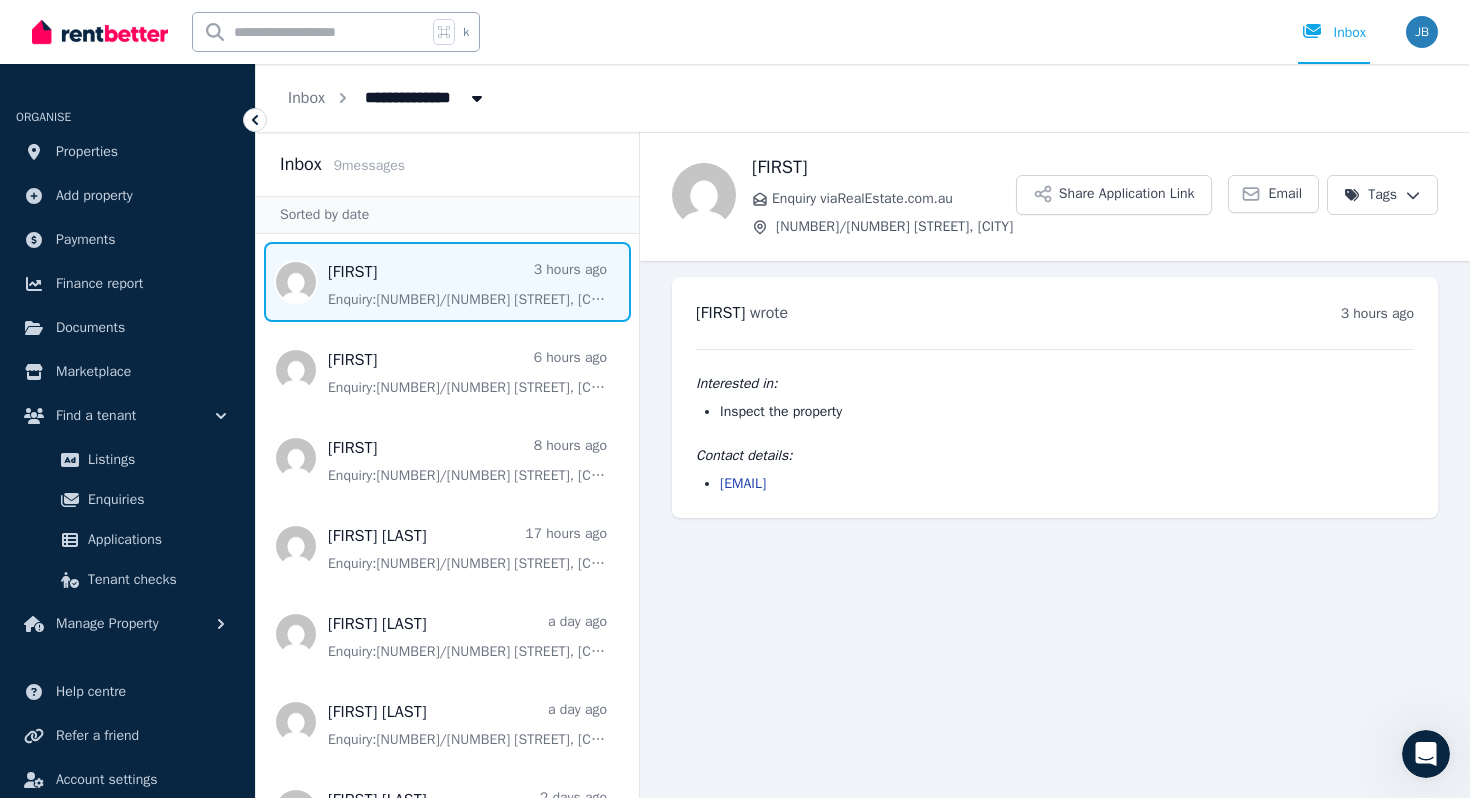 click on "[EMAIL]" at bounding box center (1067, 484) 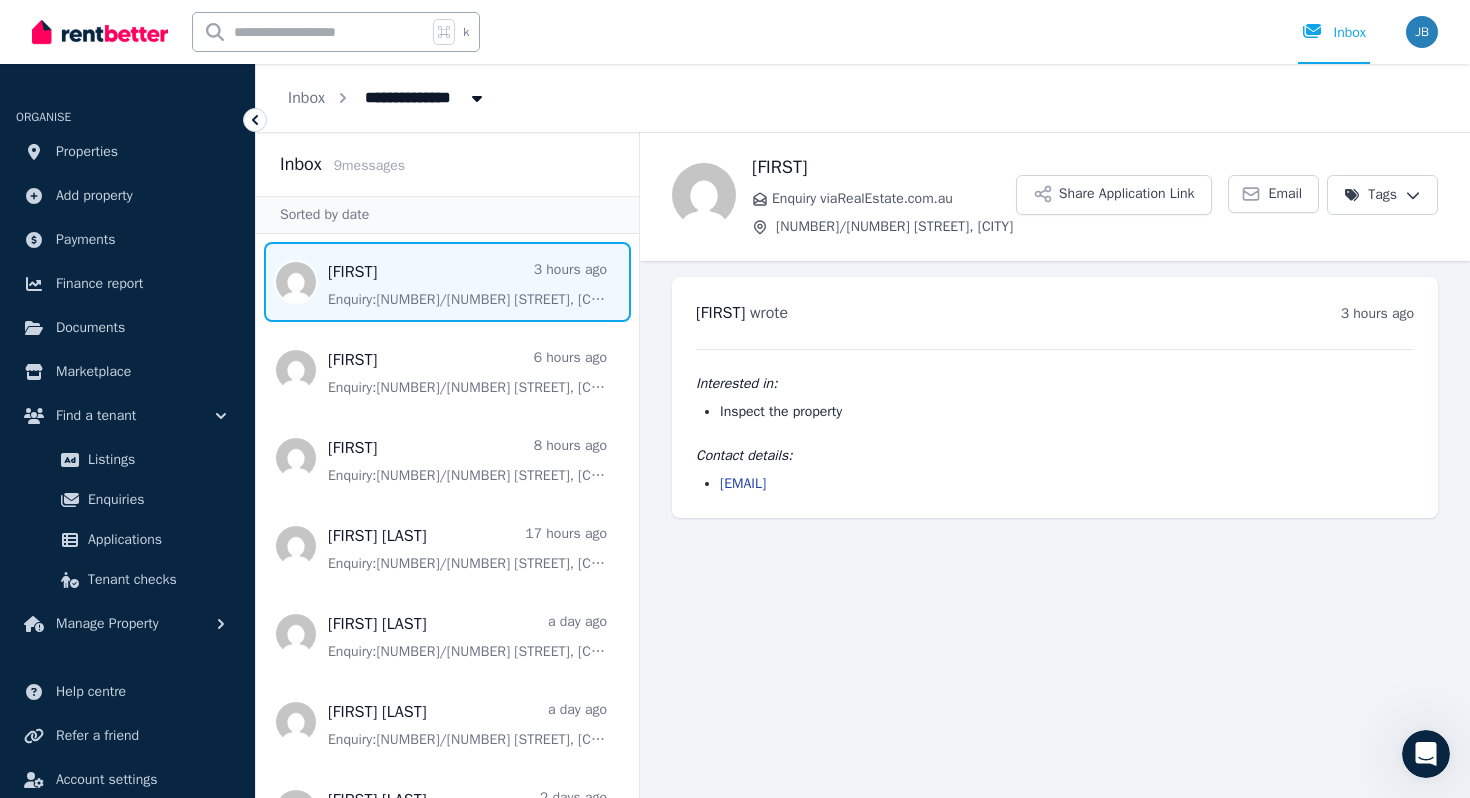 copy on "[EMAIL]" 